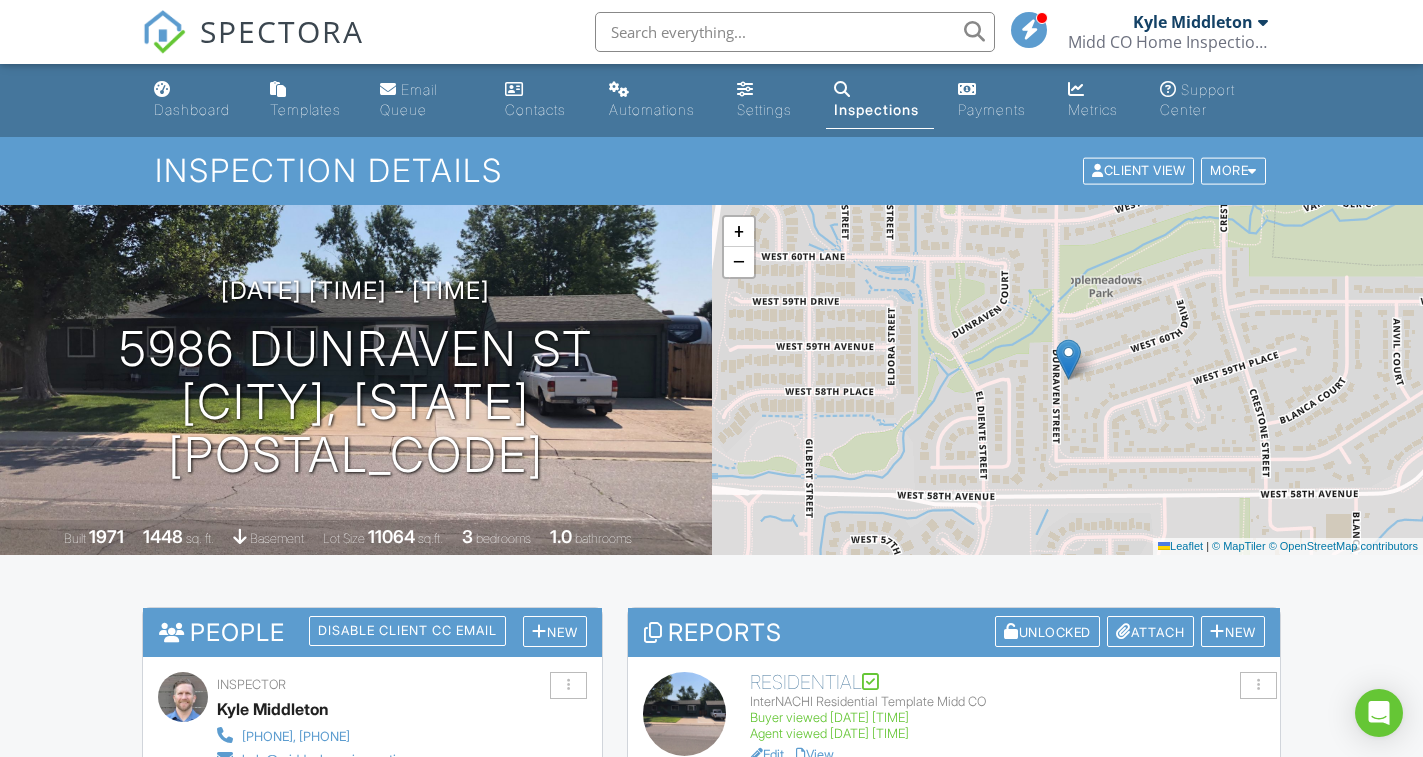 scroll, scrollTop: 0, scrollLeft: 0, axis: both 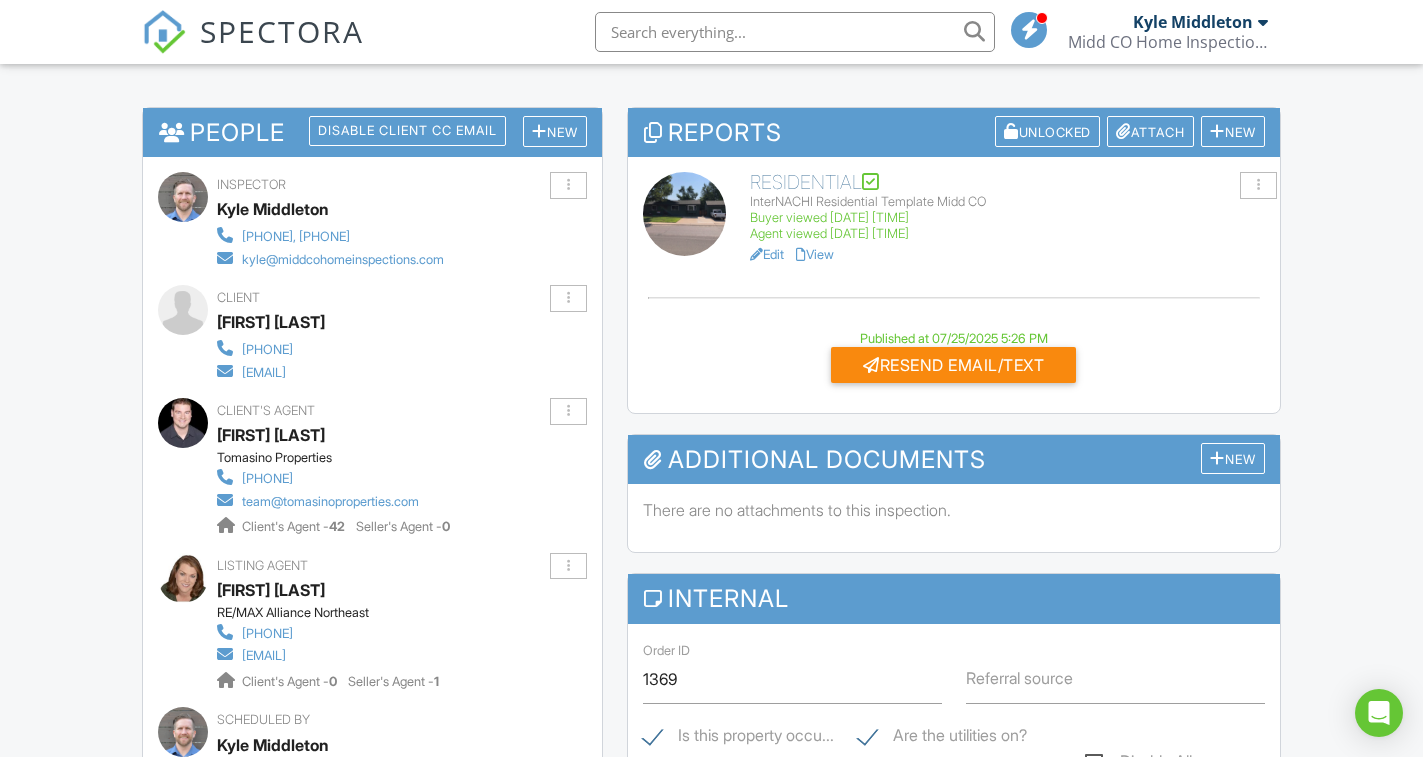 click on "[FIRST] [LAST]" at bounding box center (271, 322) 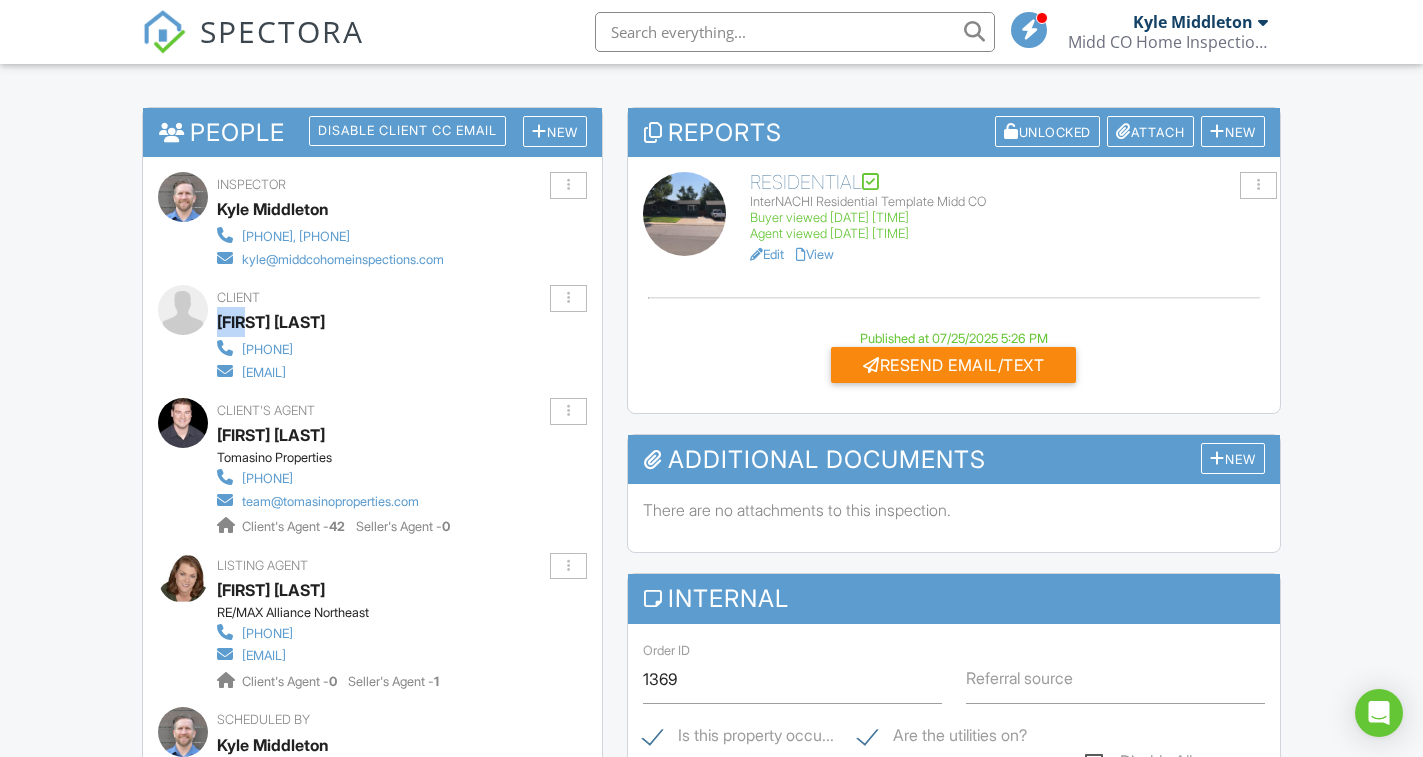 click on "[FIRST] [LAST]" at bounding box center (271, 322) 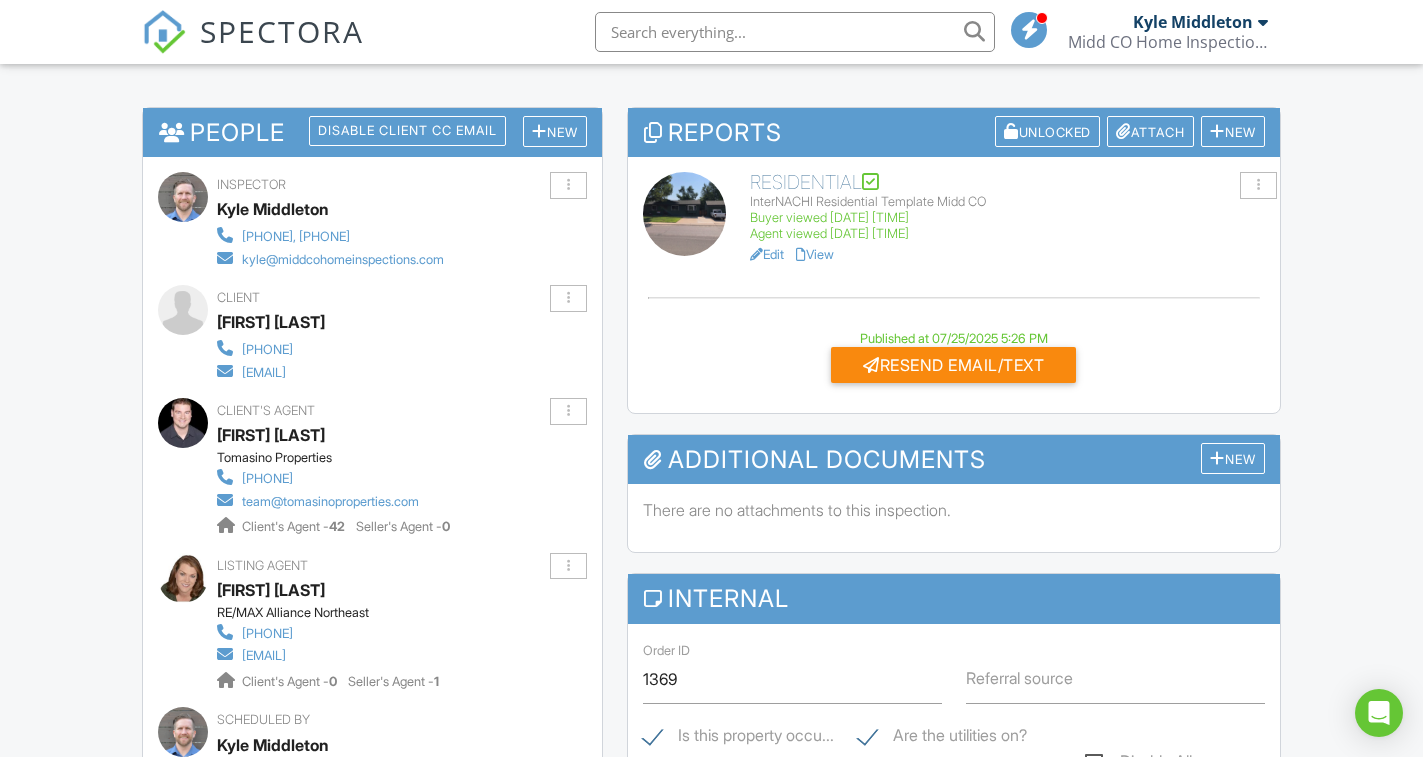 click on "[FIRST] [LAST]" at bounding box center [271, 322] 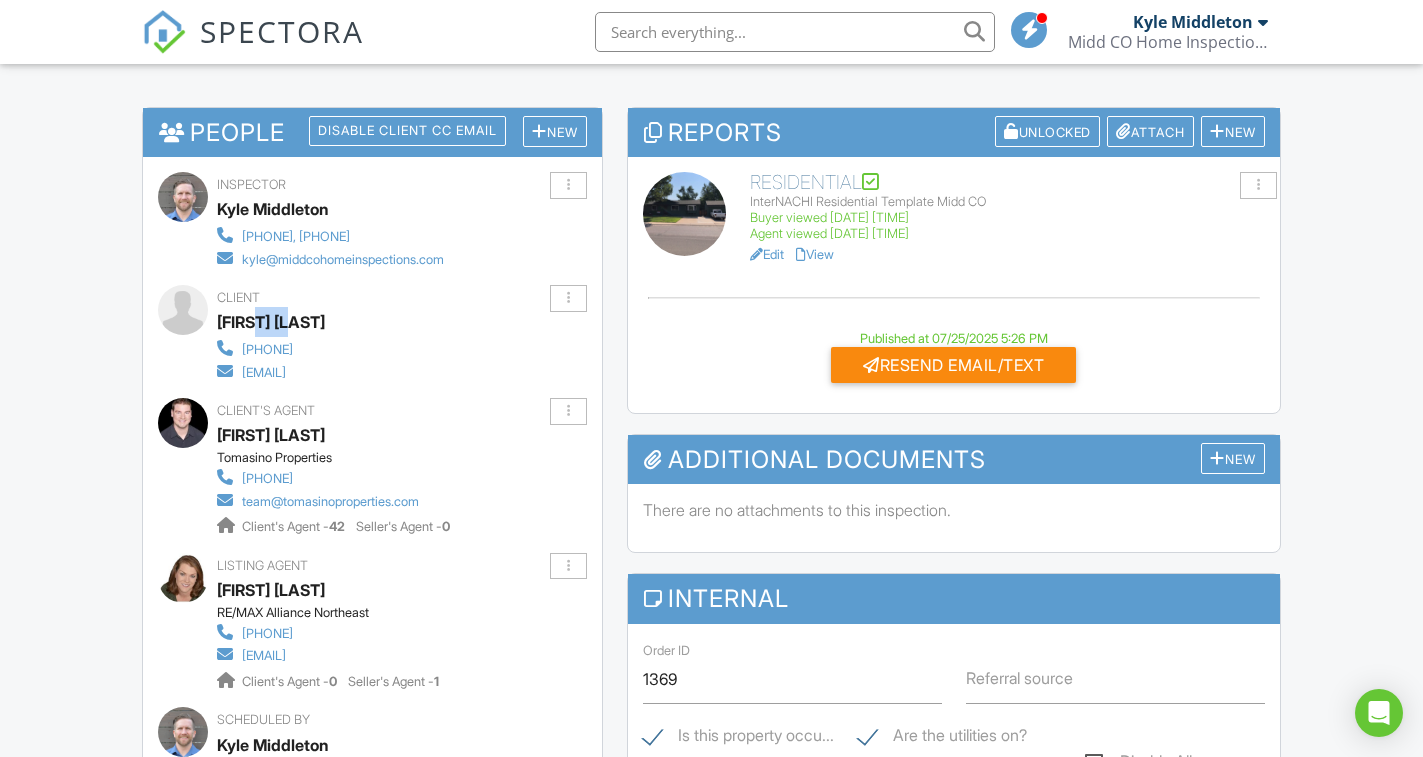 click on "[FIRST] [LAST]" at bounding box center [271, 322] 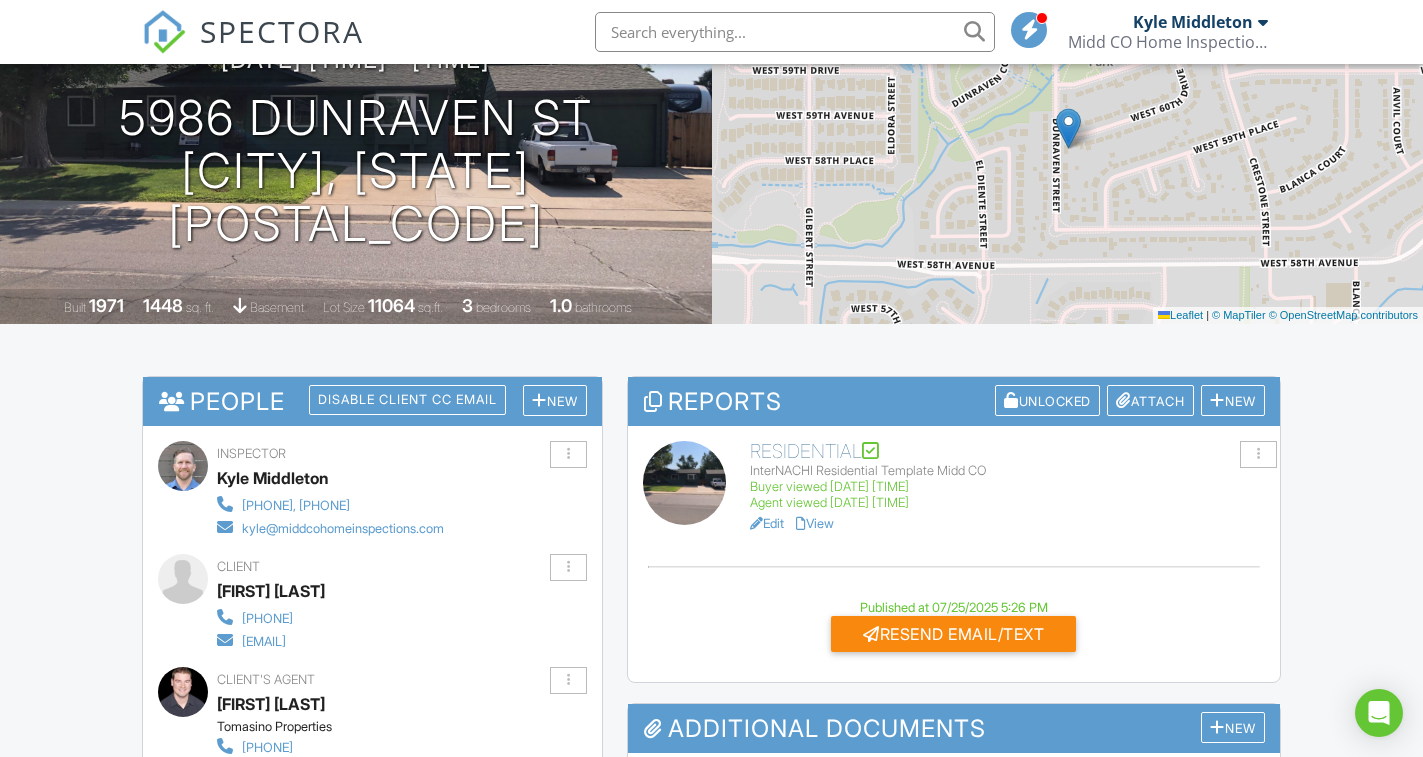 scroll, scrollTop: 200, scrollLeft: 0, axis: vertical 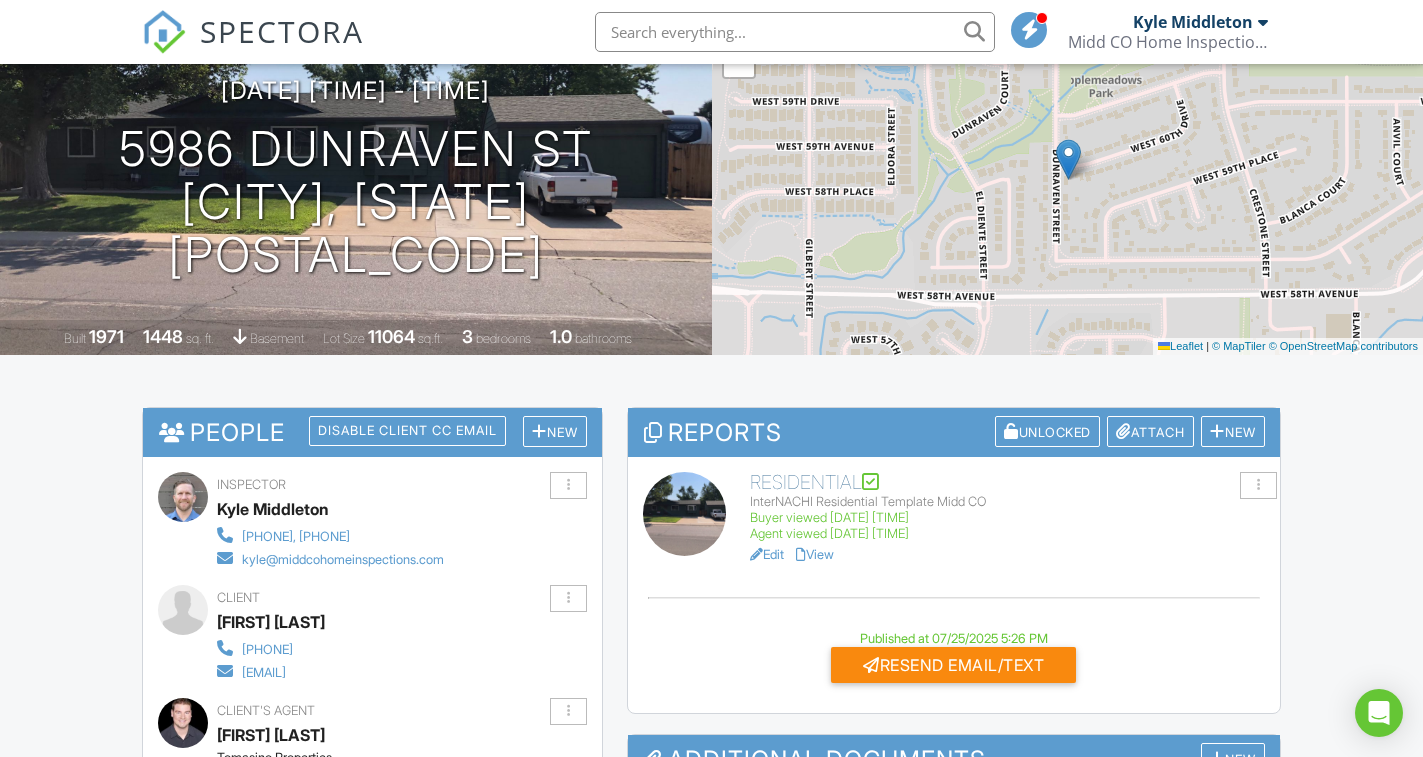 drag, startPoint x: 398, startPoint y: 644, endPoint x: 246, endPoint y: 650, distance: 152.11838 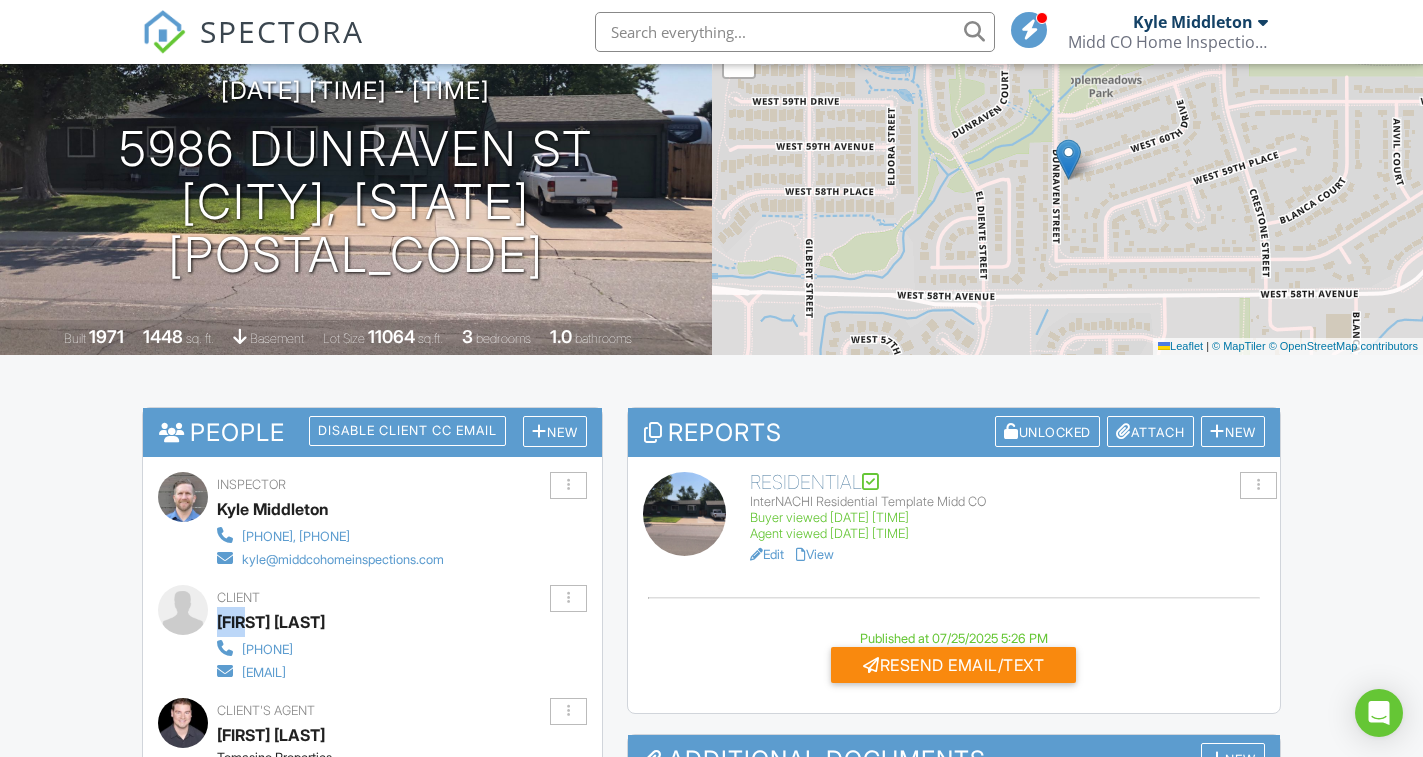 click on "[FIRST] [LAST]" at bounding box center [271, 622] 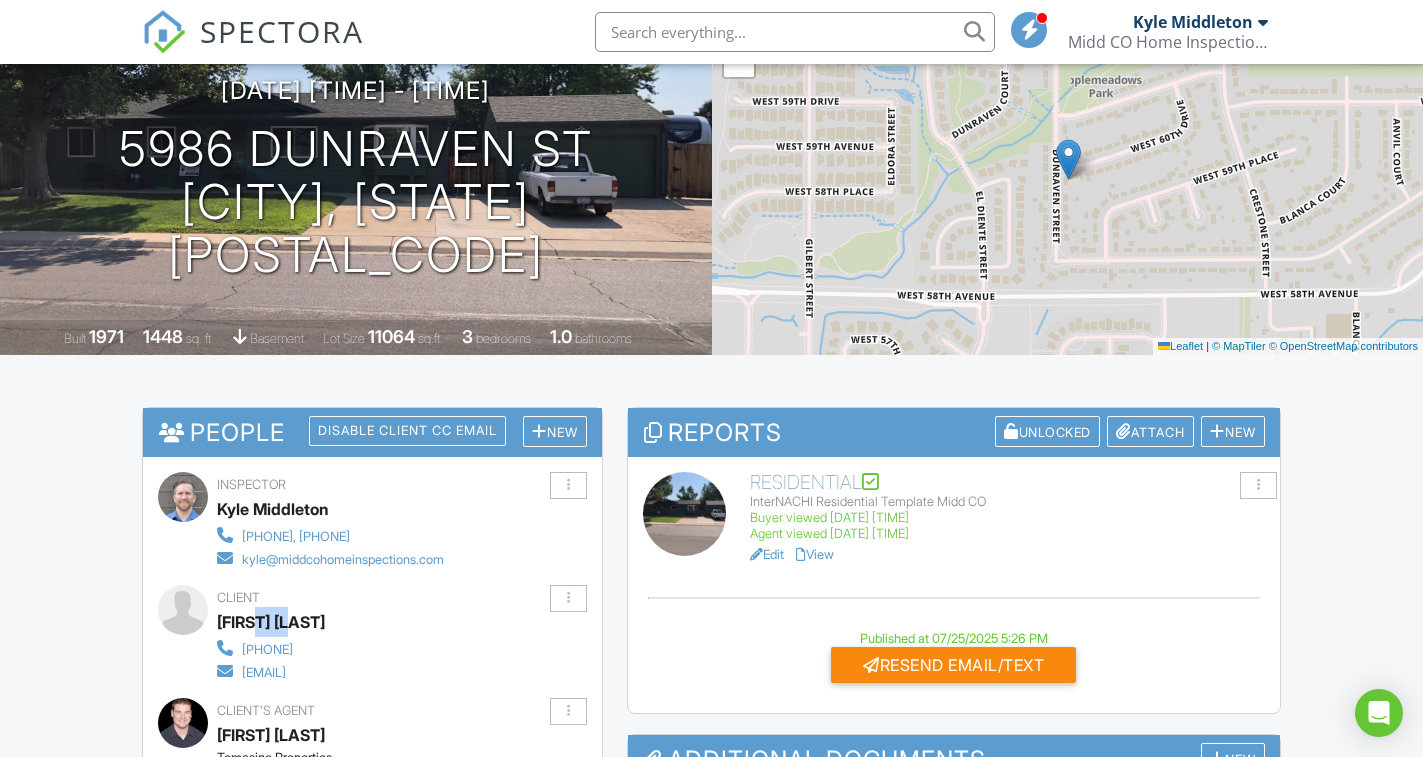 click on "[FIRST] [LAST]" at bounding box center (271, 622) 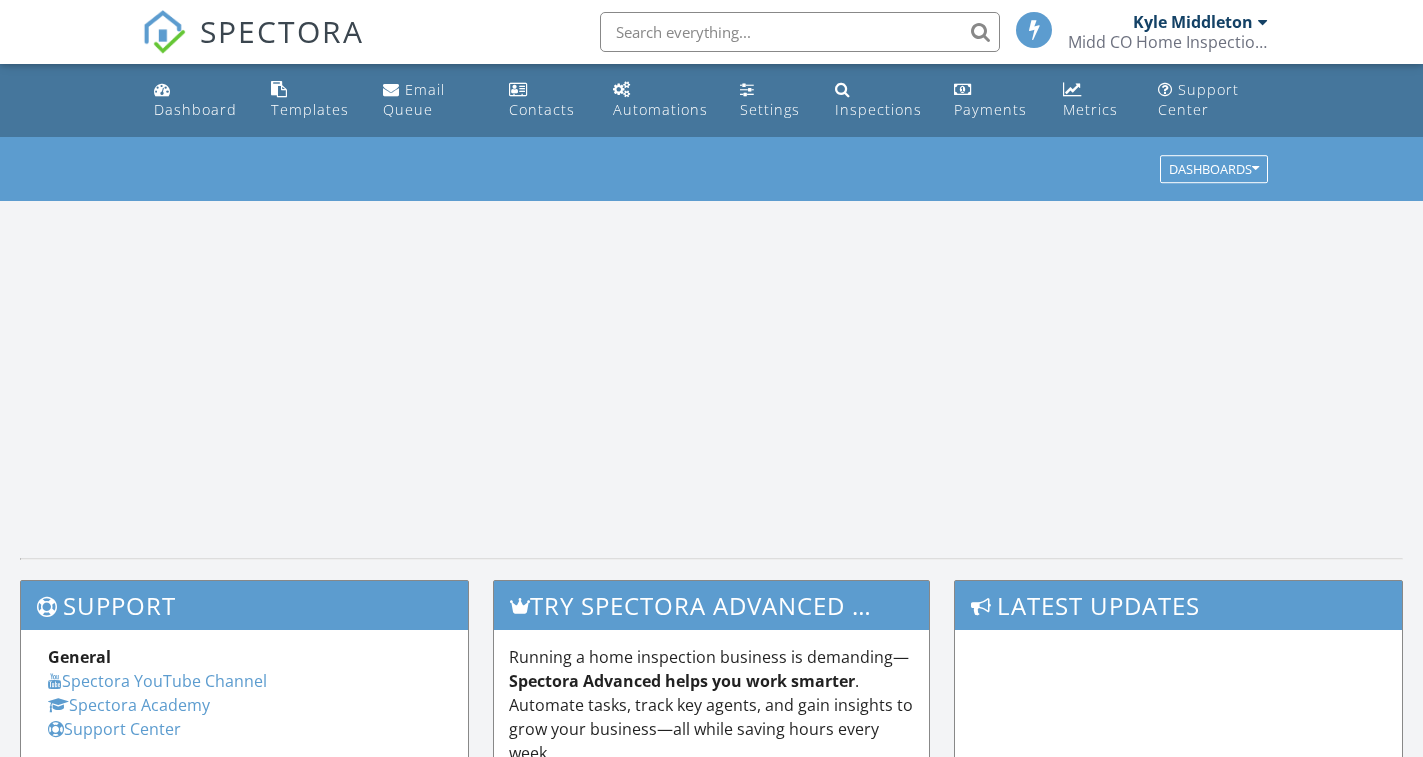 scroll, scrollTop: 0, scrollLeft: 0, axis: both 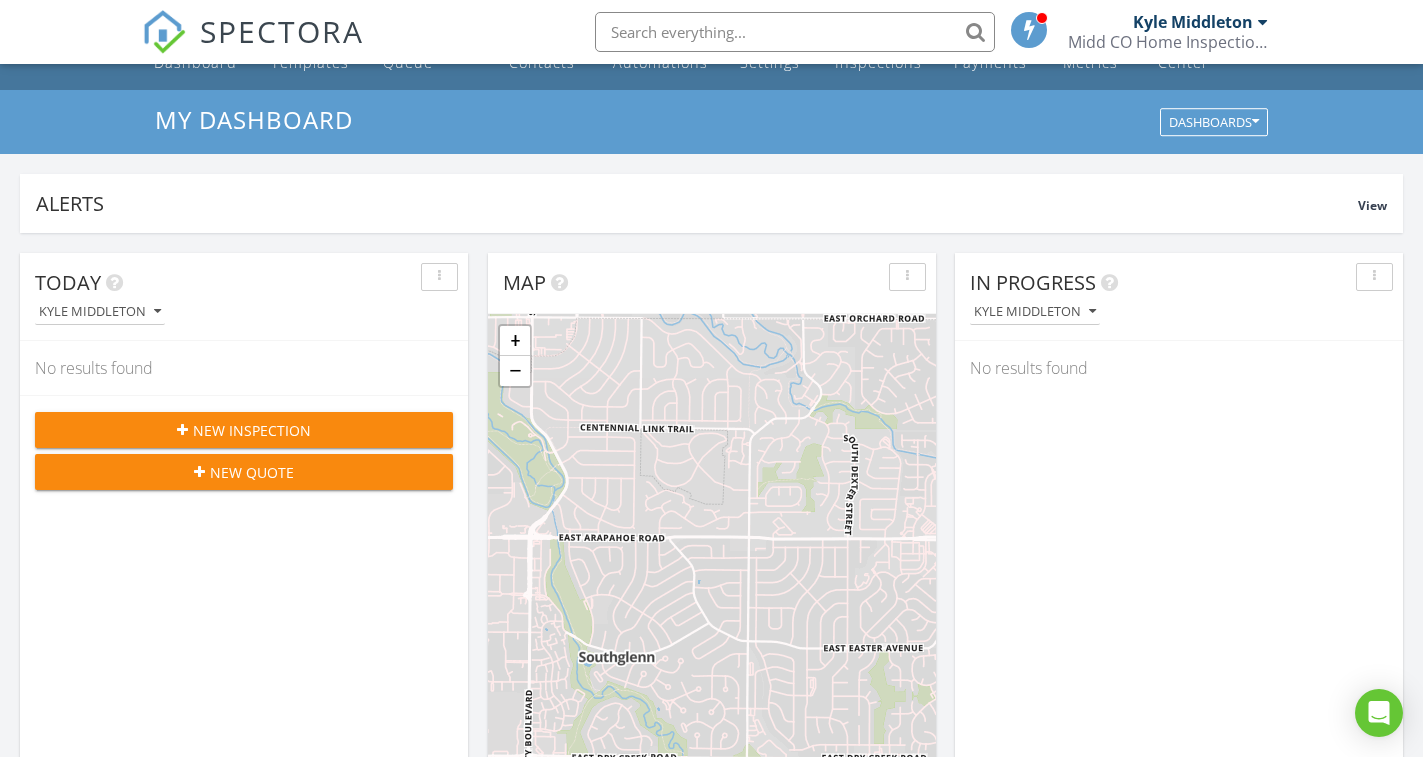 click on "New Inspection" at bounding box center (244, 430) 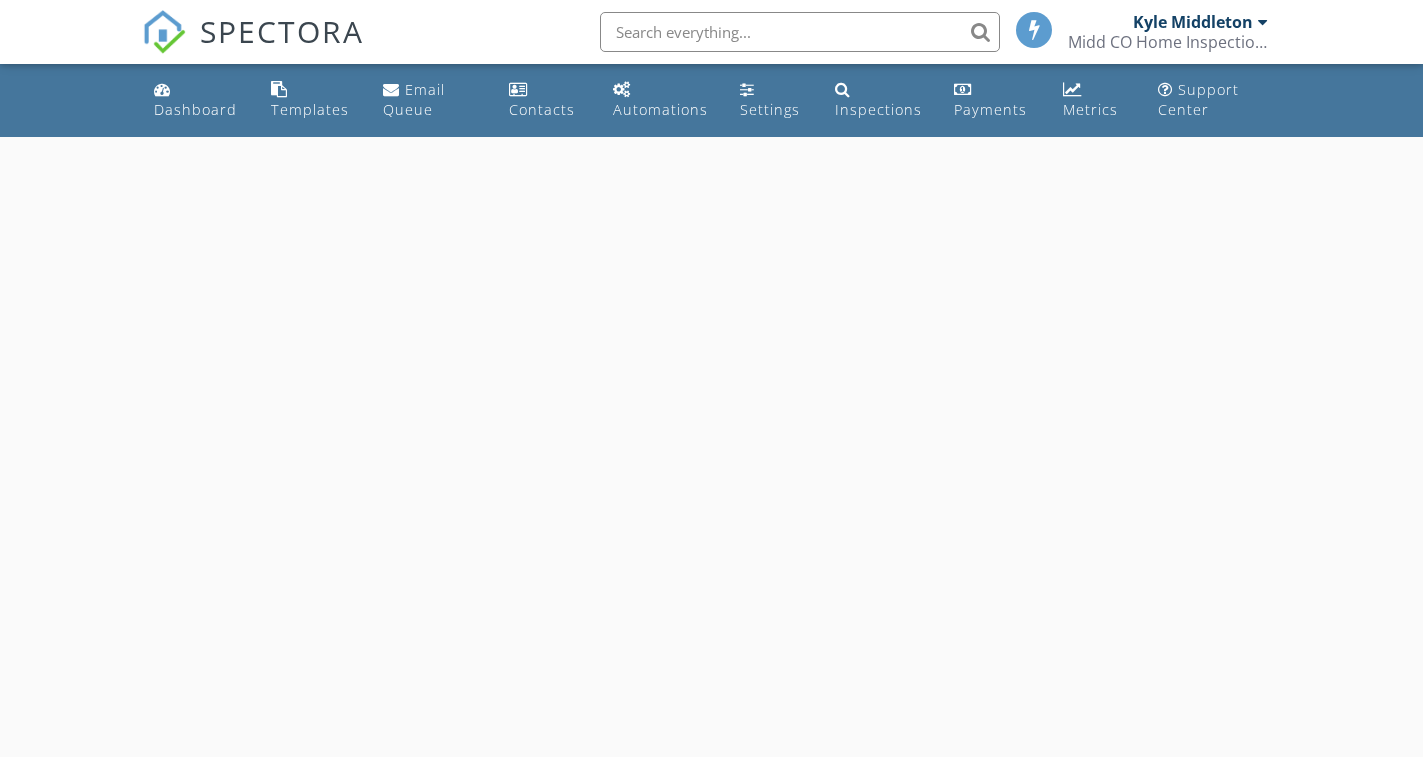 scroll, scrollTop: 0, scrollLeft: 0, axis: both 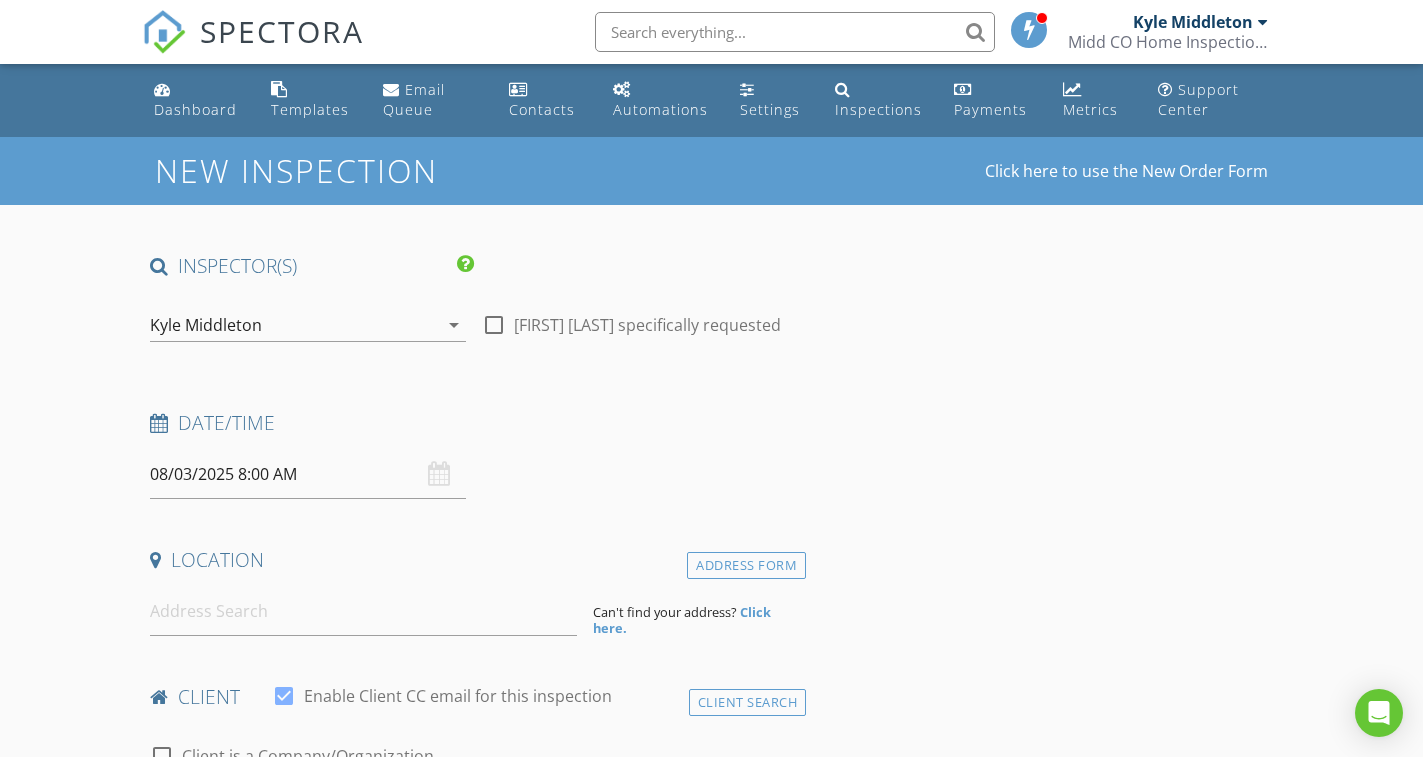 click on "08/03/2025 8:00 AM" at bounding box center (308, 474) 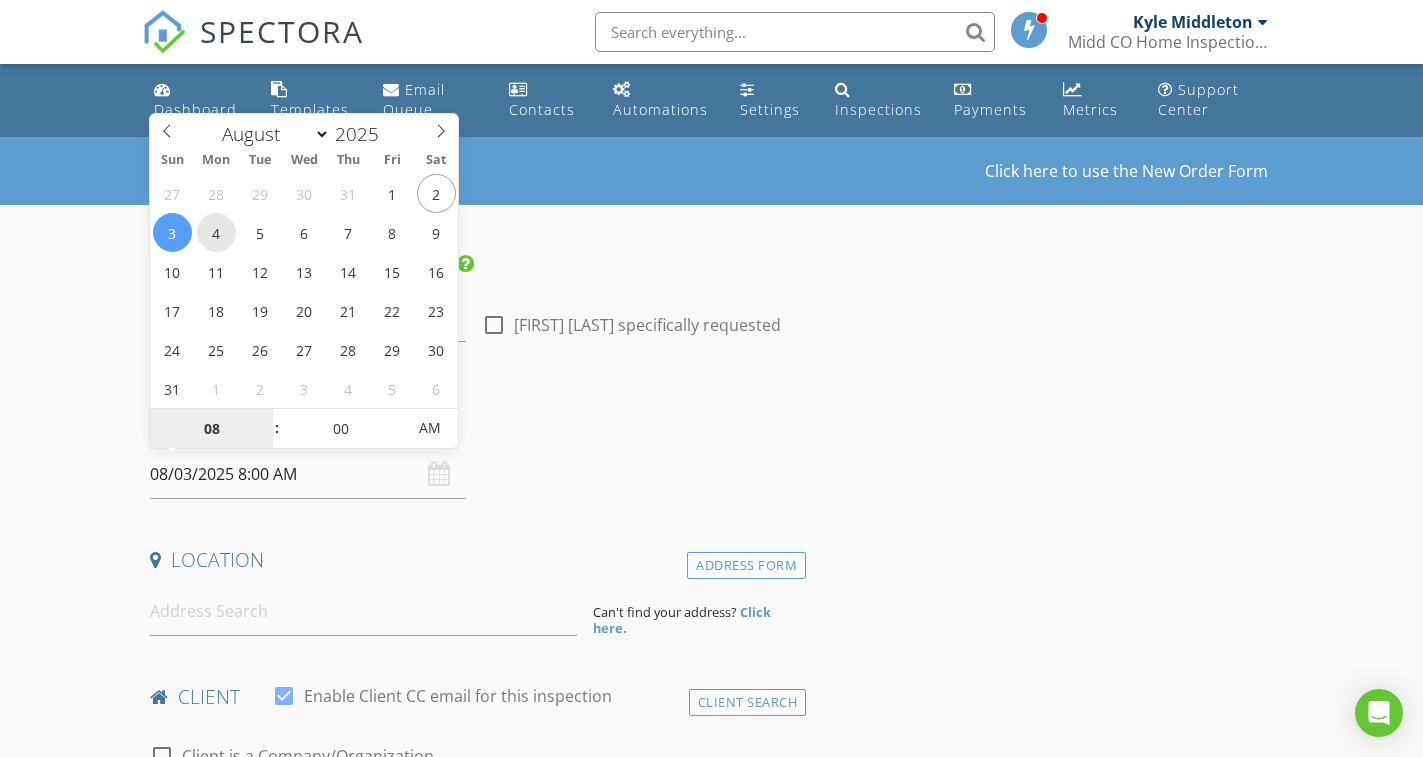 type on "08/04/2025 8:00 AM" 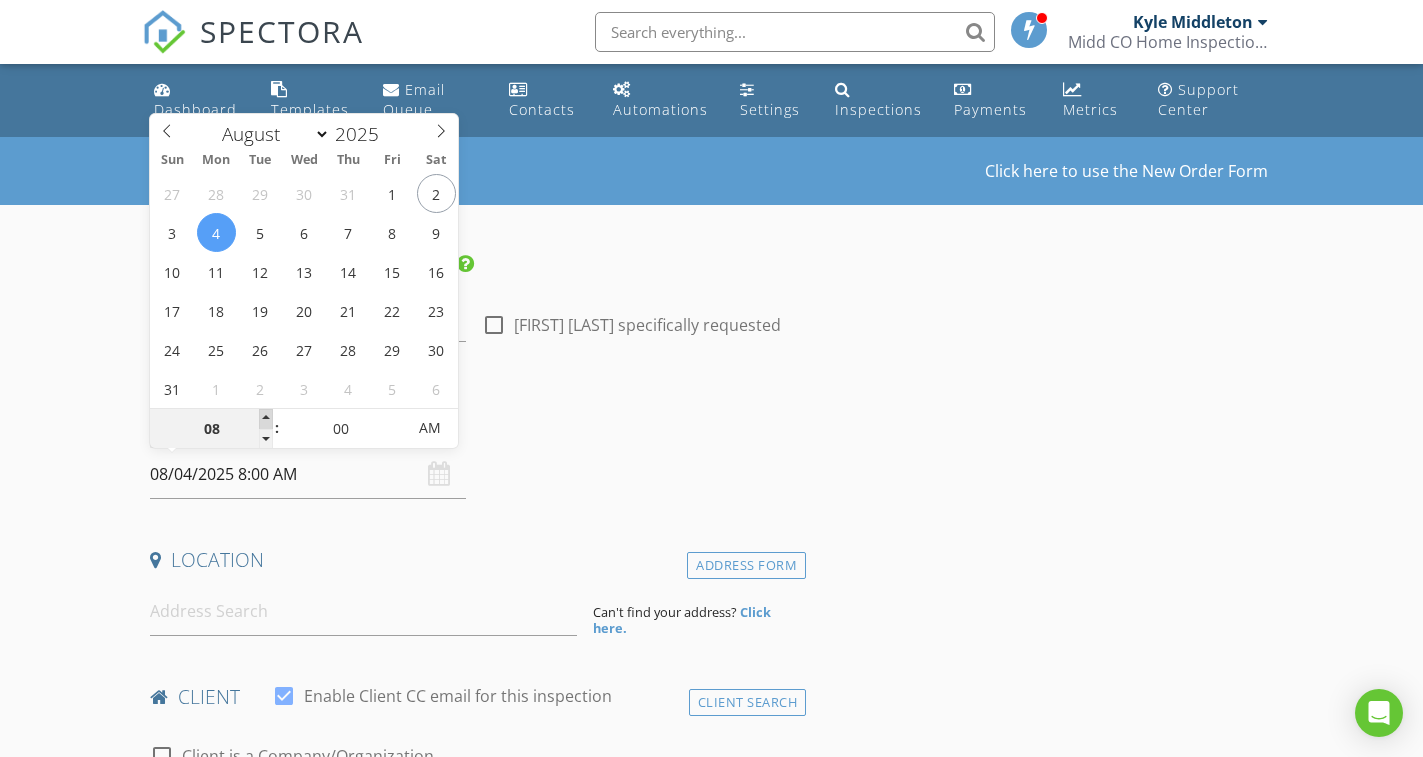 type on "09" 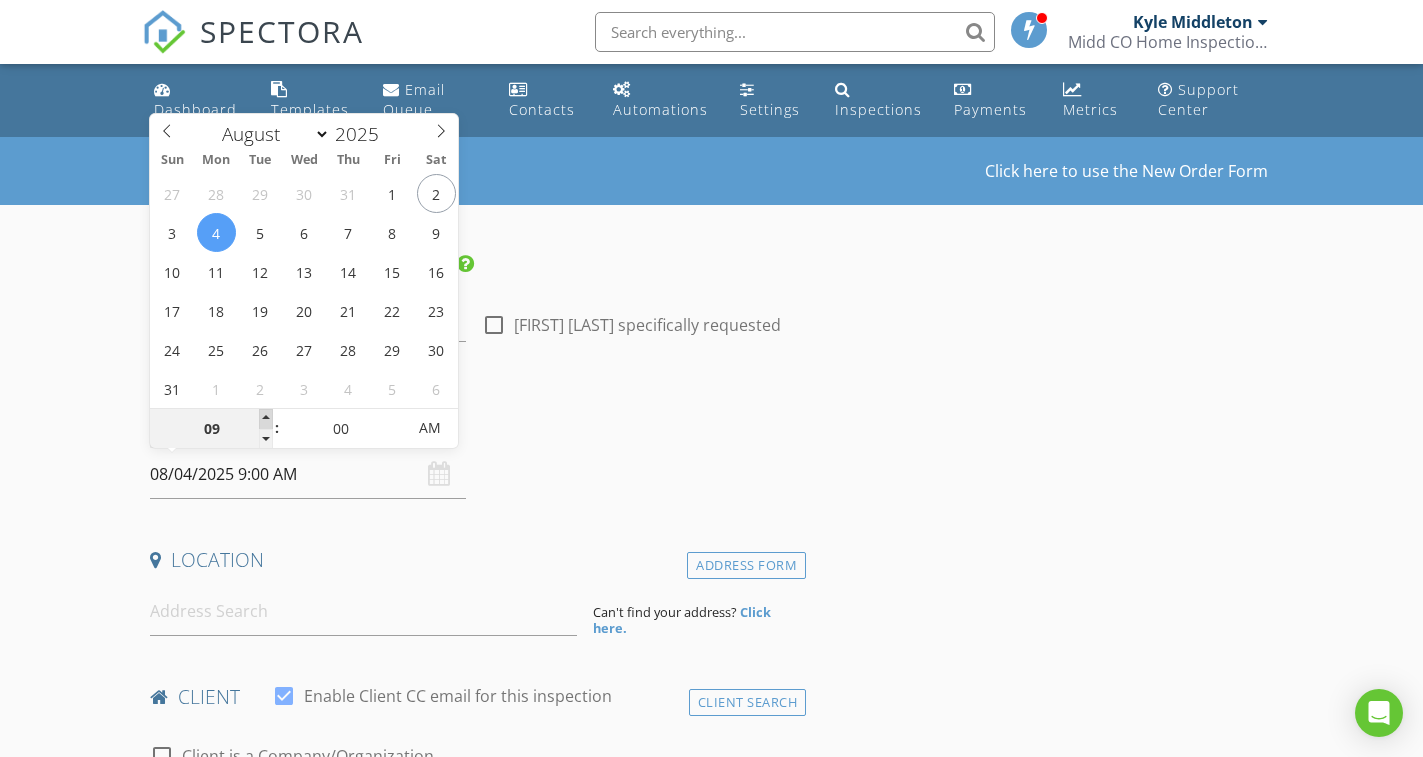 click at bounding box center (266, 419) 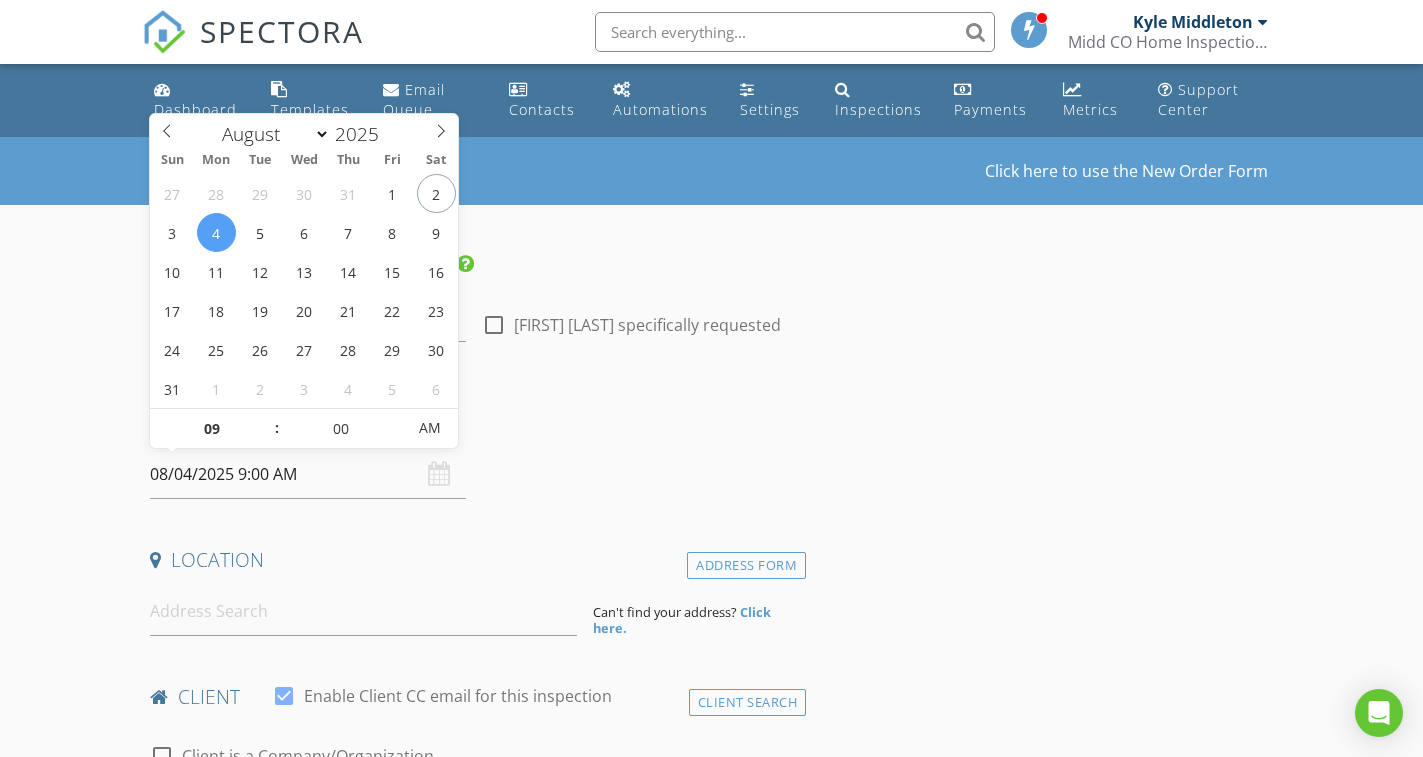 click on "New Inspection
Click here to use the New Order Form
INSPECTOR(S)
check_box   Kyle Middleton   PRIMARY   Kyle Middleton arrow_drop_down   check_box_outline_blank Kyle Middleton specifically requested
Date/Time
08/04/2025 9:00 AM
Location
Address Form       Can't find your address?   Click here.
client
check_box Enable Client CC email for this inspection   Client Search     check_box_outline_blank Client is a Company/Organization     First Name   Last Name   Email   CC Email   Phone           Notes   Private Notes
ADD ADDITIONAL client
SERVICES
check_box_outline_blank   Home Inspection   check_box_outline_blank   Home Inspection + Radon Test   check_box_outline_blank   Home Inspection + Sewer Scope   check_box_outline_blank     check_box_outline_blank" at bounding box center (711, 1687) 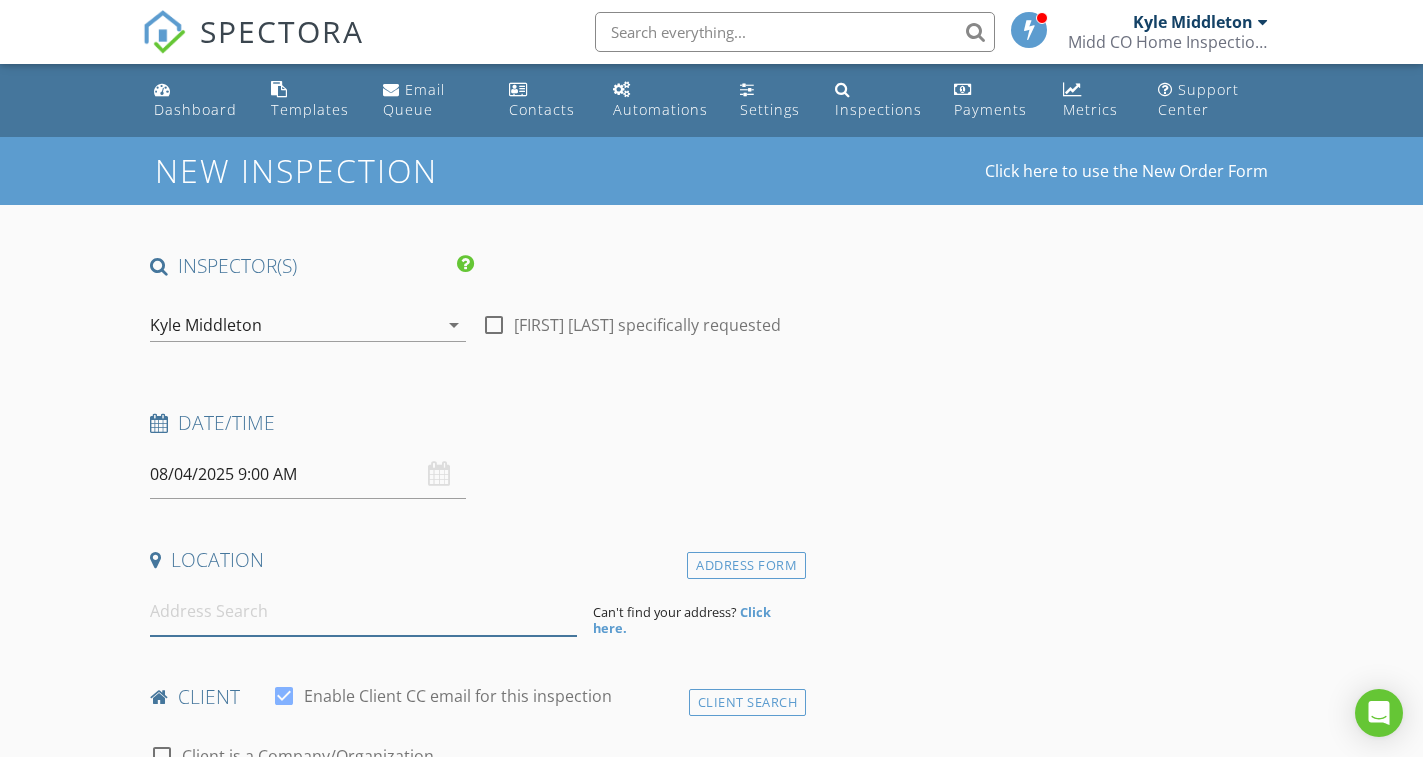 click at bounding box center [363, 611] 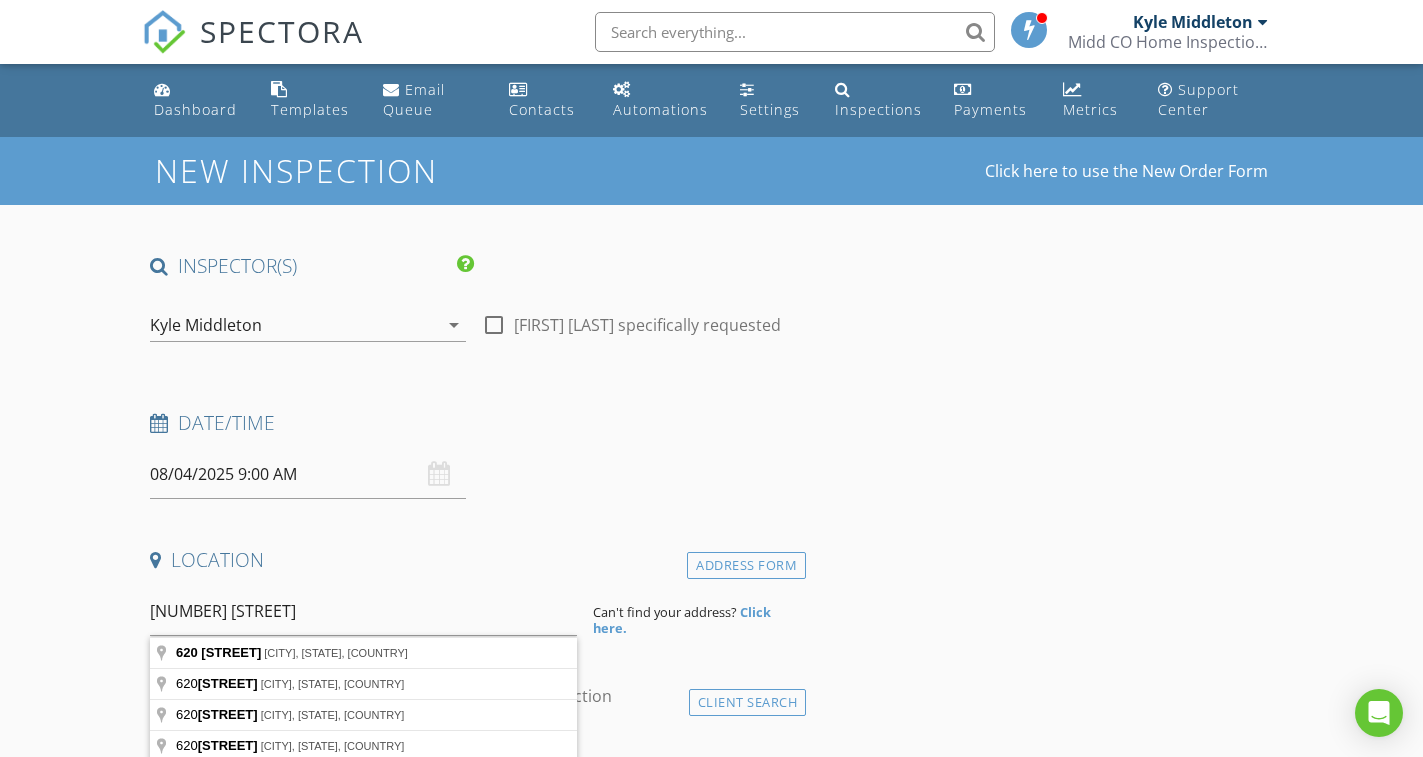 type on "620 East Kings Deer Point, Monument, CO, USA" 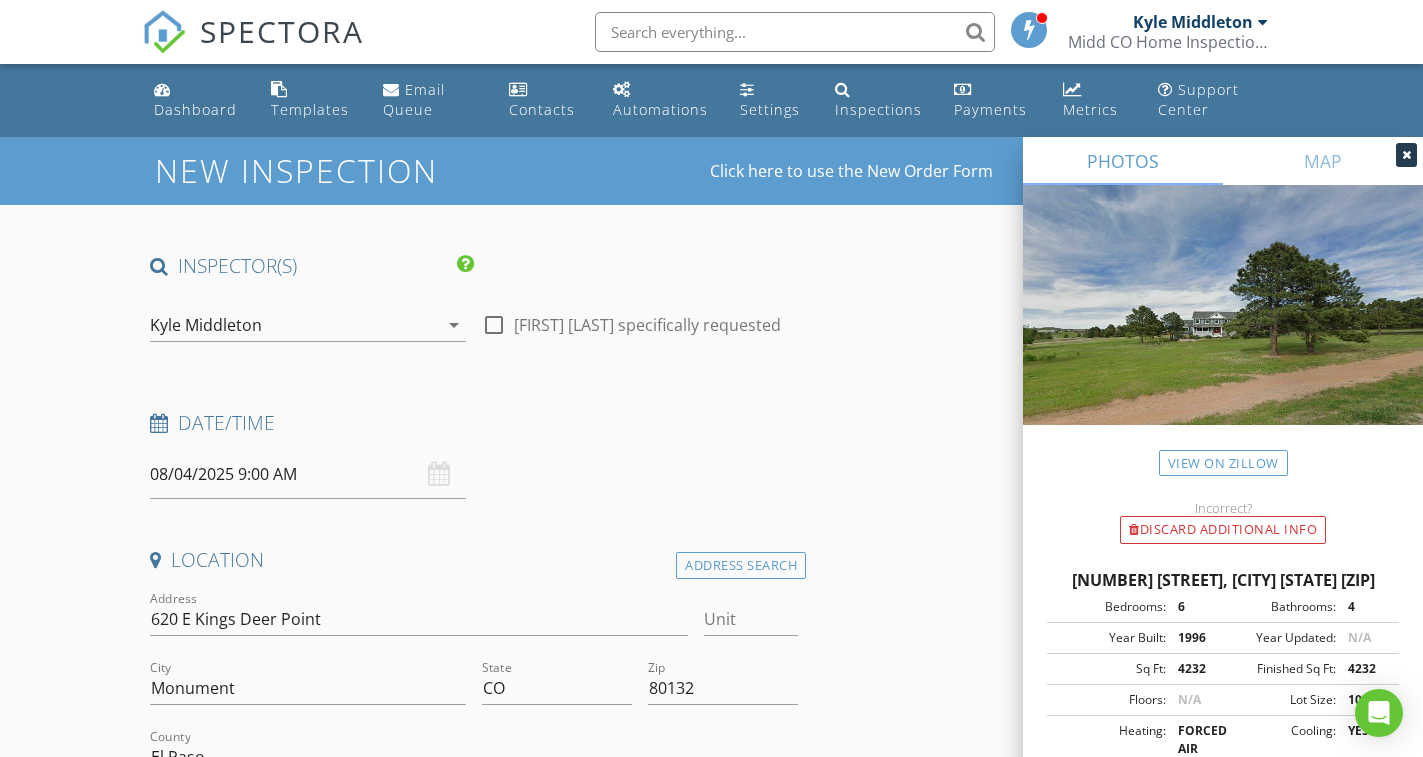 click on "INSPECTOR(S)
check_box   Kyle Middleton   PRIMARY   Kyle Middleton arrow_drop_down   check_box_outline_blank Kyle Middleton specifically requested
Date/Time
08/04/2025 9:00 AM
Location
Address Search       Address 620 E Kings Deer Point   Unit   City Monument   State CO   Zip 80132   County El Paso     Square Feet 4232   Year Built 1996   Foundation arrow_drop_down     Kyle Middleton     33.2 miles     (an hour)
client
check_box Enable Client CC email for this inspection   Client Search     check_box_outline_blank Client is a Company/Organization     First Name   Last Name   Email   CC Email   Phone           Notes   Private Notes
ADD ADDITIONAL client
SERVICES
check_box_outline_blank   Home Inspection   check_box_outline_blank   Home Inspection + Radon Test" at bounding box center [711, 1926] 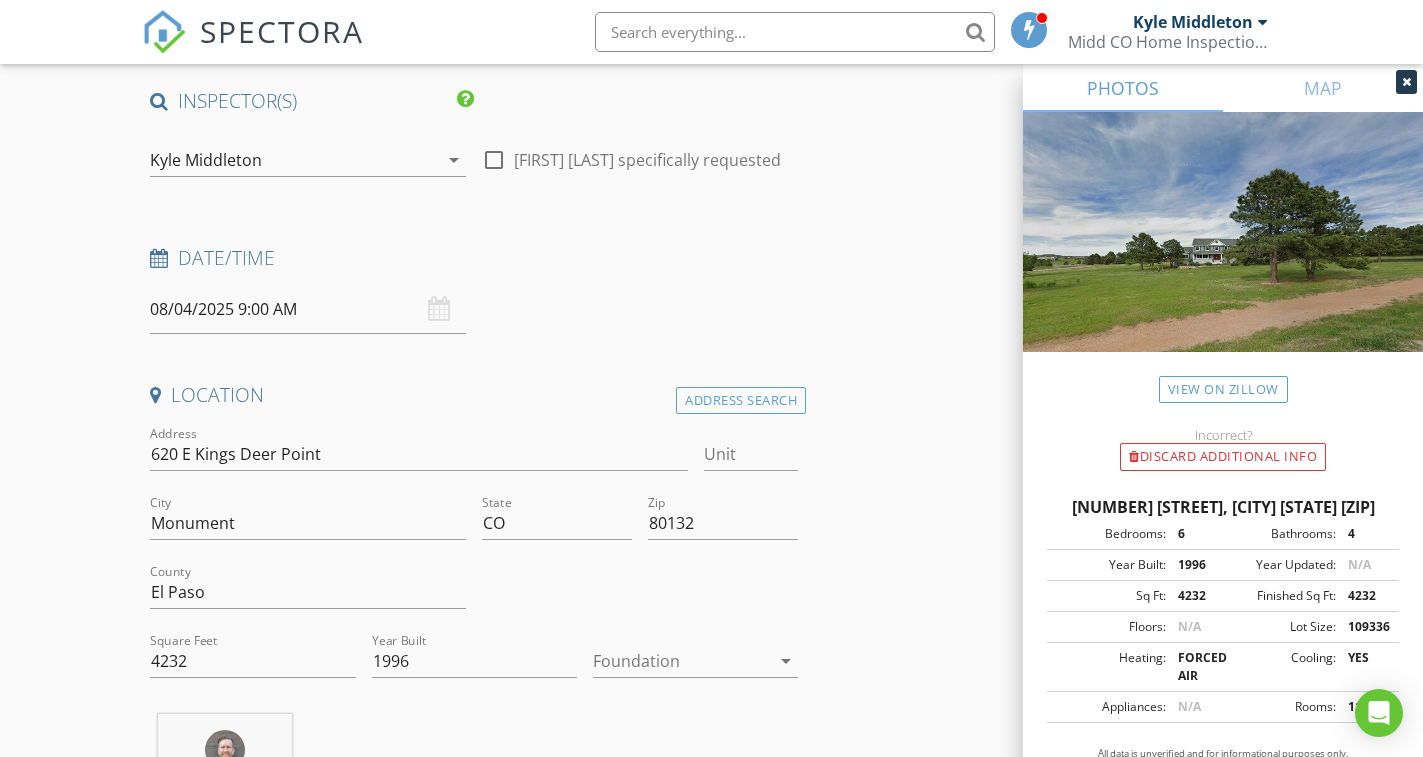 scroll, scrollTop: 200, scrollLeft: 0, axis: vertical 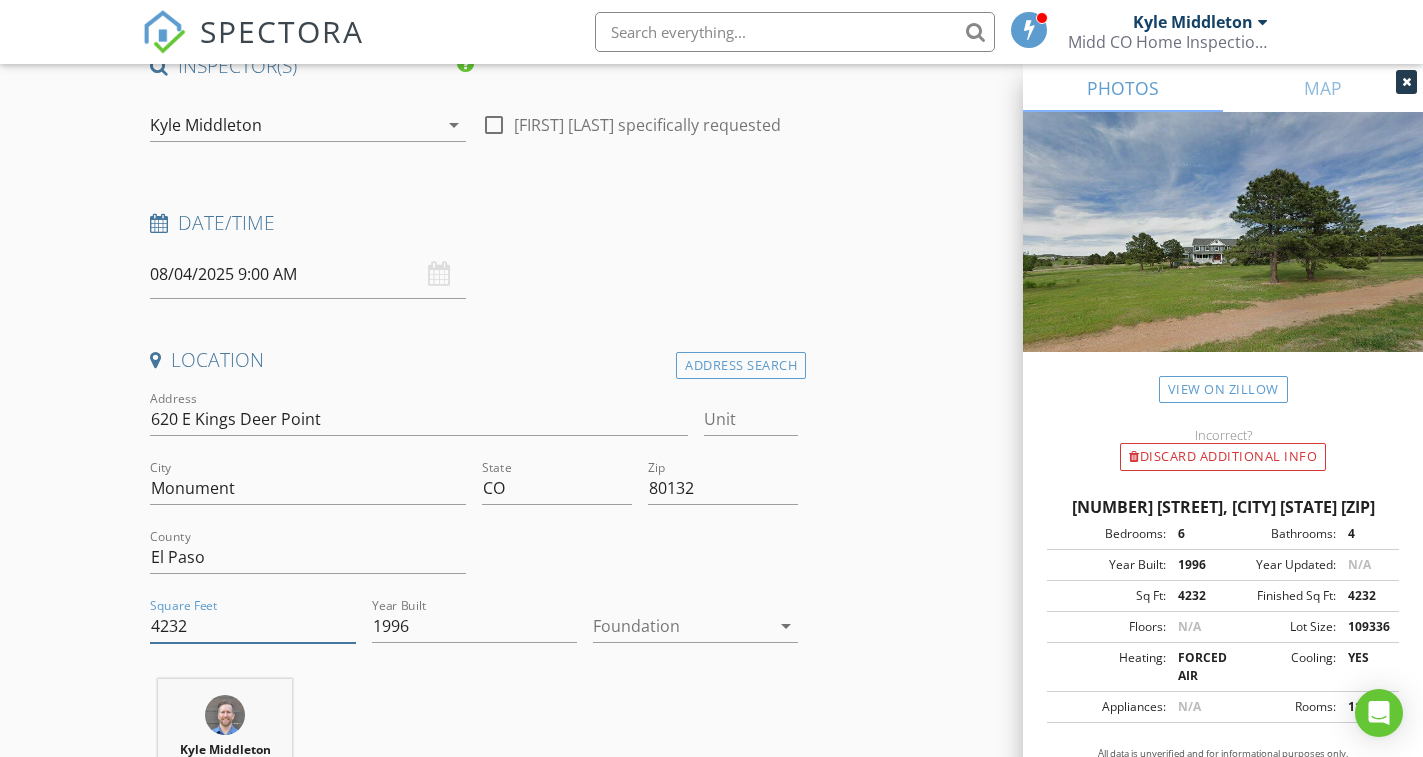 drag, startPoint x: 195, startPoint y: 623, endPoint x: 110, endPoint y: 617, distance: 85.2115 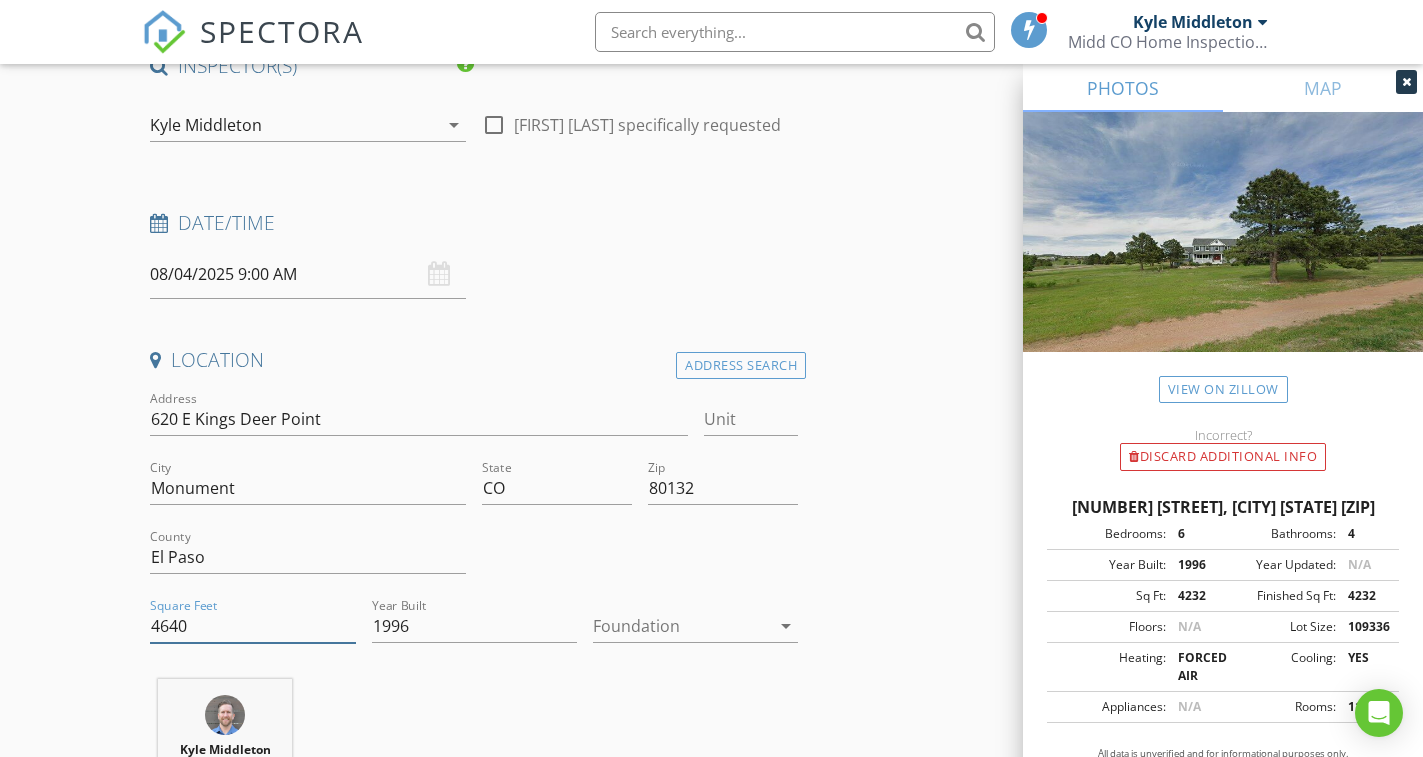 type on "4640" 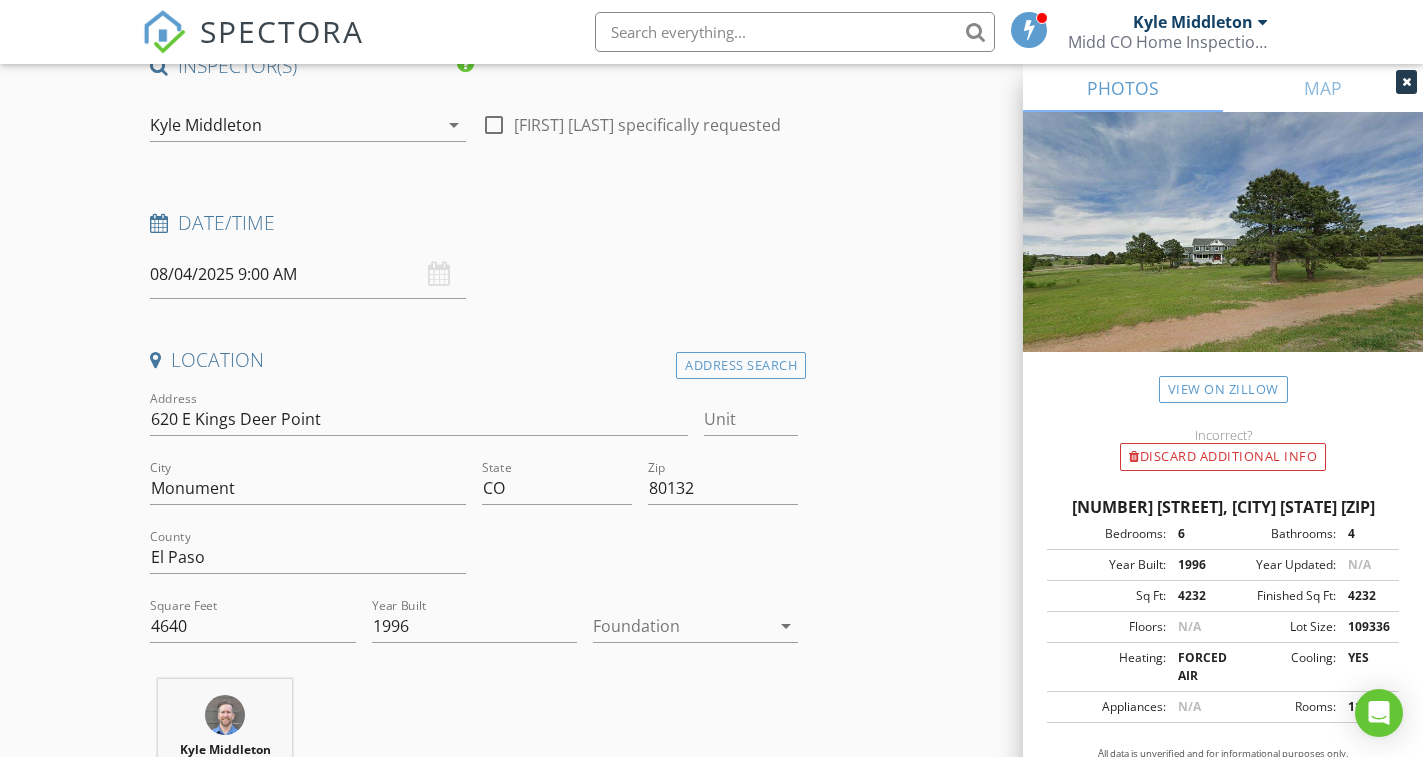 click on "New Inspection
Click here to use the New Order Form
INSPECTOR(S)
check_box   Kyle Middleton   PRIMARY   Kyle Middleton arrow_drop_down   check_box_outline_blank Kyle Middleton specifically requested
Date/Time
08/04/2025 9:00 AM
Location
Address Search       Address 620 E Kings Deer Point   Unit   City Monument   State CO   Zip 80132   County El Paso     Square Feet 4640   Year Built 1996   Foundation arrow_drop_down     Kyle Middleton     33.2 miles     (an hour)
client
check_box Enable Client CC email for this inspection   Client Search     check_box_outline_blank Client is a Company/Organization     First Name   Last Name   Email   CC Email   Phone           Notes   Private Notes
ADD ADDITIONAL client
SERVICES
check_box_outline_blank   Home Inspection" at bounding box center (711, 1692) 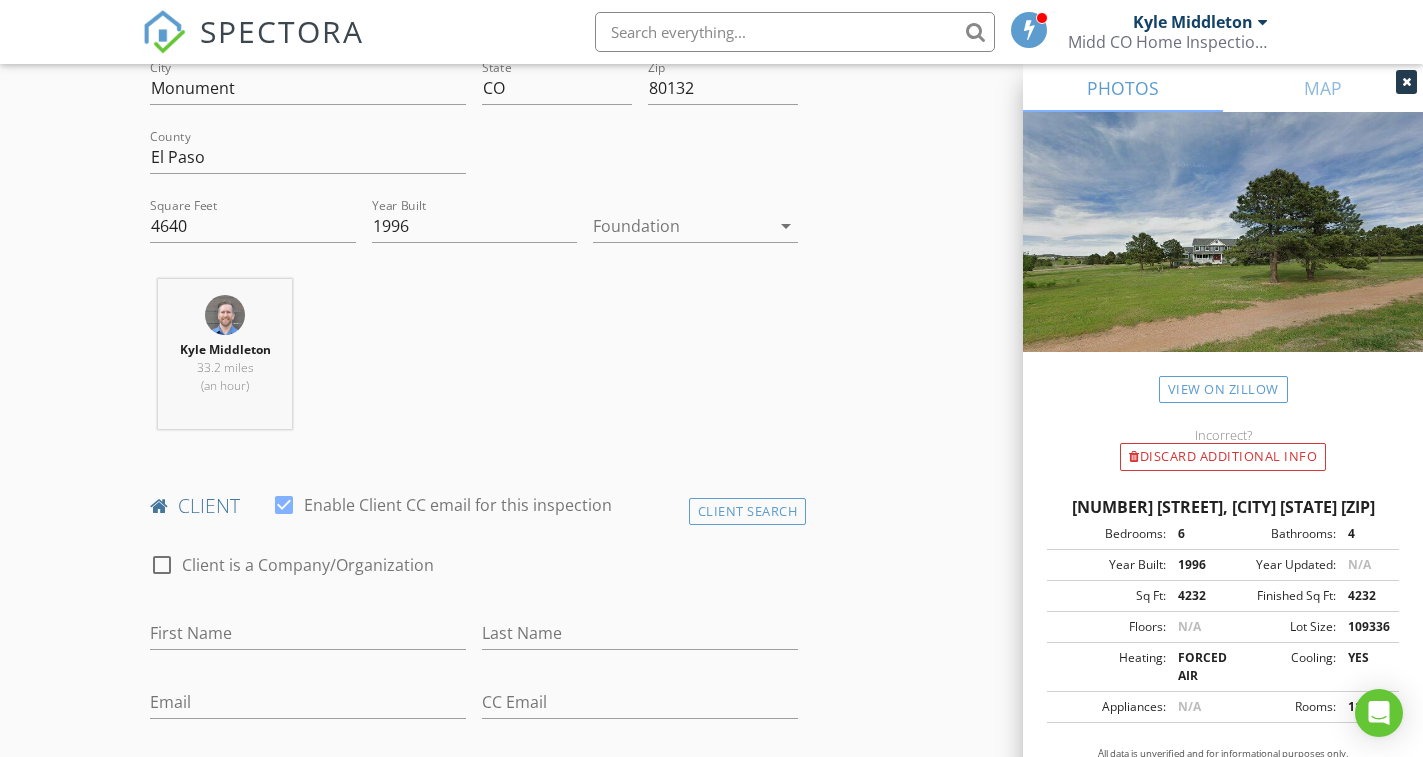 scroll, scrollTop: 700, scrollLeft: 0, axis: vertical 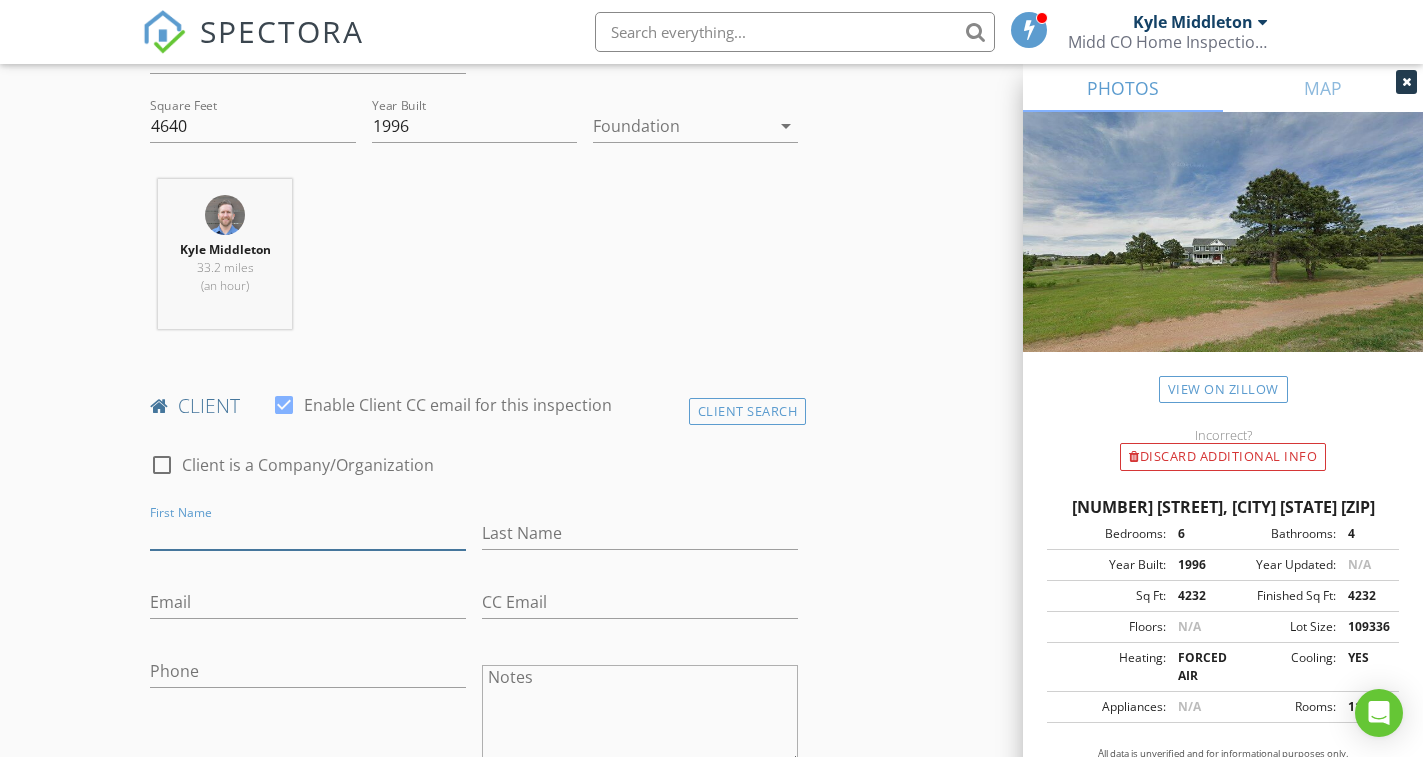 click on "First Name" at bounding box center (308, 533) 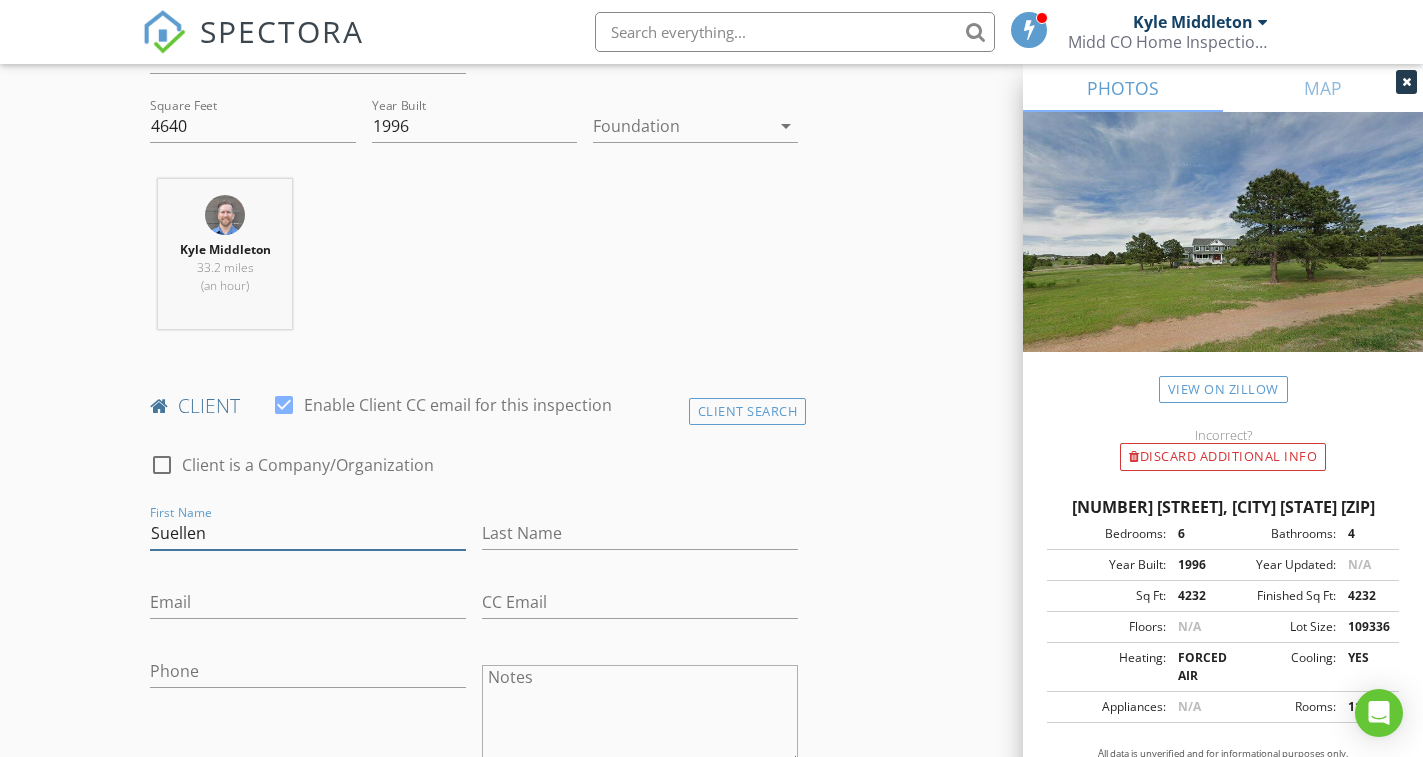 type on "Suellen" 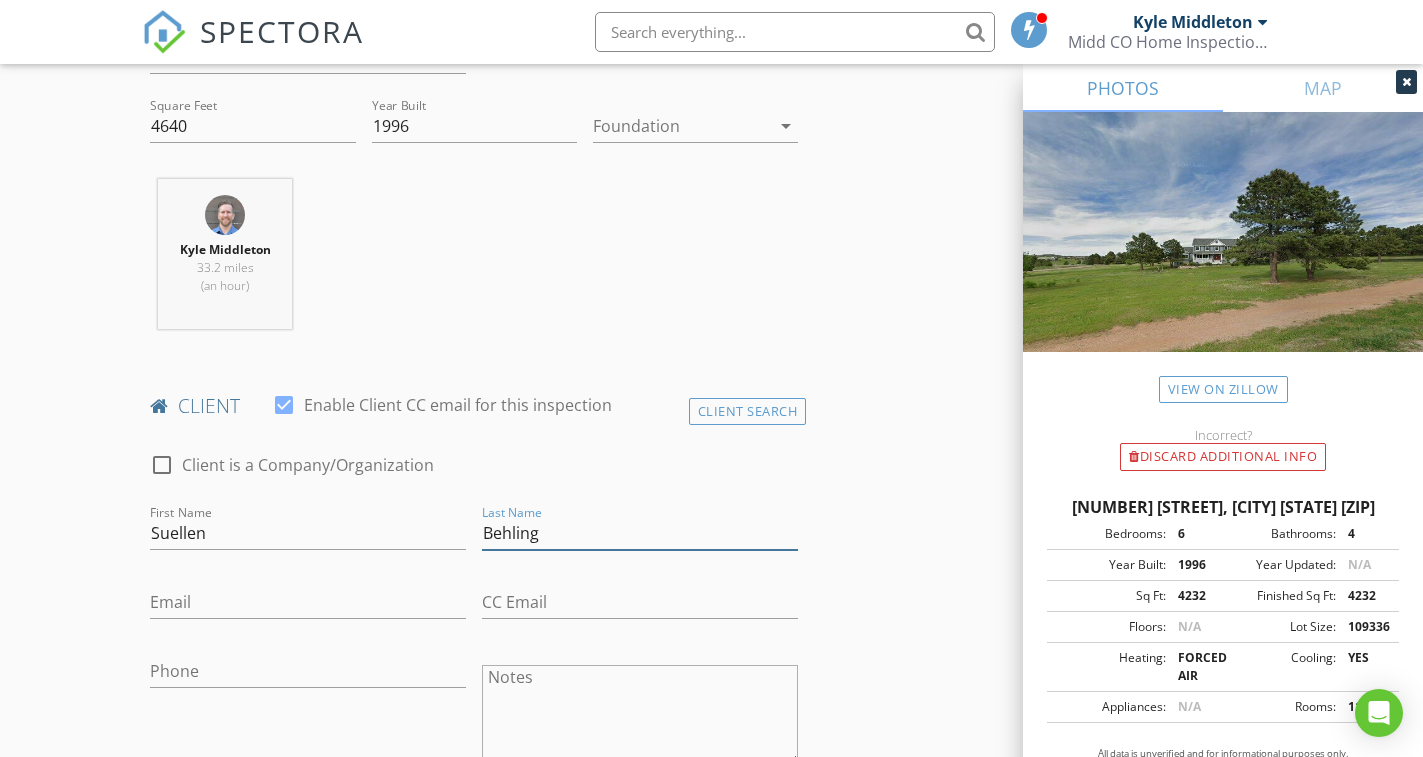 type on "Behling" 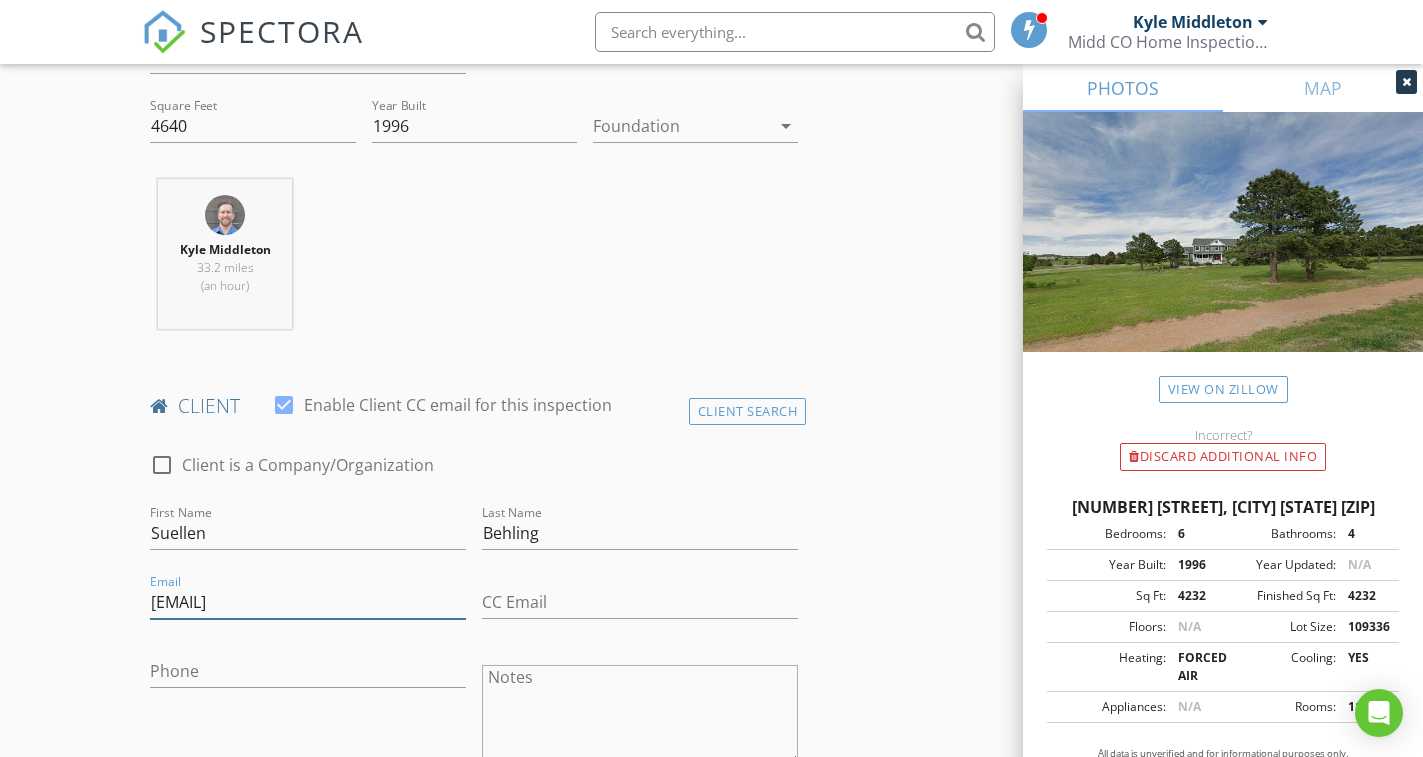 type on "behling12@gmail.com" 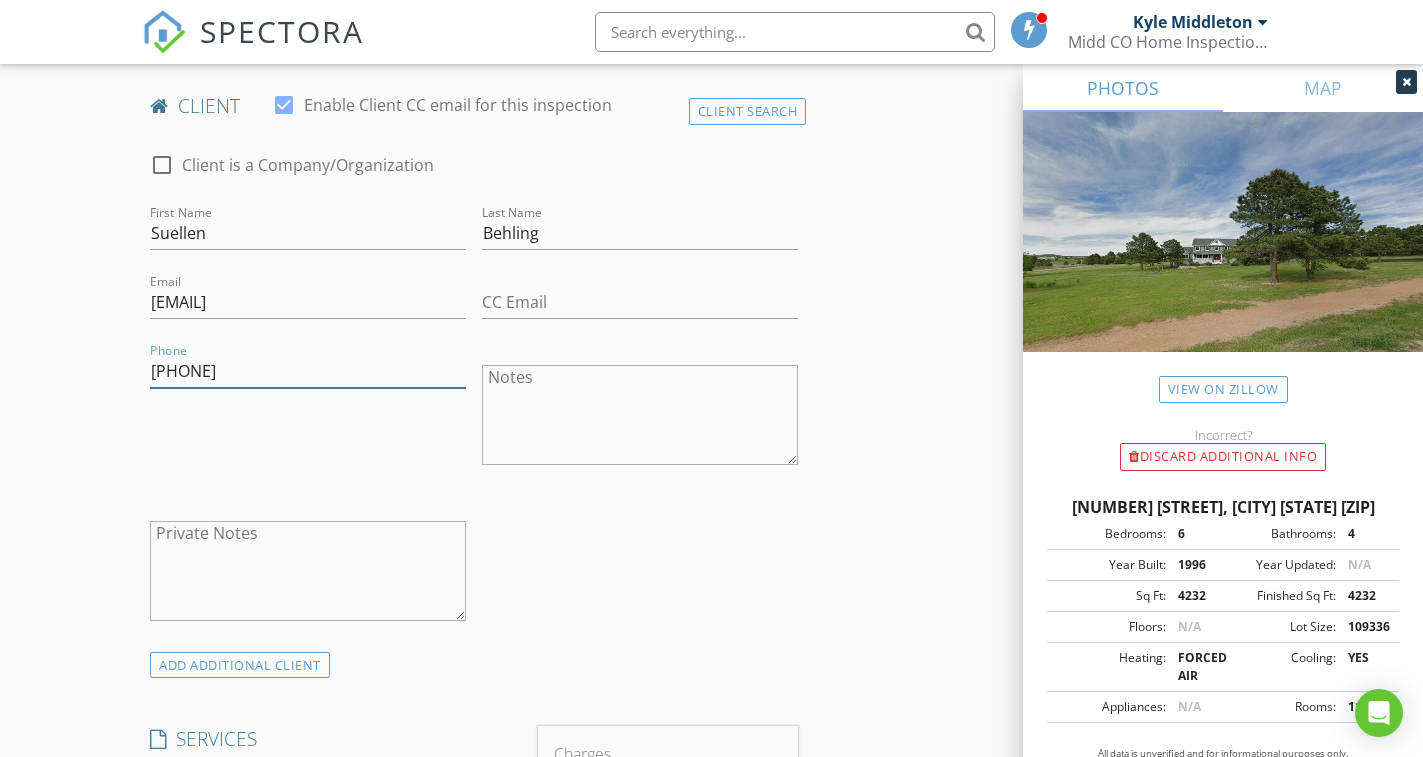 scroll, scrollTop: 1100, scrollLeft: 0, axis: vertical 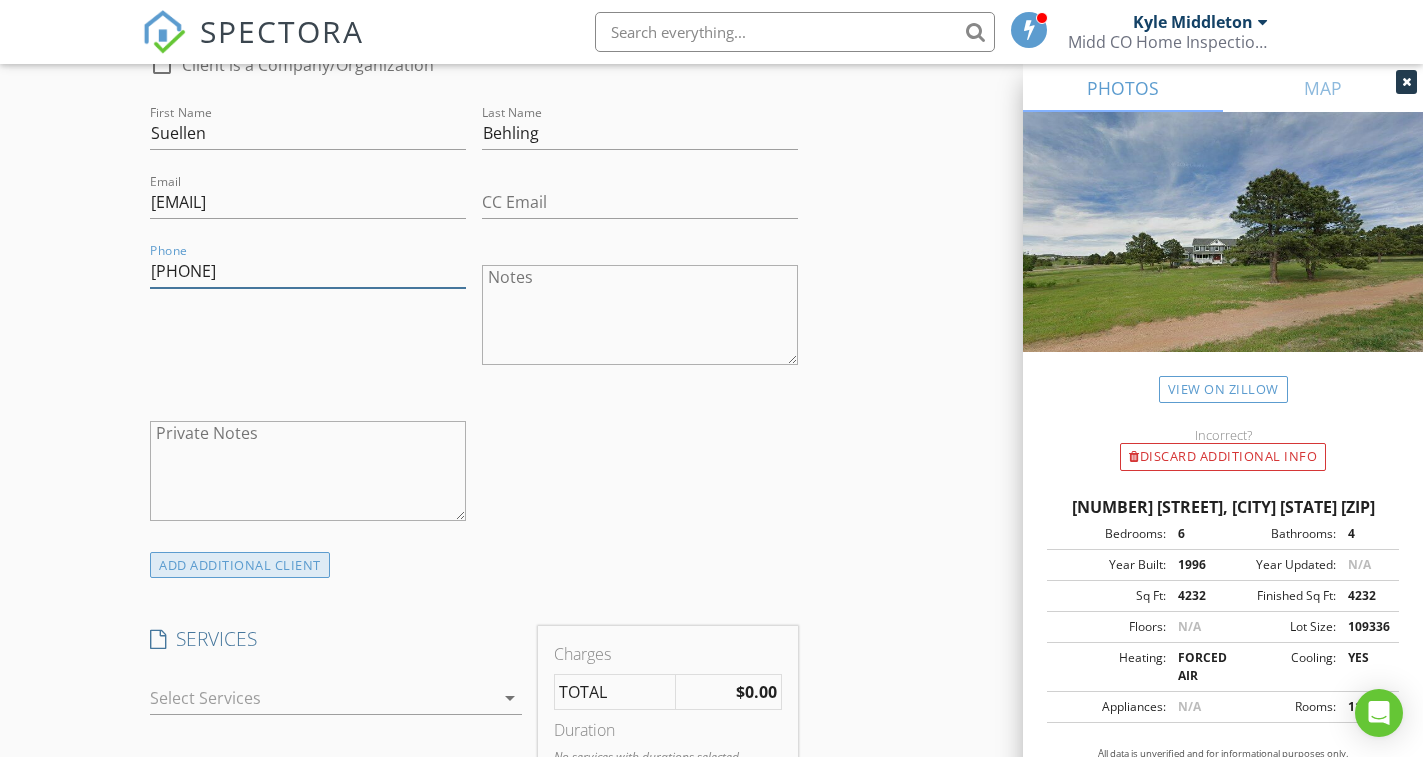 type on "480-206-3822" 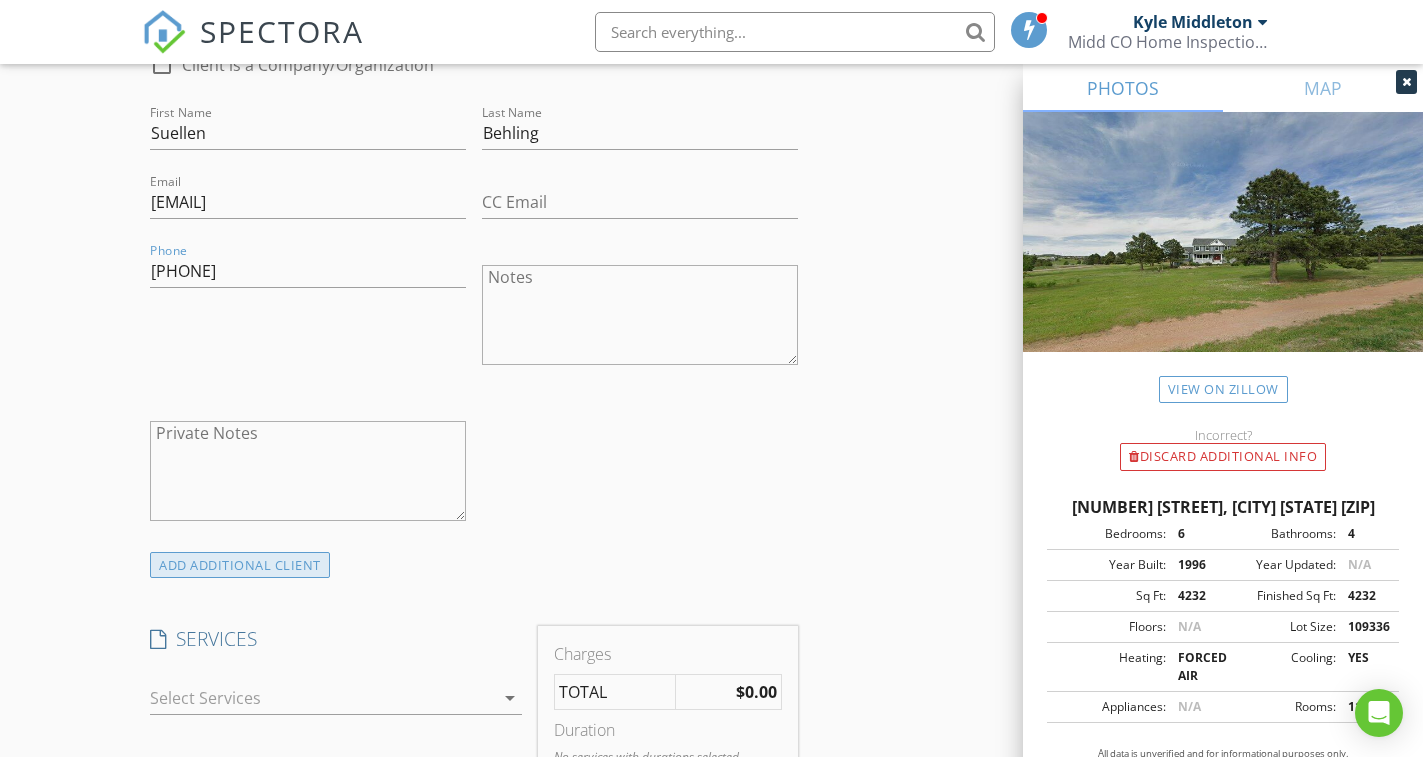 click on "ADD ADDITIONAL client" at bounding box center [240, 565] 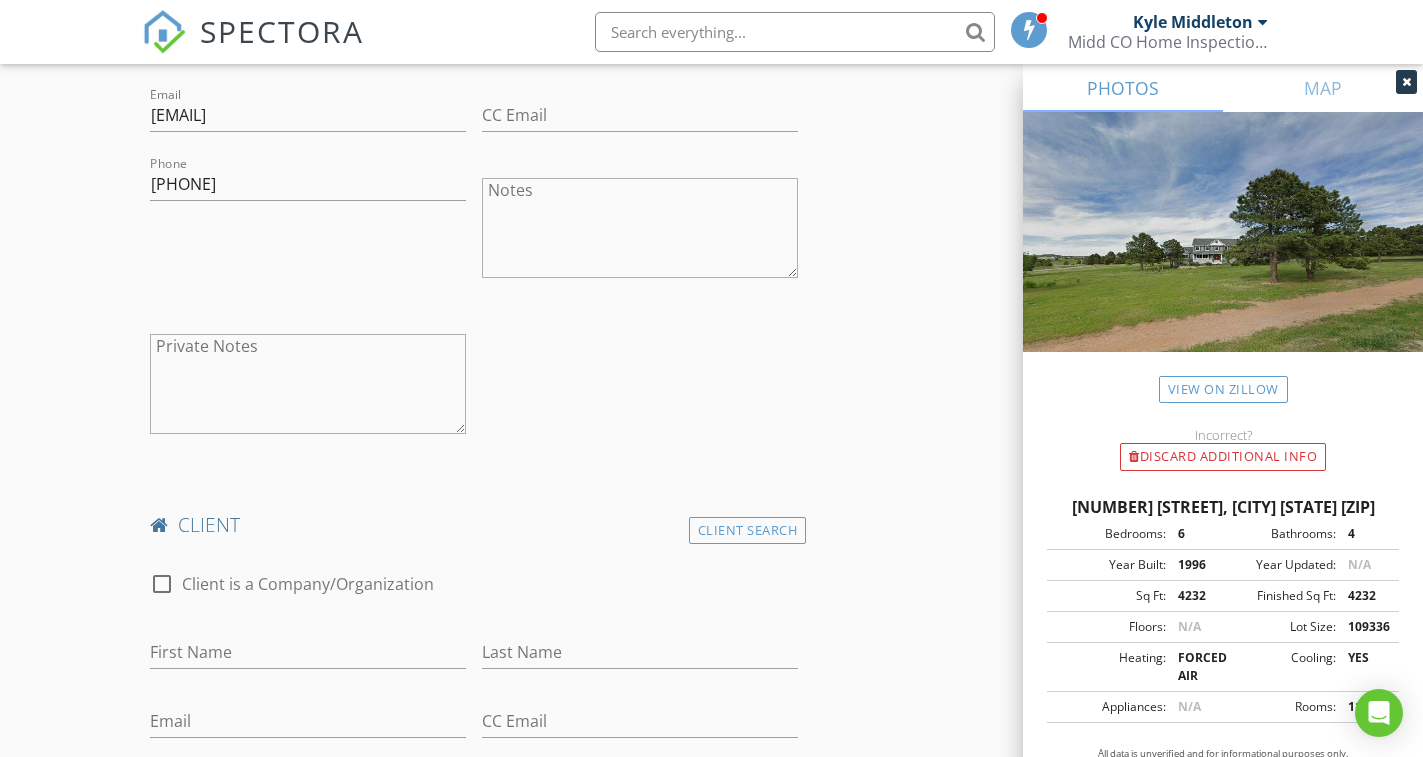 scroll, scrollTop: 1200, scrollLeft: 0, axis: vertical 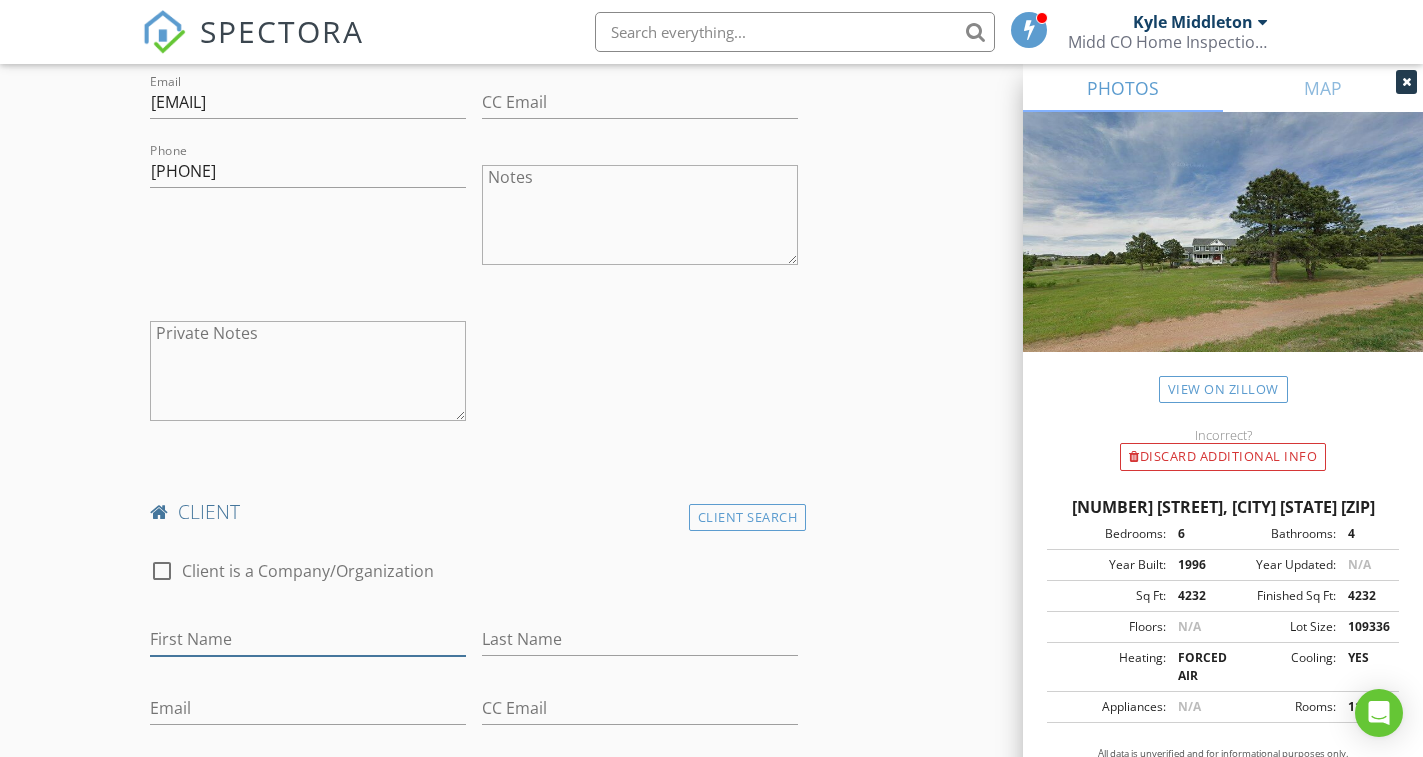 click on "First Name" at bounding box center [308, 639] 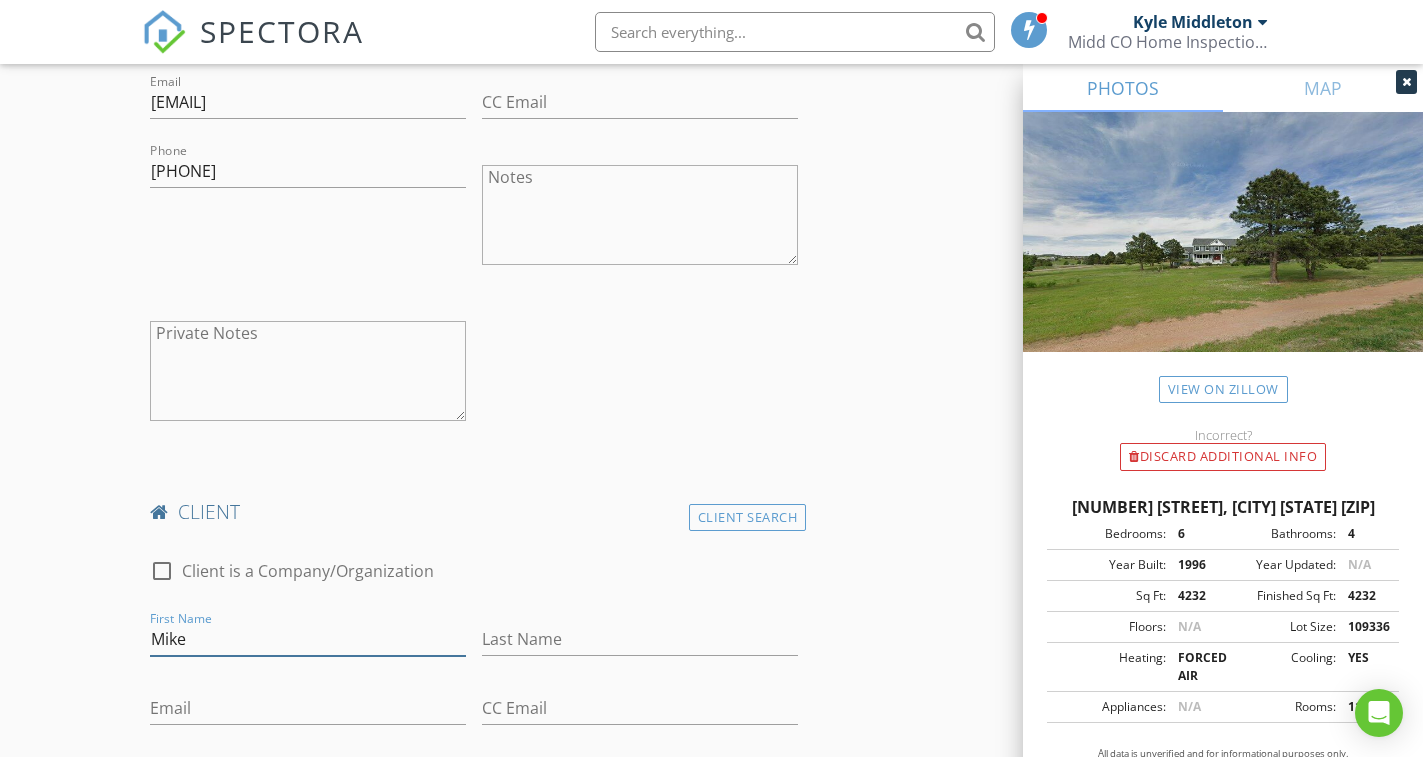 type on "Mike" 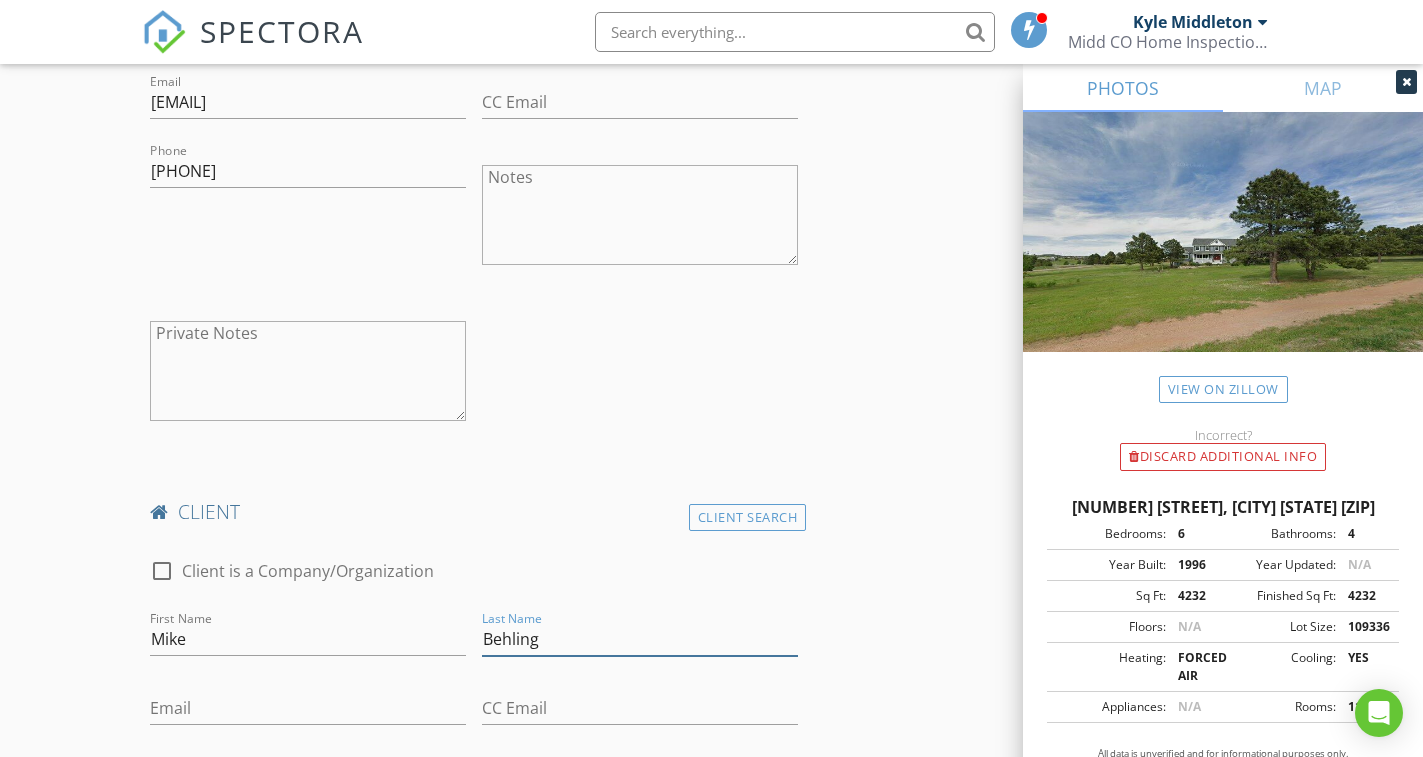 type on "Behling" 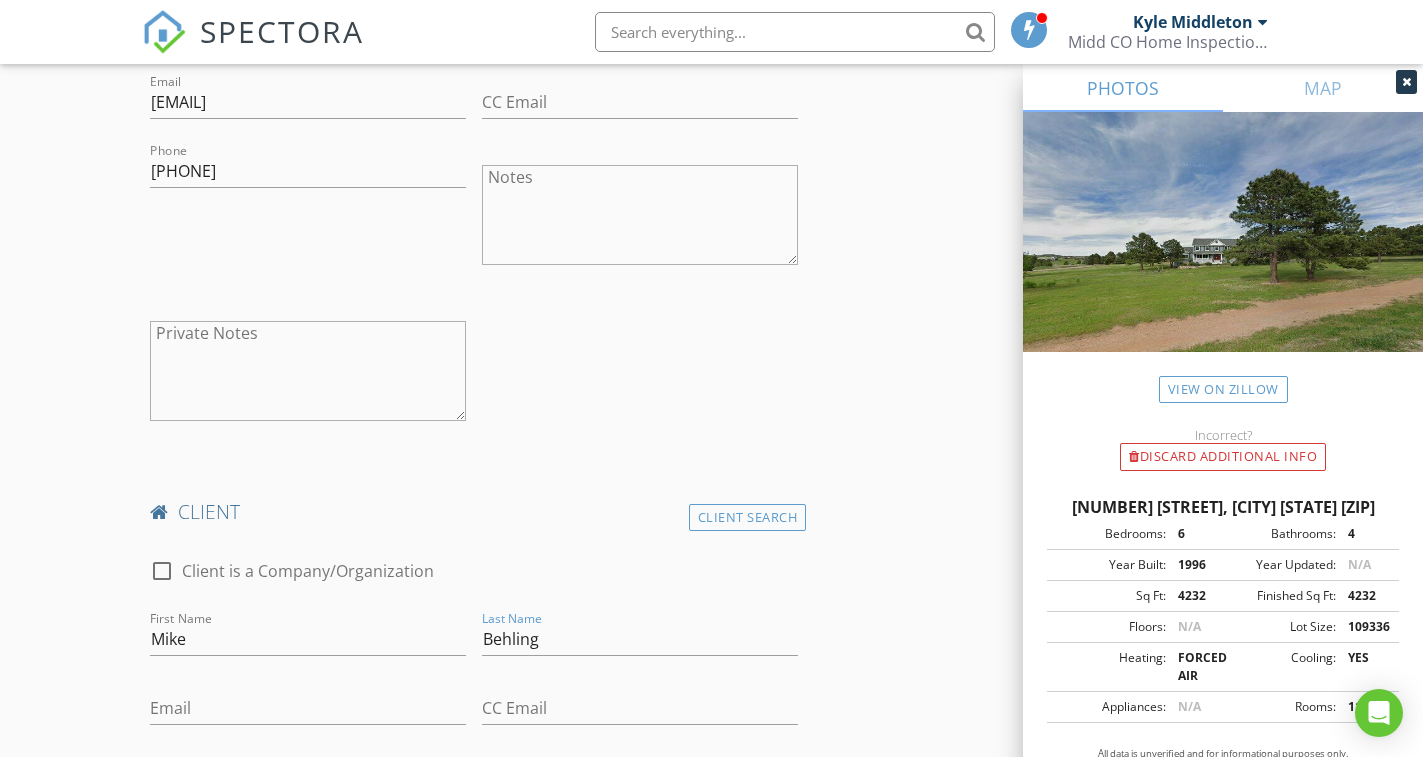 click on "INSPECTOR(S)
check_box   Kyle Middleton   PRIMARY   Kyle Middleton arrow_drop_down   check_box_outline_blank Kyle Middleton specifically requested
Date/Time
08/04/2025 9:00 AM
Location
Address Search       Address 620 E Kings Deer Point   Unit   City Monument   State CO   Zip 80132   County El Paso     Square Feet 4640   Year Built 1996   Foundation arrow_drop_down     Kyle Middleton     33.2 miles     (an hour)
client
check_box Enable Client CC email for this inspection   Client Search     check_box_outline_blank Client is a Company/Organization     First Name Suellen   Last Name Behling   Email behling12@gmail.com   CC Email   Phone 480-206-3822           Notes   Private Notes
client
Client Search     check_box_outline_blank Client is a Company/Organization     First Name Mike   Last Name Behling   Email   CC Email" at bounding box center (711, 1016) 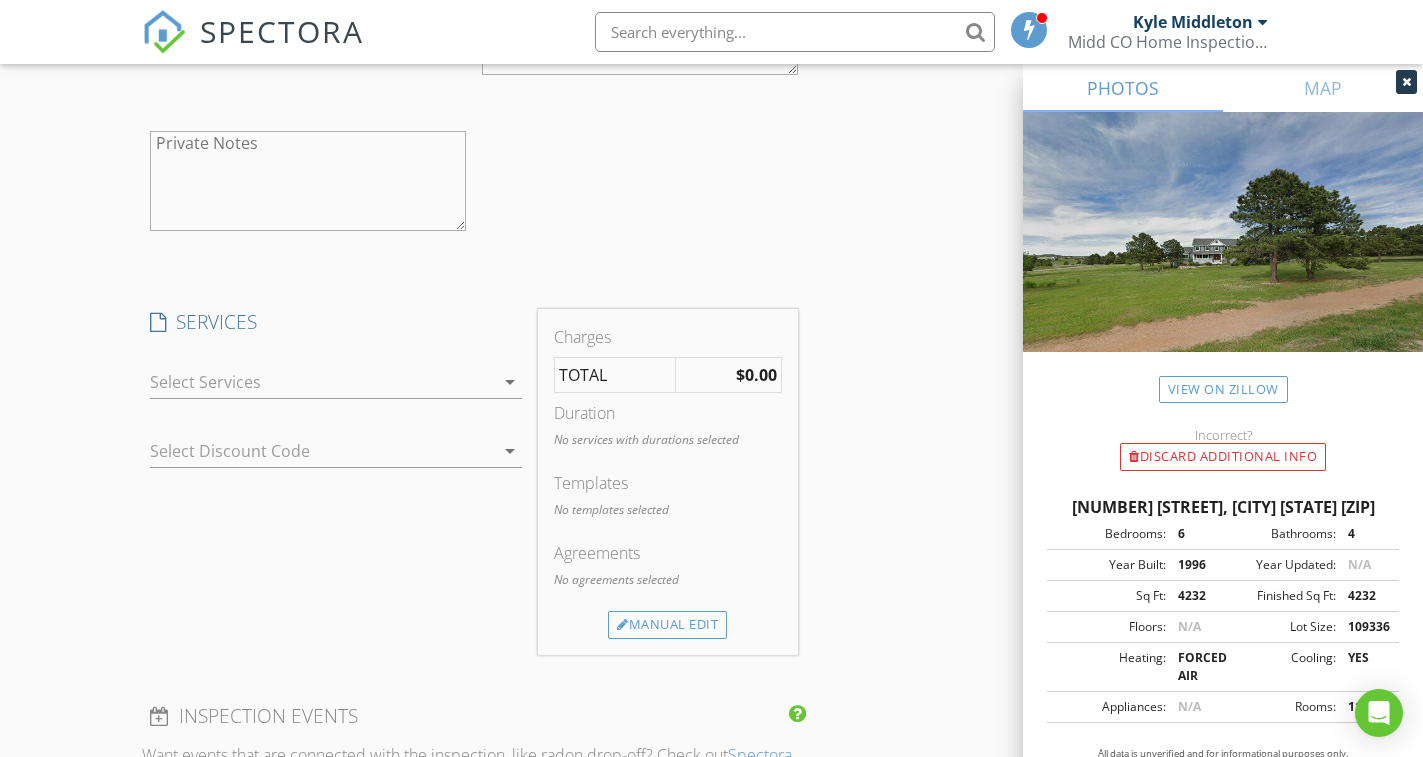 scroll, scrollTop: 2000, scrollLeft: 0, axis: vertical 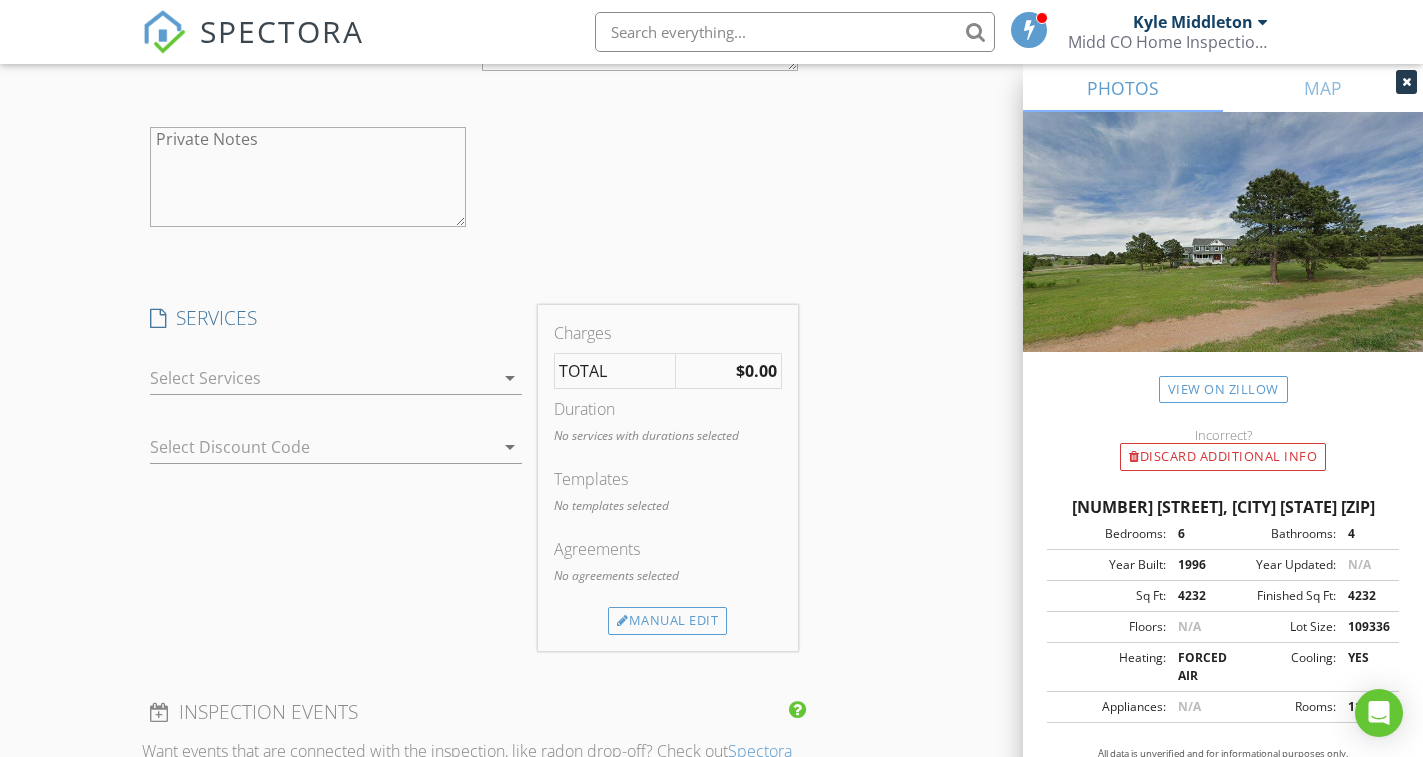 click at bounding box center (321, 378) 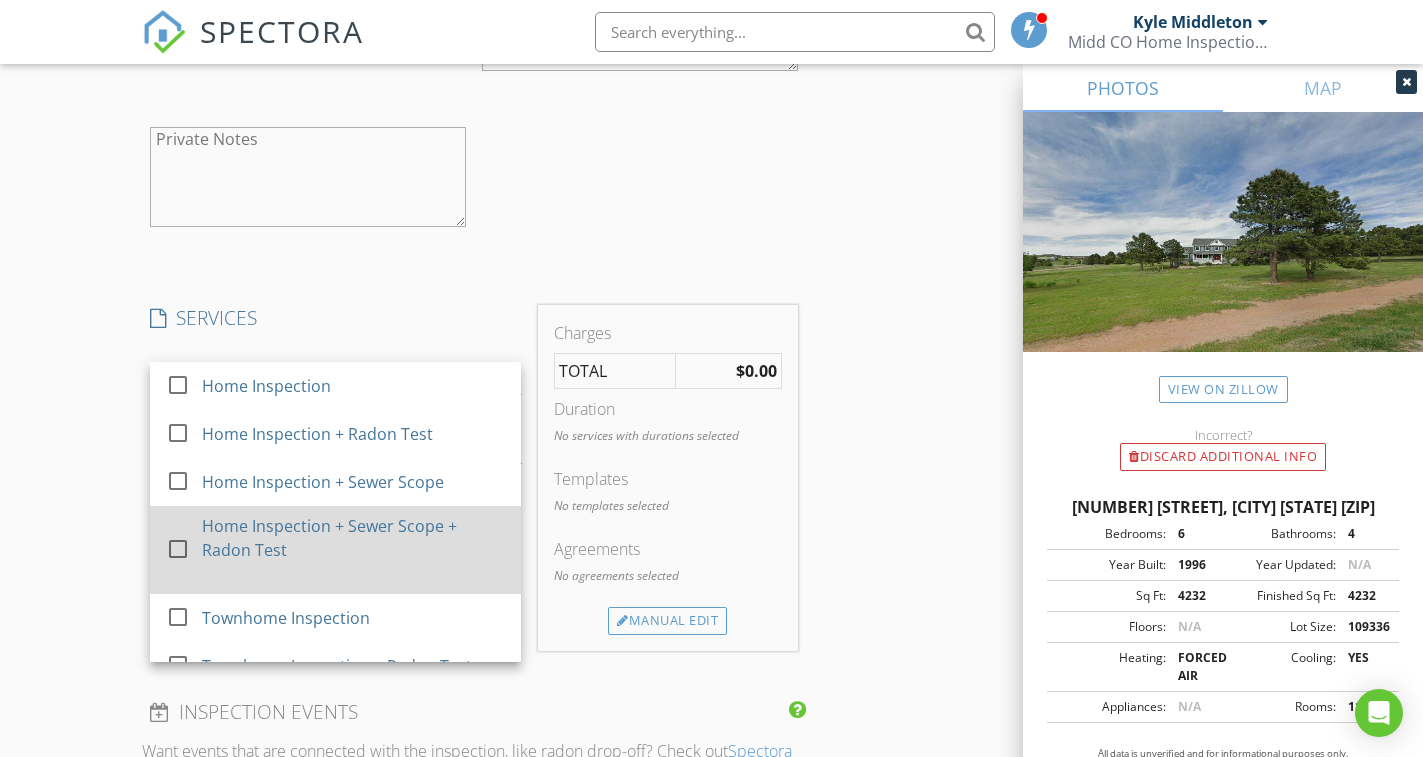 click on "Home Inspection + Sewer Scope + Radon Test" at bounding box center (354, 538) 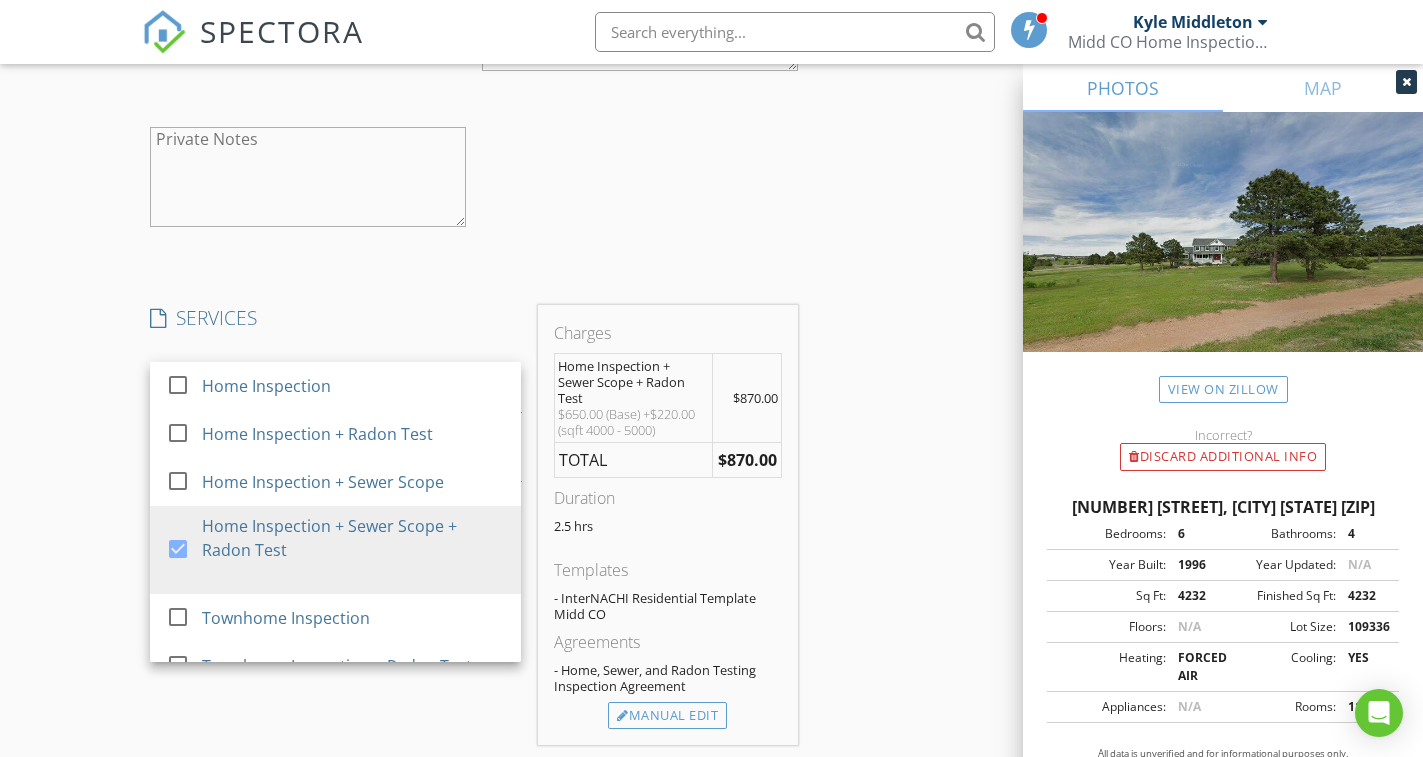 click on "INSPECTOR(S)
check_box   Kyle Middleton   PRIMARY   Kyle Middleton arrow_drop_down   check_box_outline_blank Kyle Middleton specifically requested
Date/Time
08/04/2025 9:00 AM
Location
Address Search       Address 620 E Kings Deer Point   Unit   City Monument   State CO   Zip 80132   County El Paso     Square Feet 4640   Year Built 1996   Foundation arrow_drop_down     Kyle Middleton     33.2 miles     (an hour)
client
check_box Enable Client CC email for this inspection   Client Search     check_box_outline_blank Client is a Company/Organization     First Name Suellen   Last Name Behling   Email behling12@gmail.com   CC Email   Phone 480-206-3822           Notes   Private Notes
client
Client Search     check_box_outline_blank Client is a Company/Organization     First Name Mike   Last Name Behling   Email   CC Email" at bounding box center (711, 263) 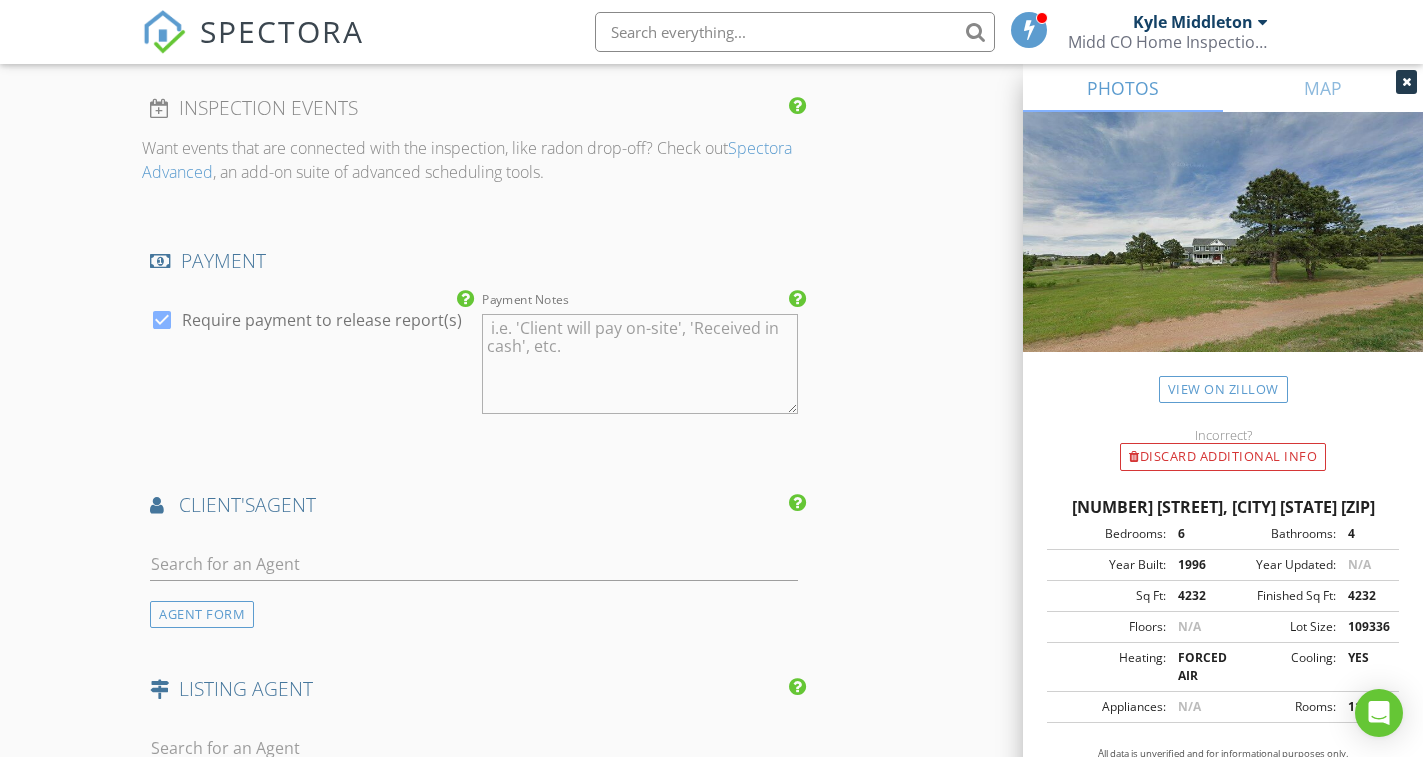 scroll, scrollTop: 2700, scrollLeft: 0, axis: vertical 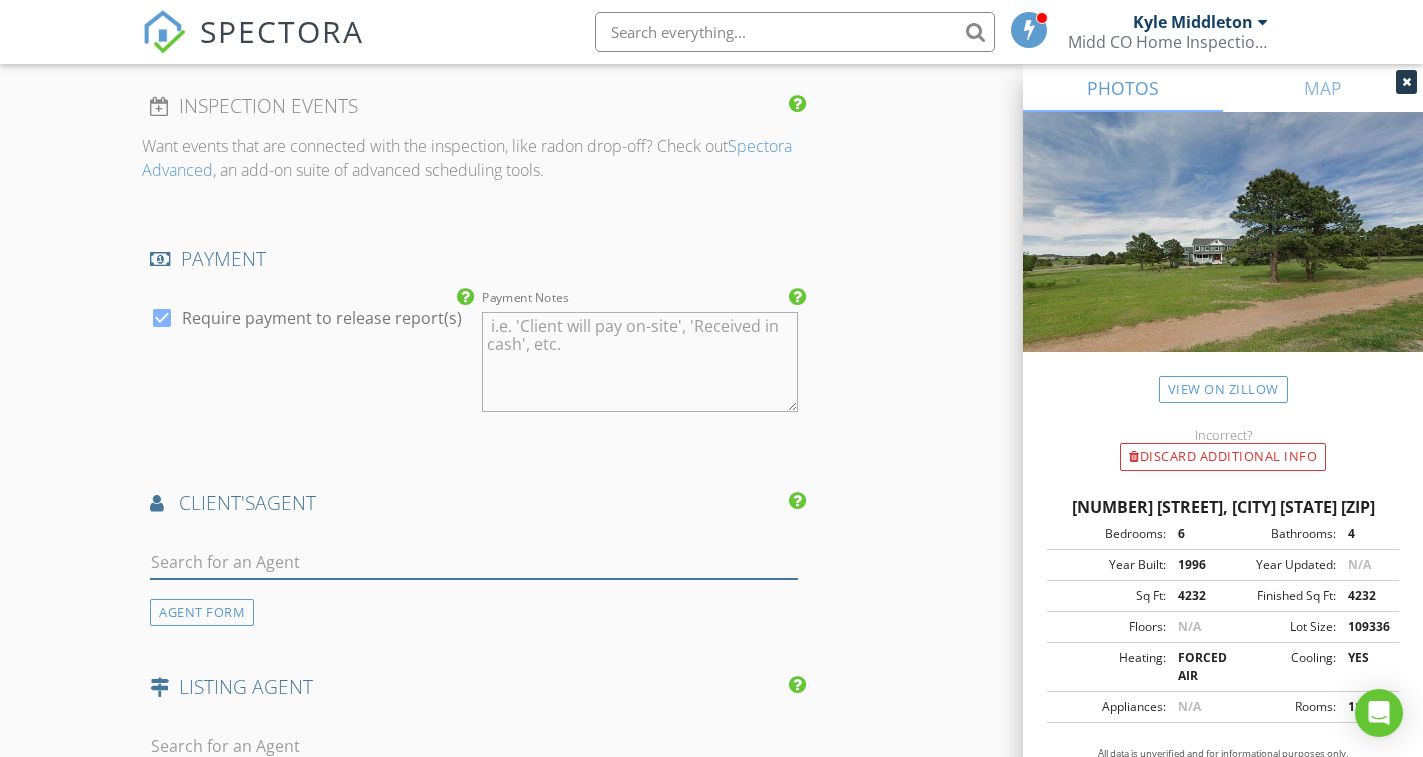 click at bounding box center (474, 562) 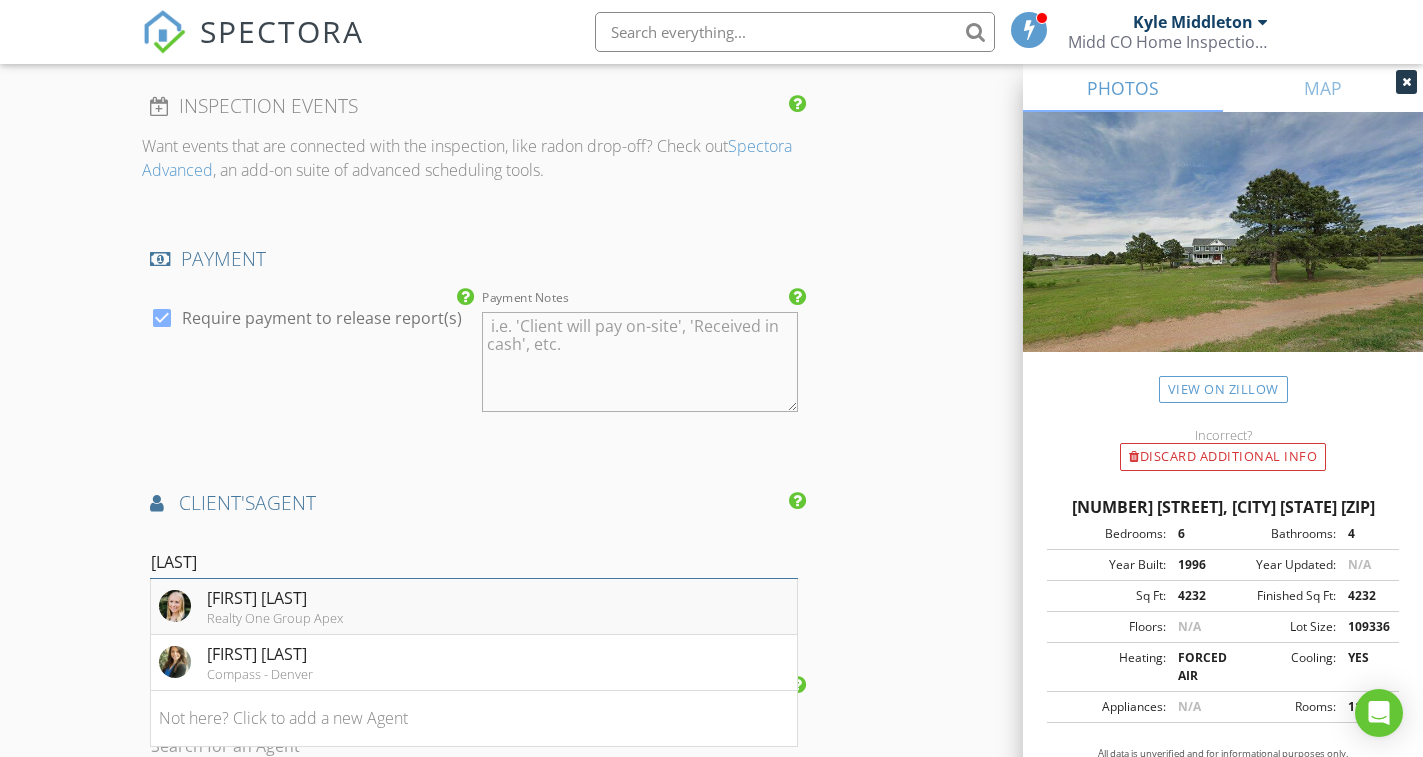 type on "atkins" 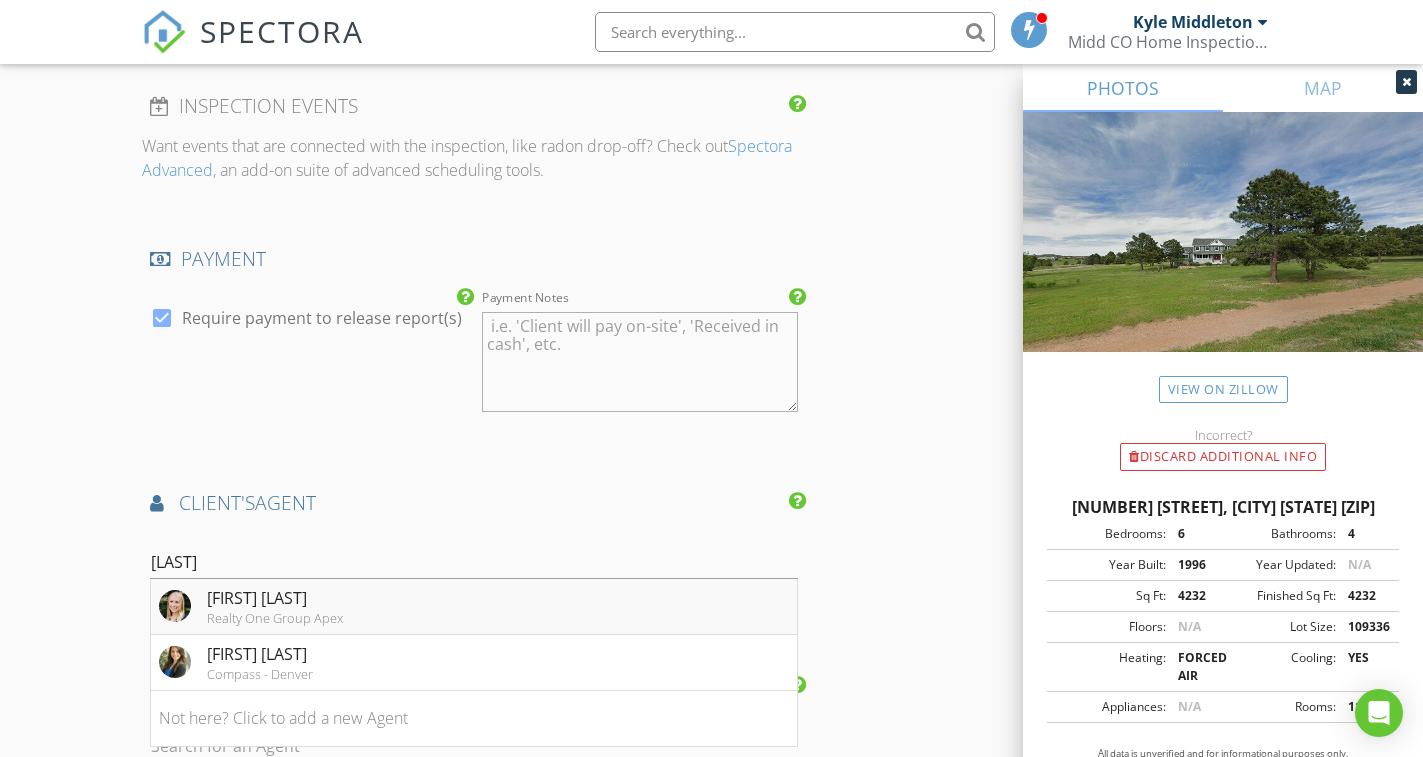 click on "Lauren Atkins" at bounding box center [275, 598] 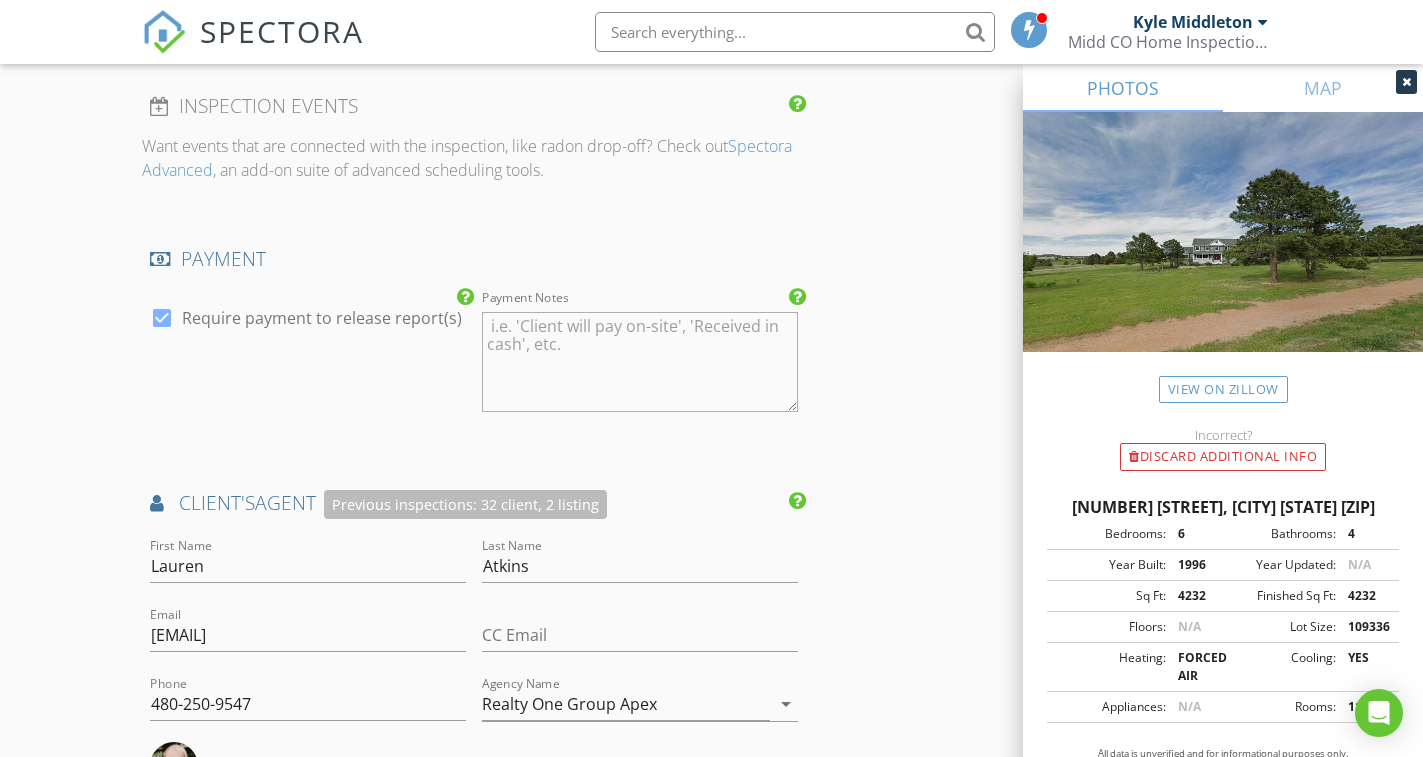 click on "INSPECTOR(S)
check_box   Kyle Middleton   PRIMARY   Kyle Middleton arrow_drop_down   check_box_outline_blank Kyle Middleton specifically requested
Date/Time
08/04/2025 9:00 AM
Location
Address Search       Address 620 E Kings Deer Point   Unit   City Monument   State CO   Zip 80132   County El Paso     Square Feet 4640   Year Built 1996   Foundation arrow_drop_down     Kyle Middleton     33.2 miles     (an hour)
client
check_box Enable Client CC email for this inspection   Client Search     check_box_outline_blank Client is a Company/Organization     First Name Suellen   Last Name Behling   Email behling12@gmail.com   CC Email   Phone 480-206-3822           Notes   Private Notes
client
Client Search     check_box_outline_blank Client is a Company/Organization     First Name Mike   Last Name Behling   Email   CC Email" at bounding box center [711, -210] 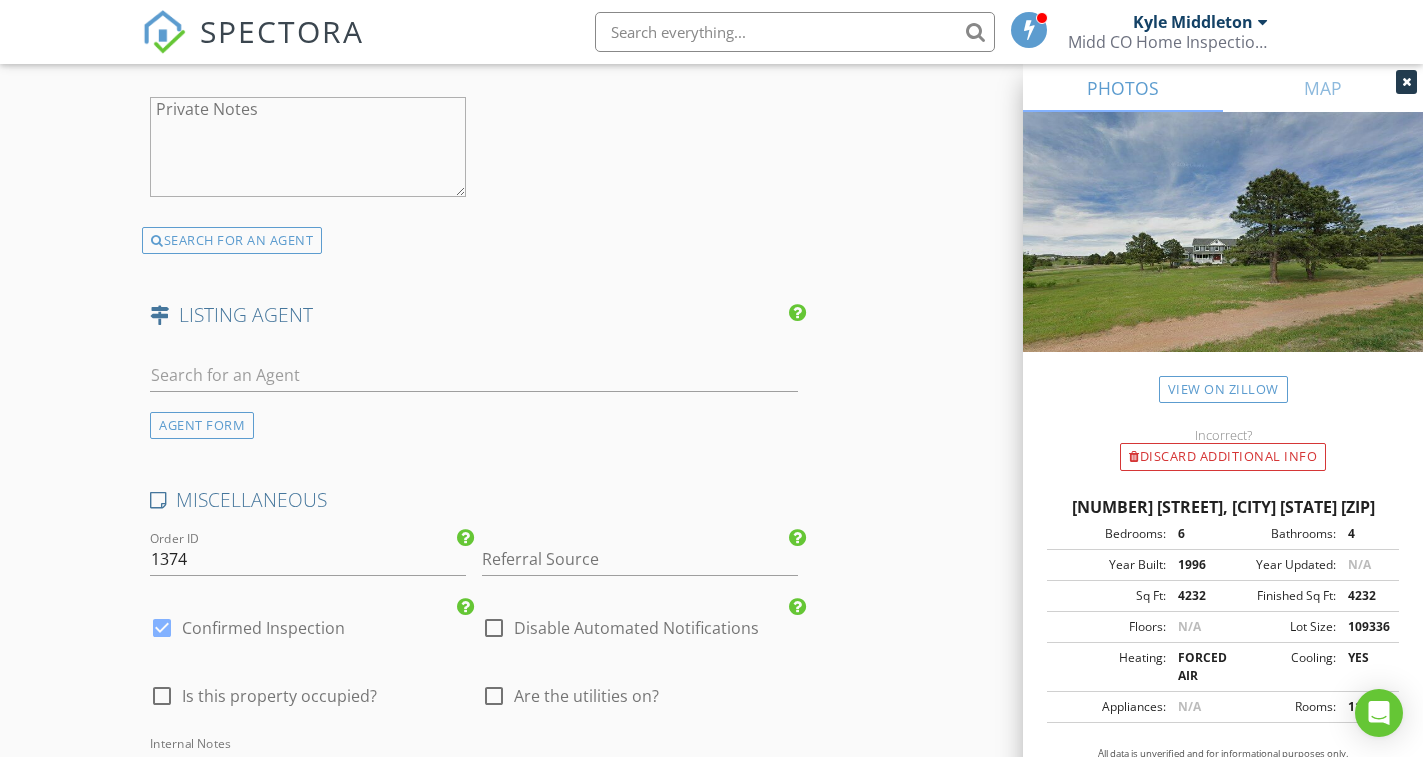 scroll, scrollTop: 3600, scrollLeft: 0, axis: vertical 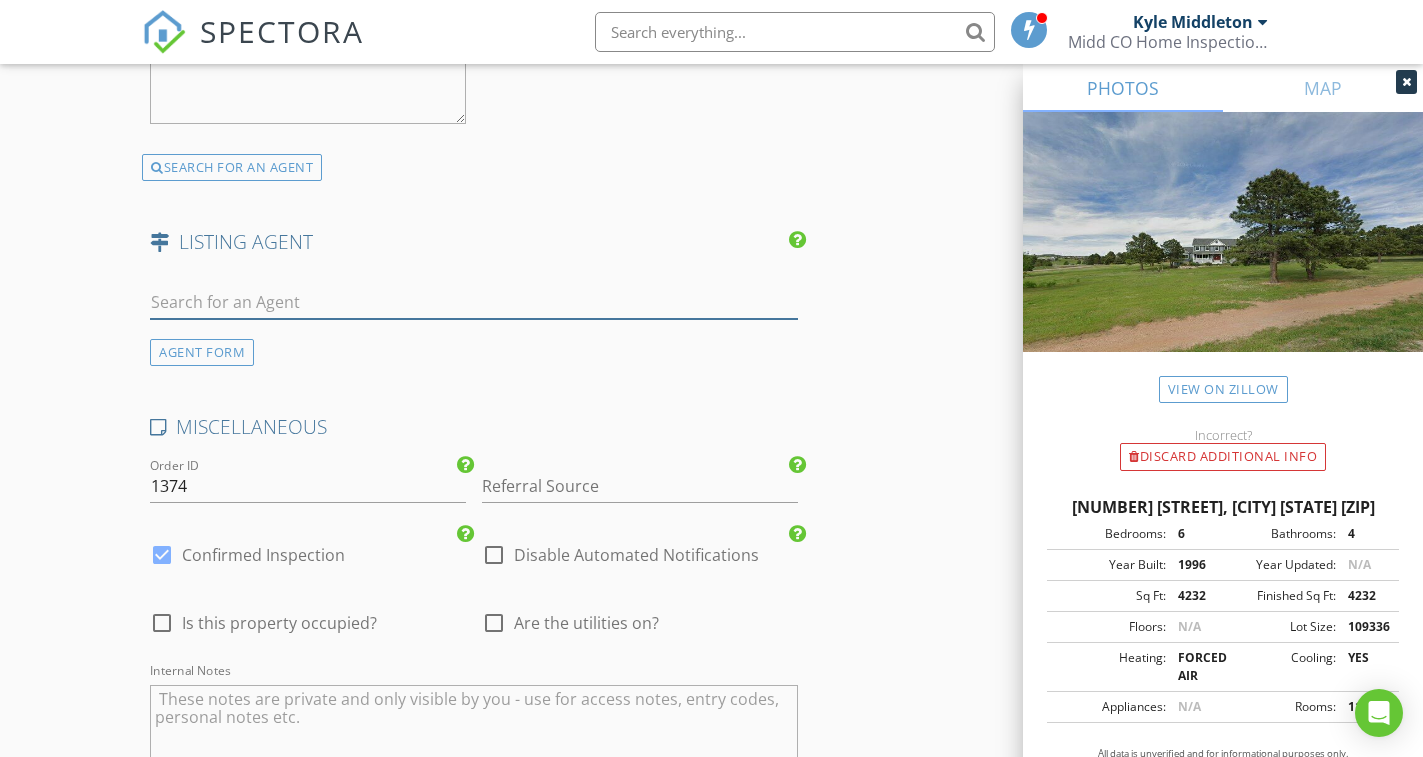 click at bounding box center (474, 302) 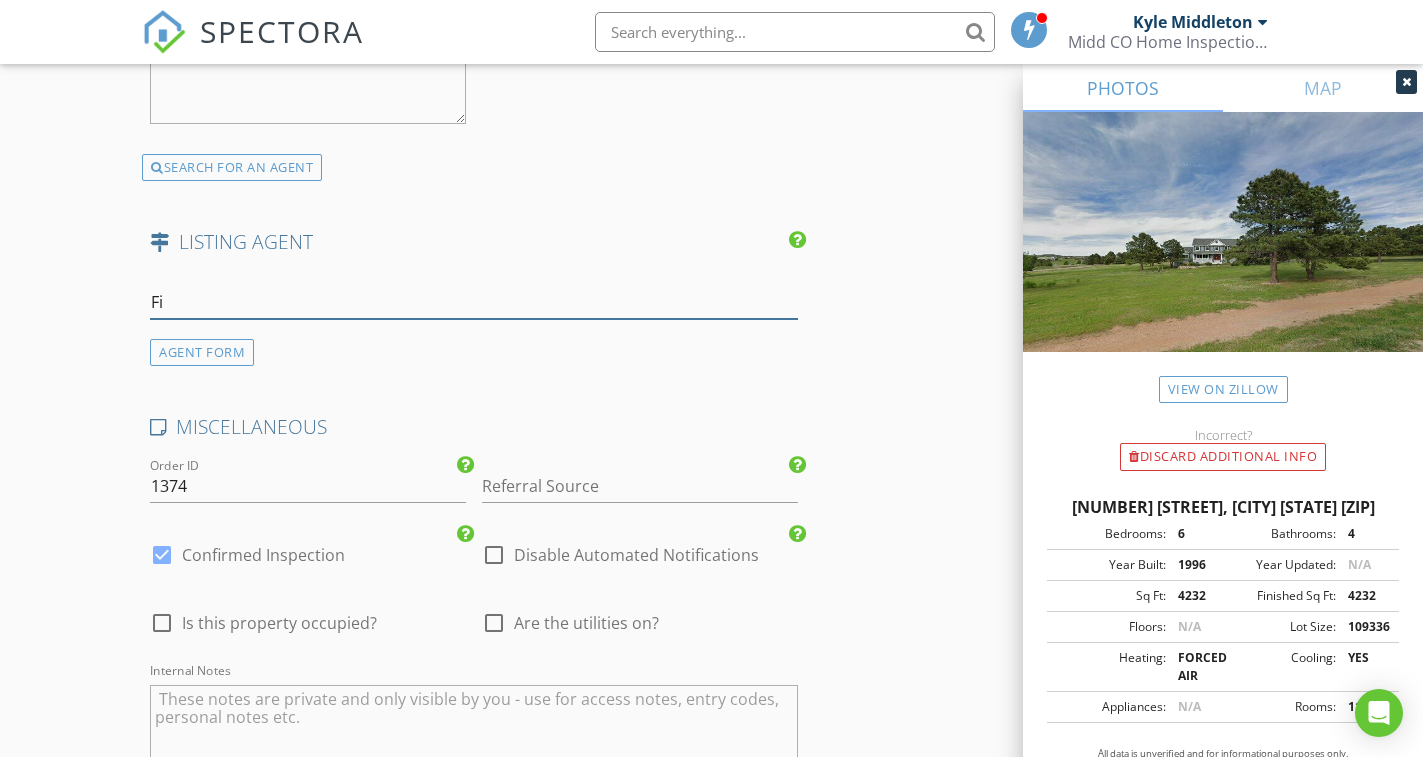 type on "F" 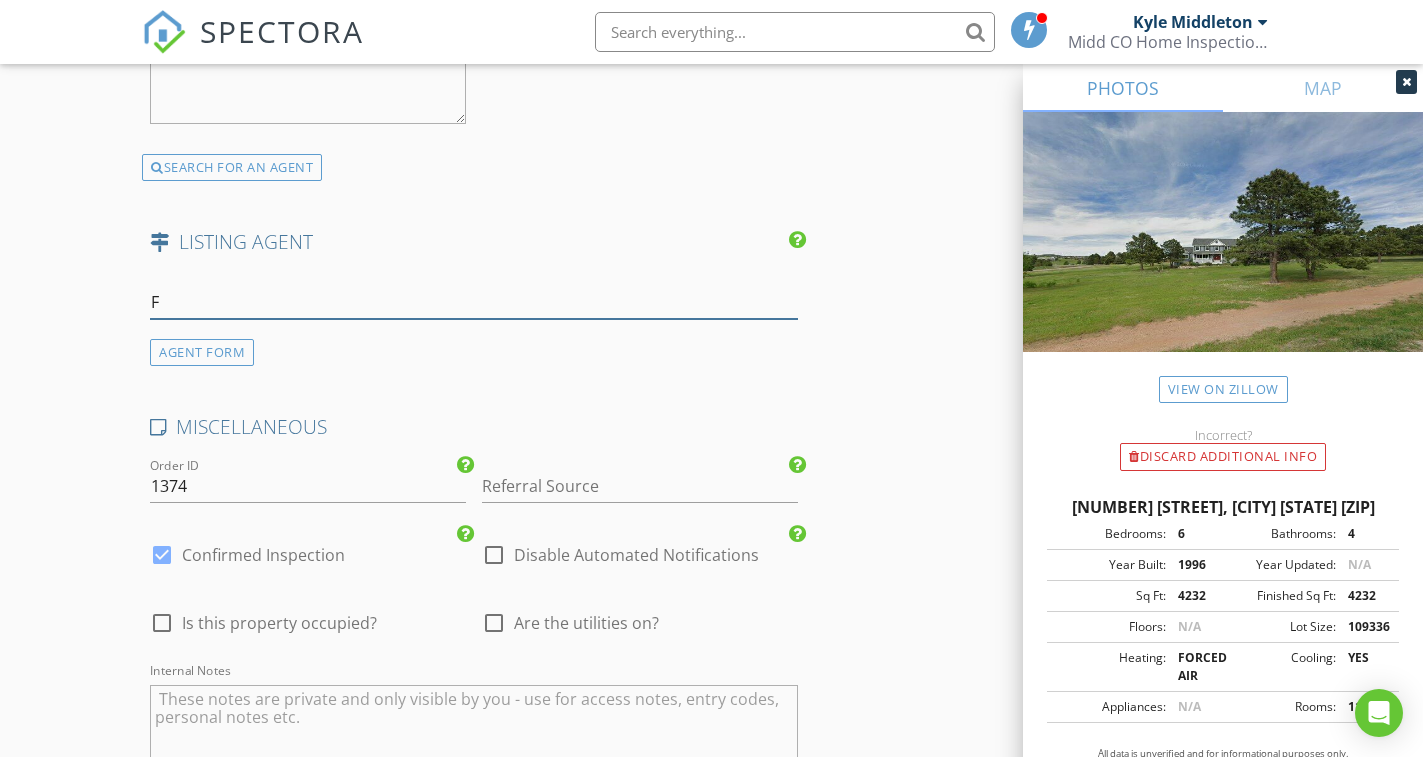 type 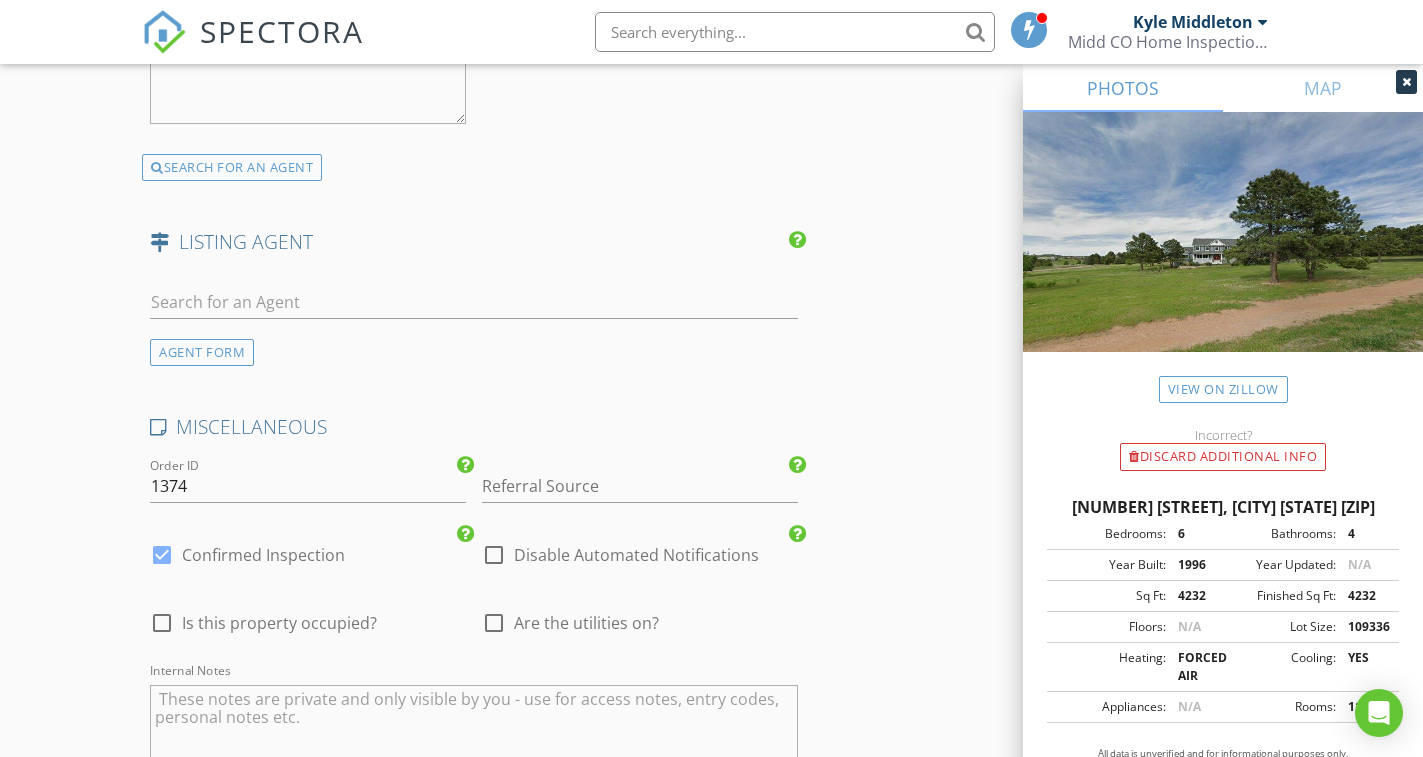 click on "AGENT FORM" at bounding box center (202, 352) 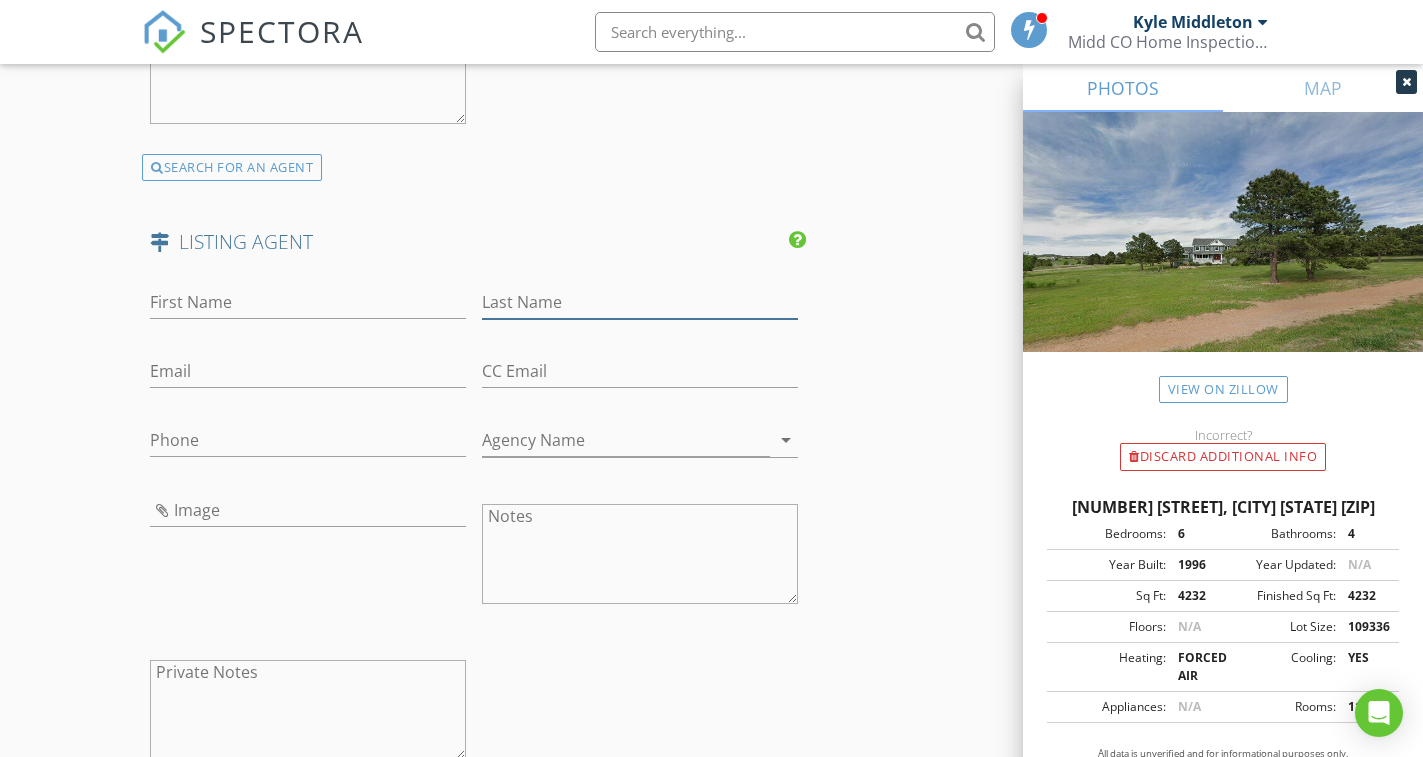 click on "Last Name" at bounding box center [640, 302] 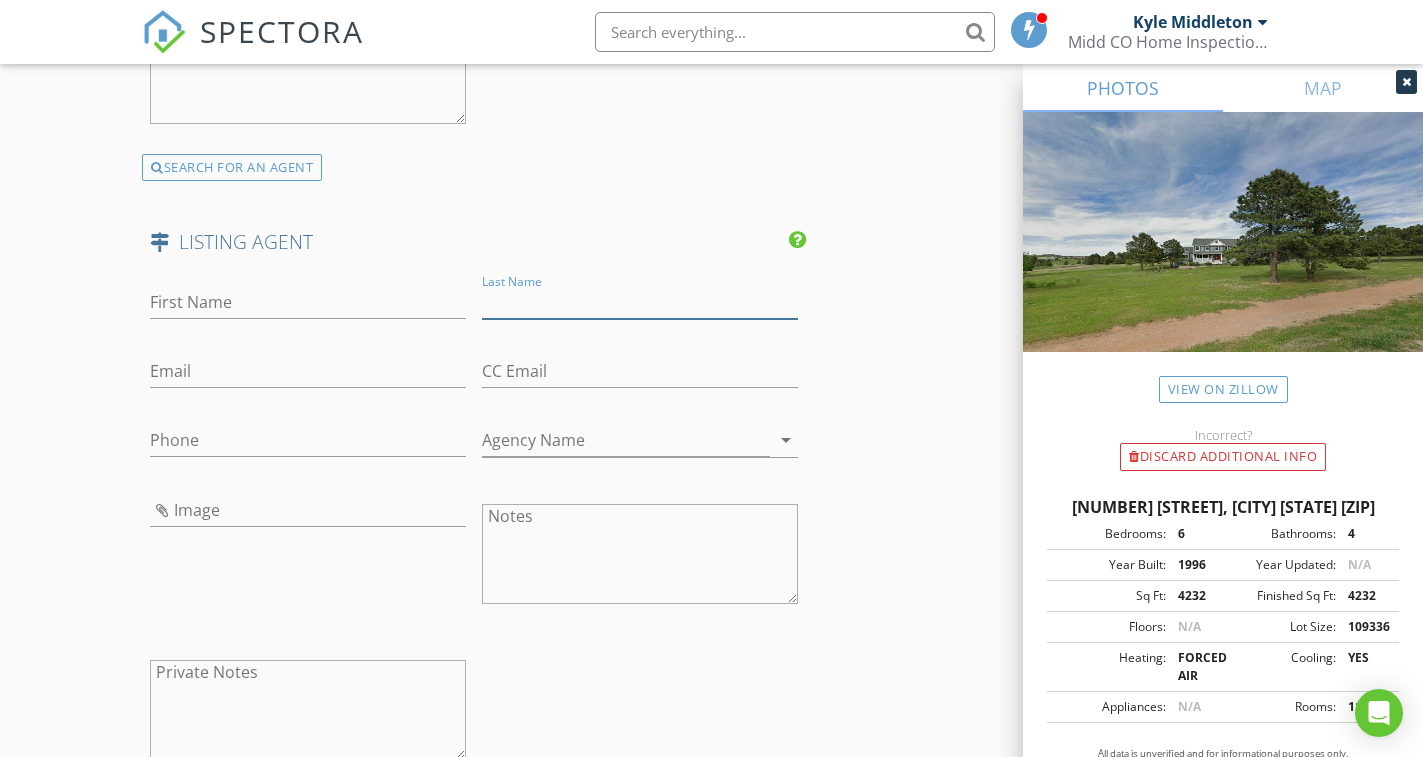 paste on "Fisher" 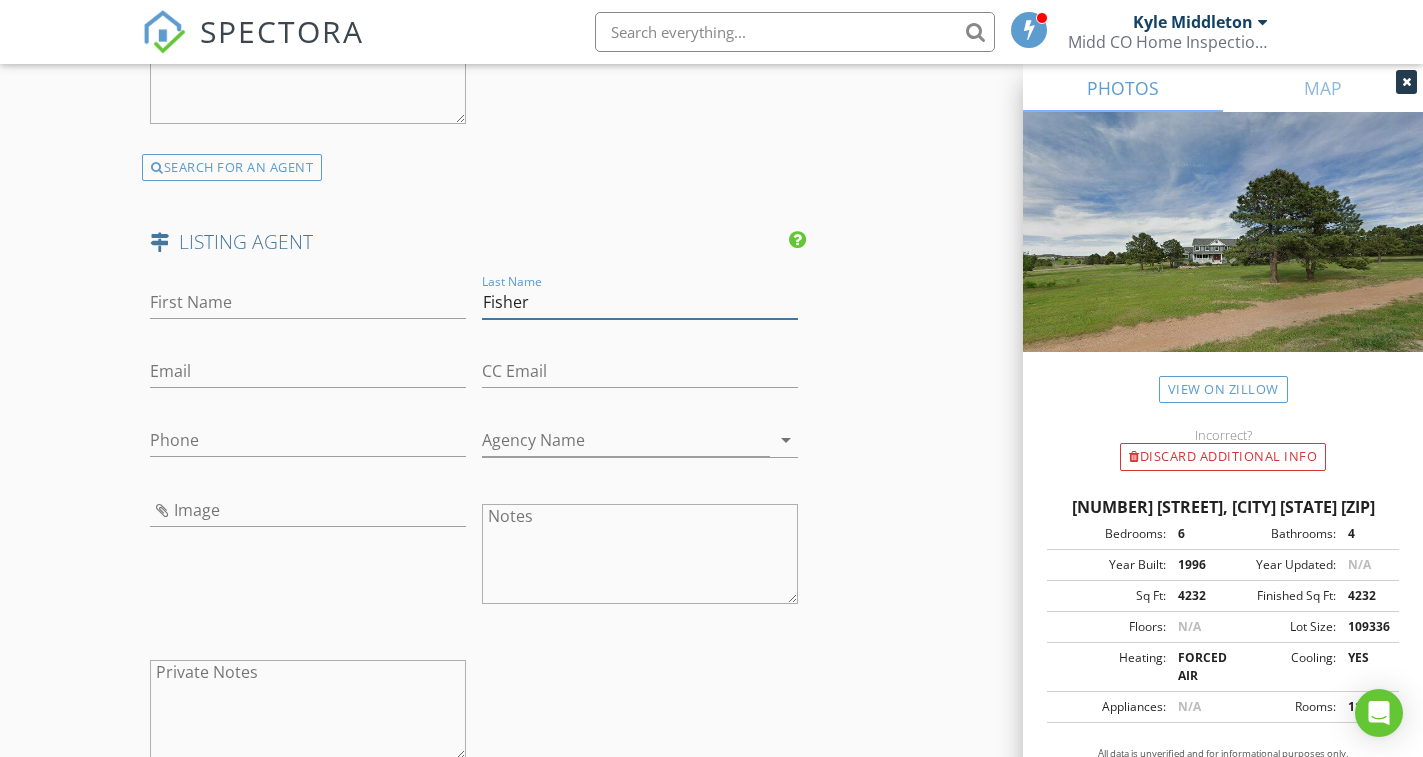 type on "Fisher" 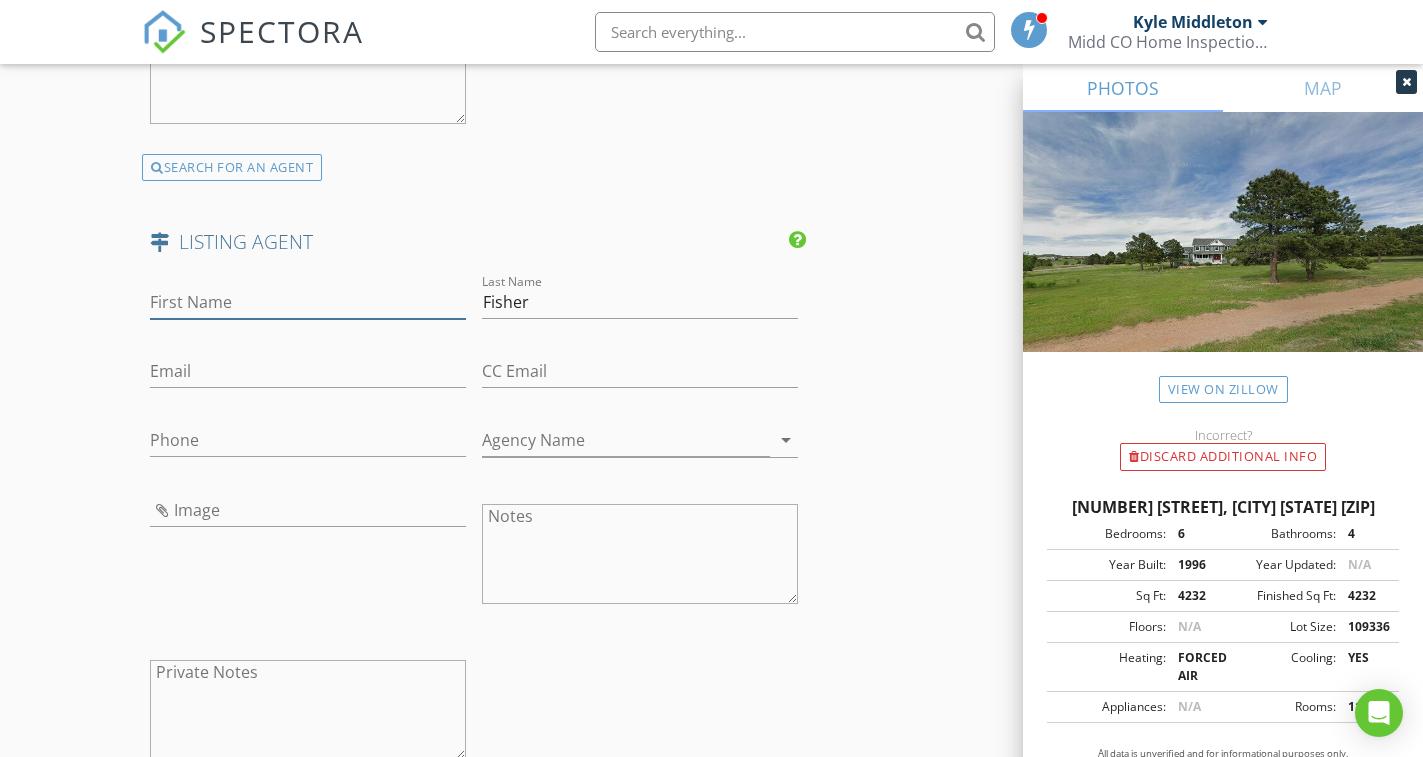click on "First Name" at bounding box center [308, 302] 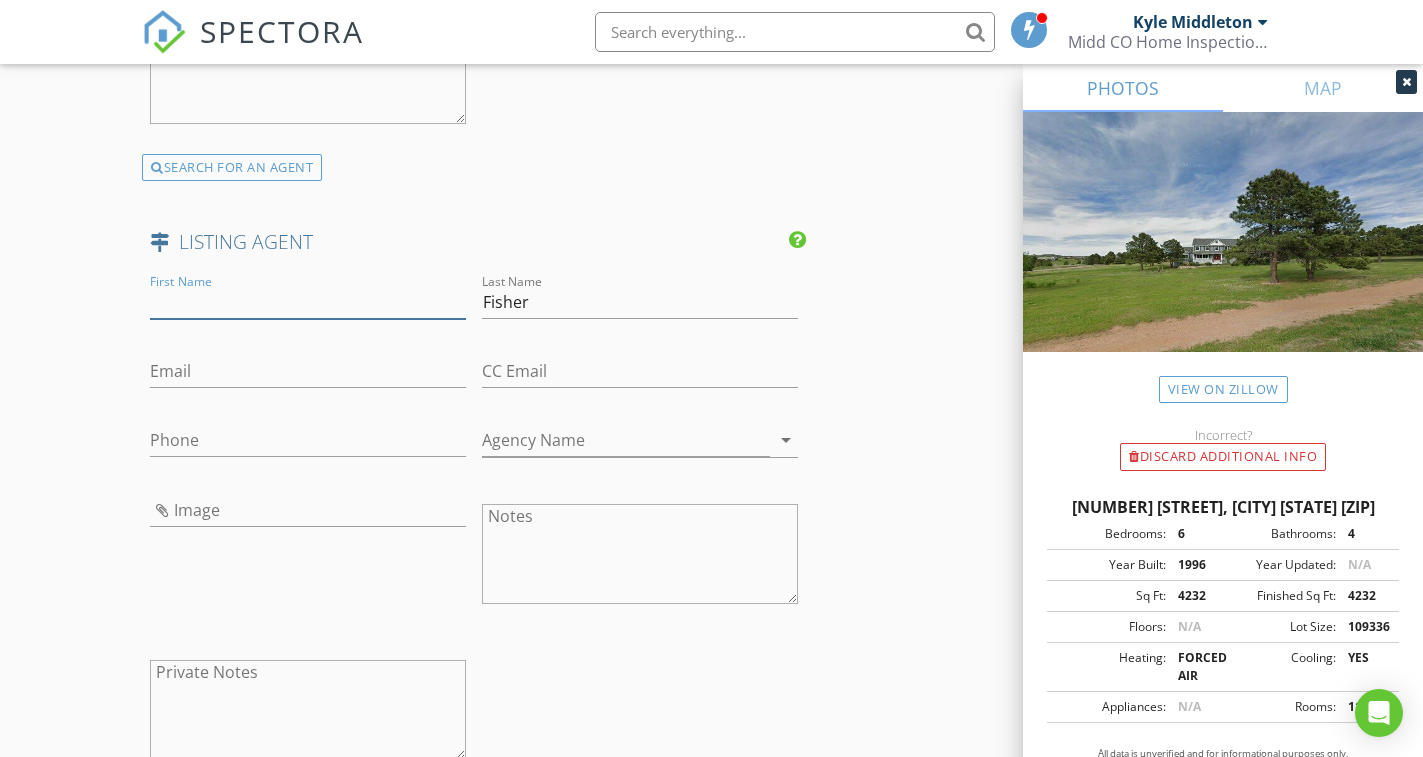paste on "Michelle" 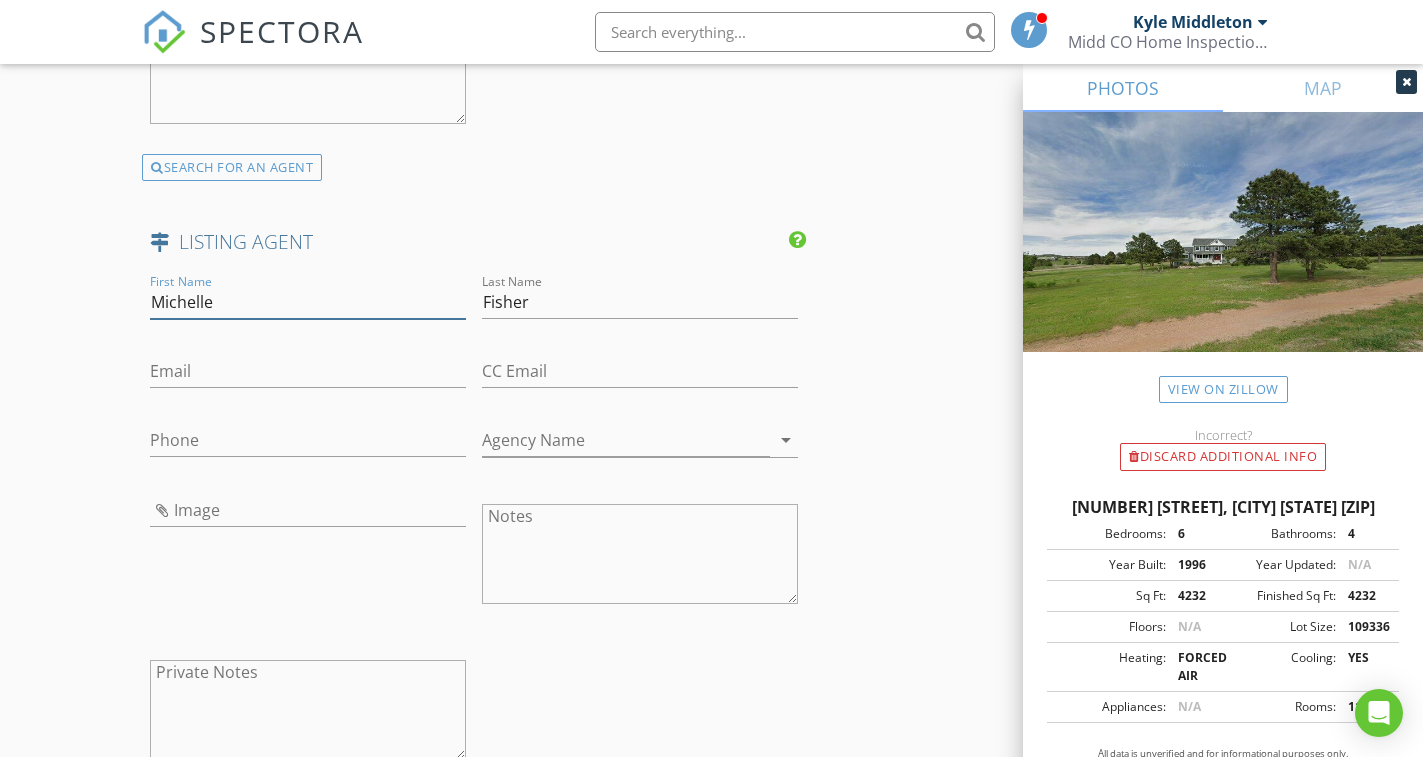 type on "Michelle" 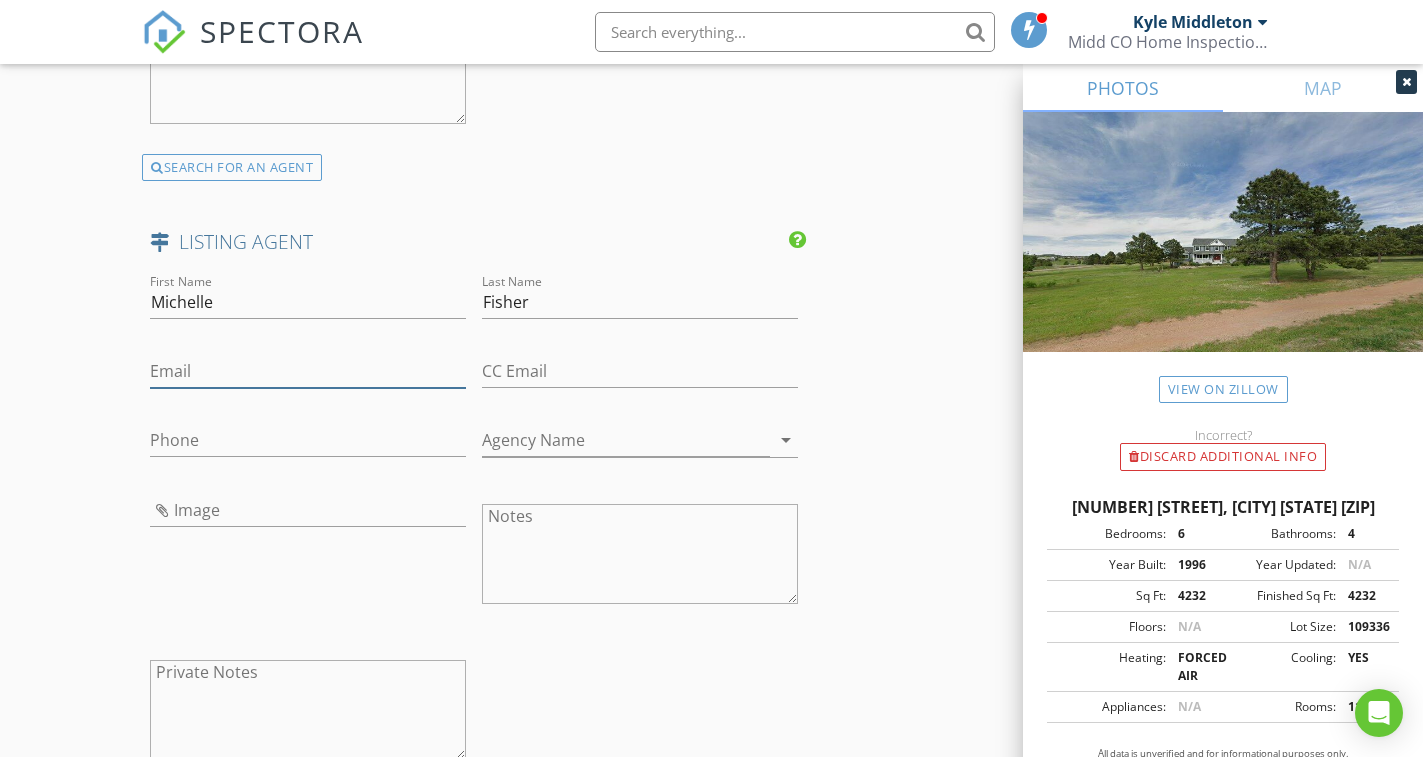 click on "Email" at bounding box center [308, 371] 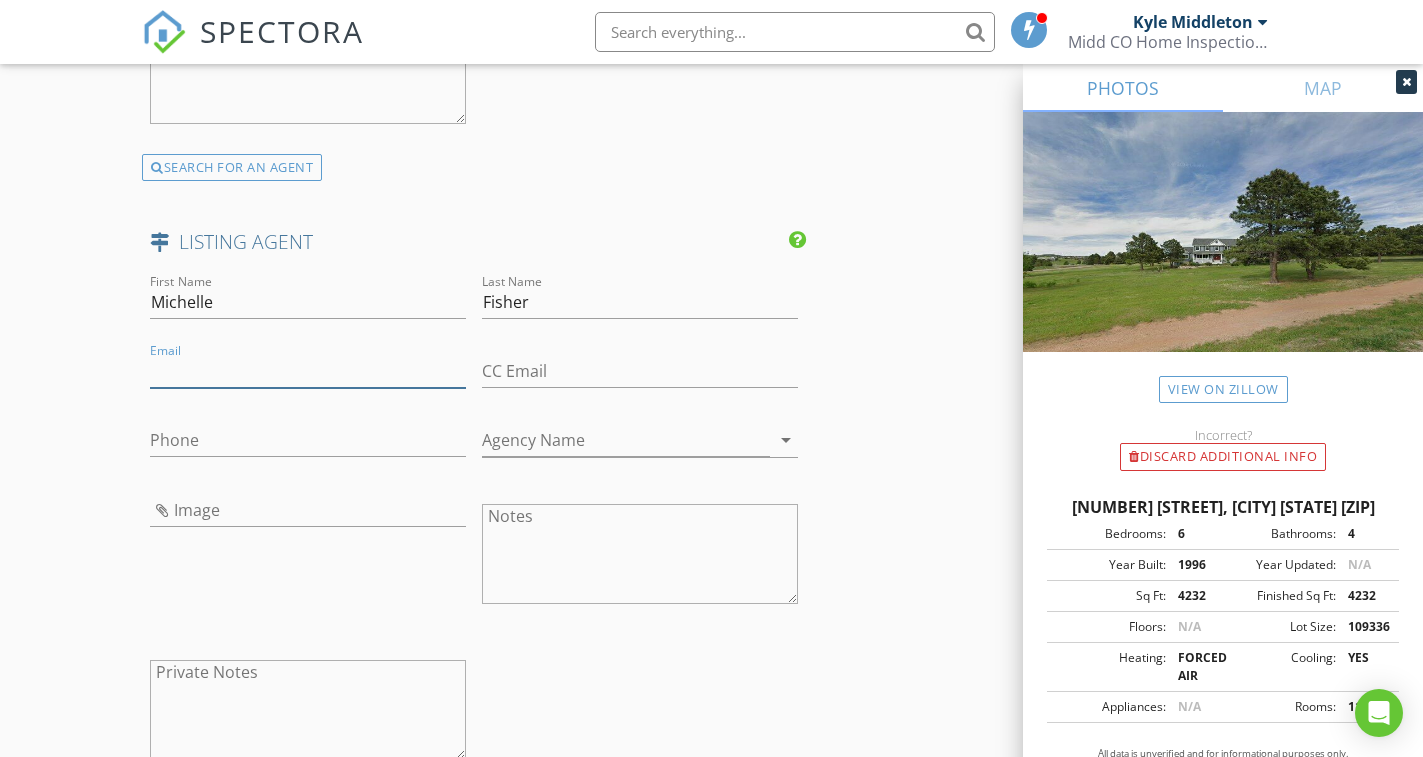 paste on "realtormichellefisher@gmail.com" 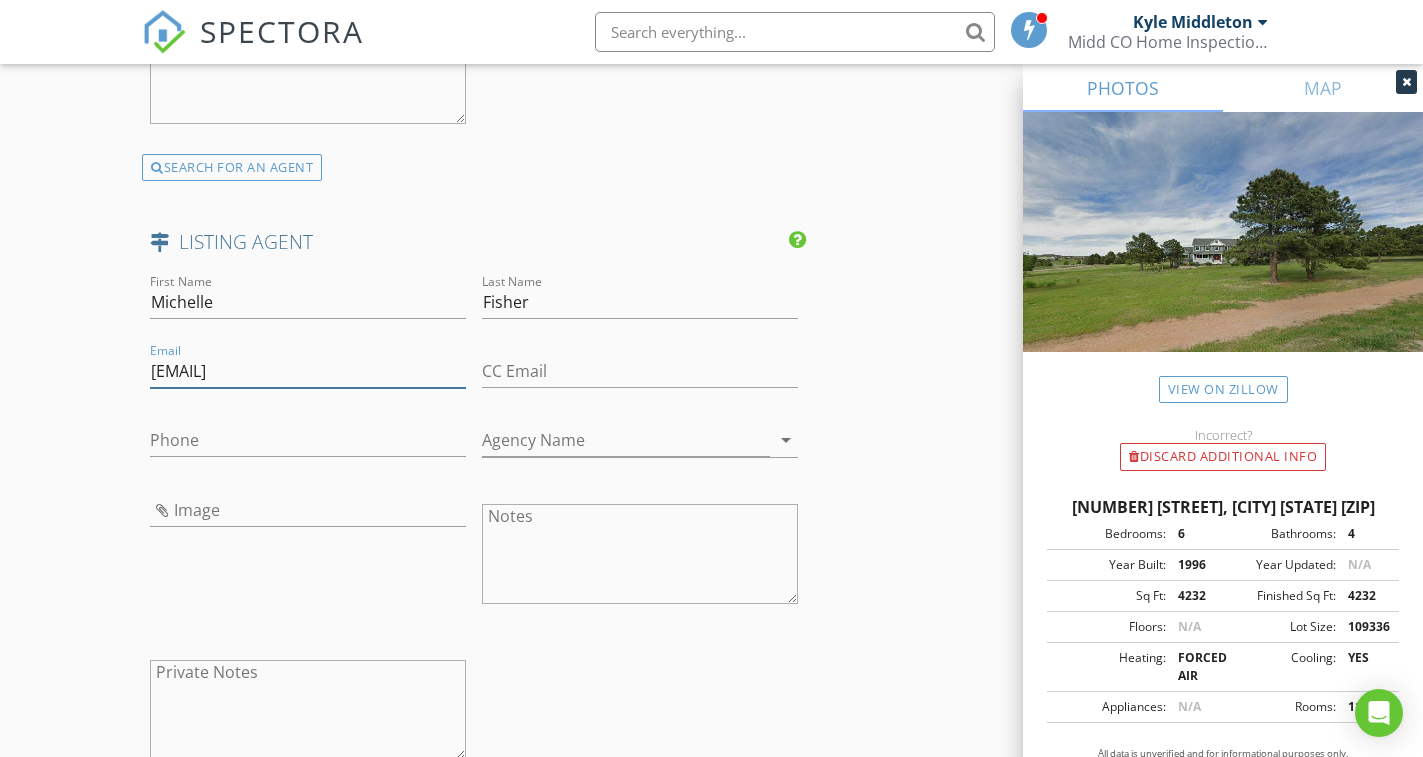 type on "realtormichellefisher@gmail.com" 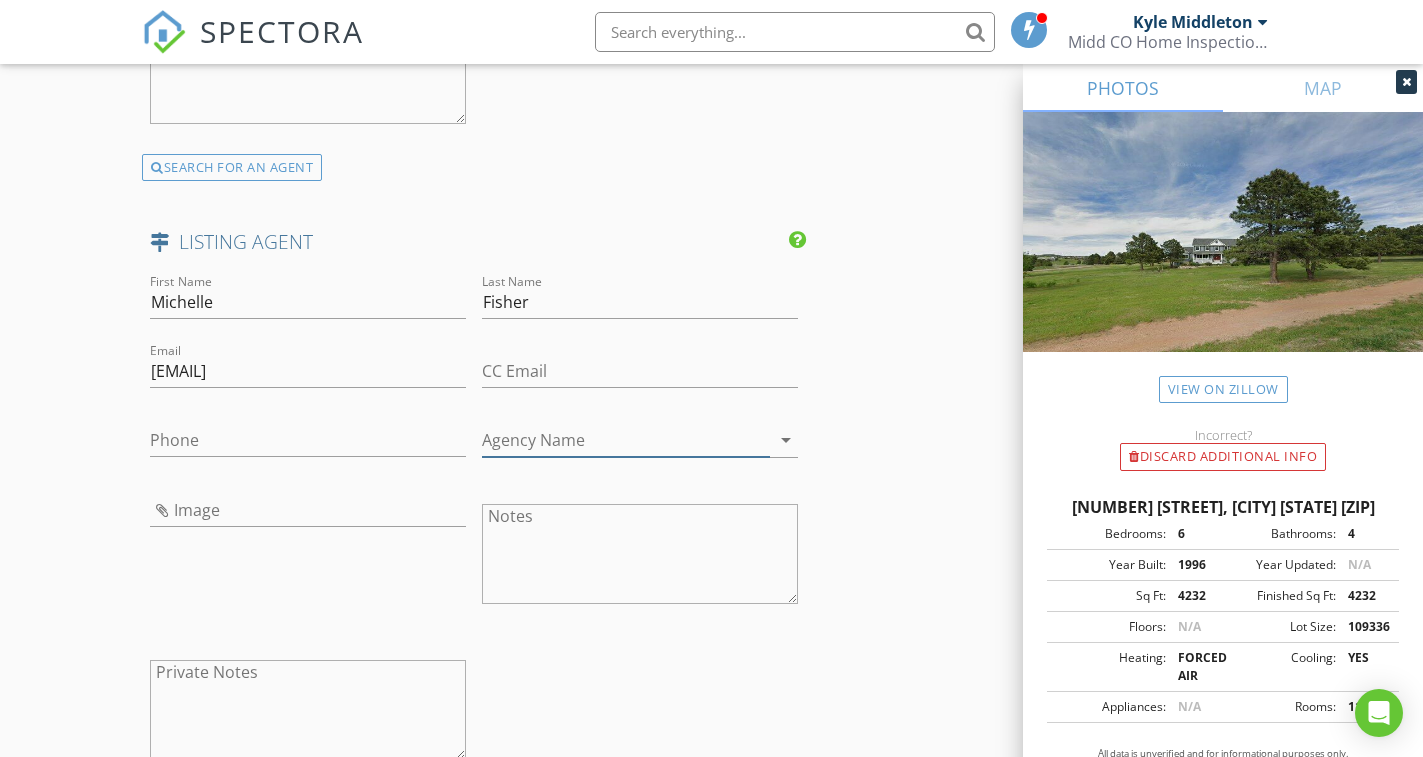 click on "Agency Name" at bounding box center [626, 440] 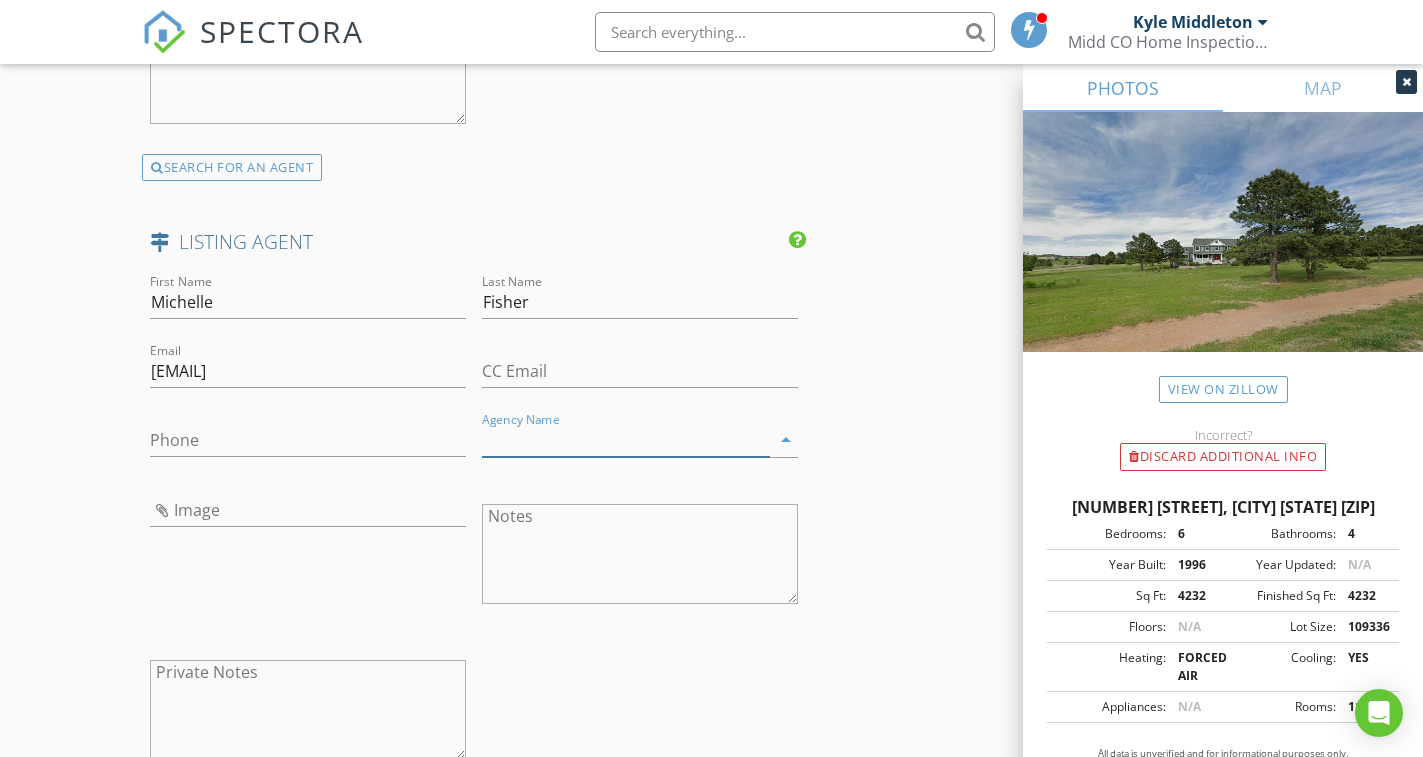 paste on "eXp Realty, LLC" 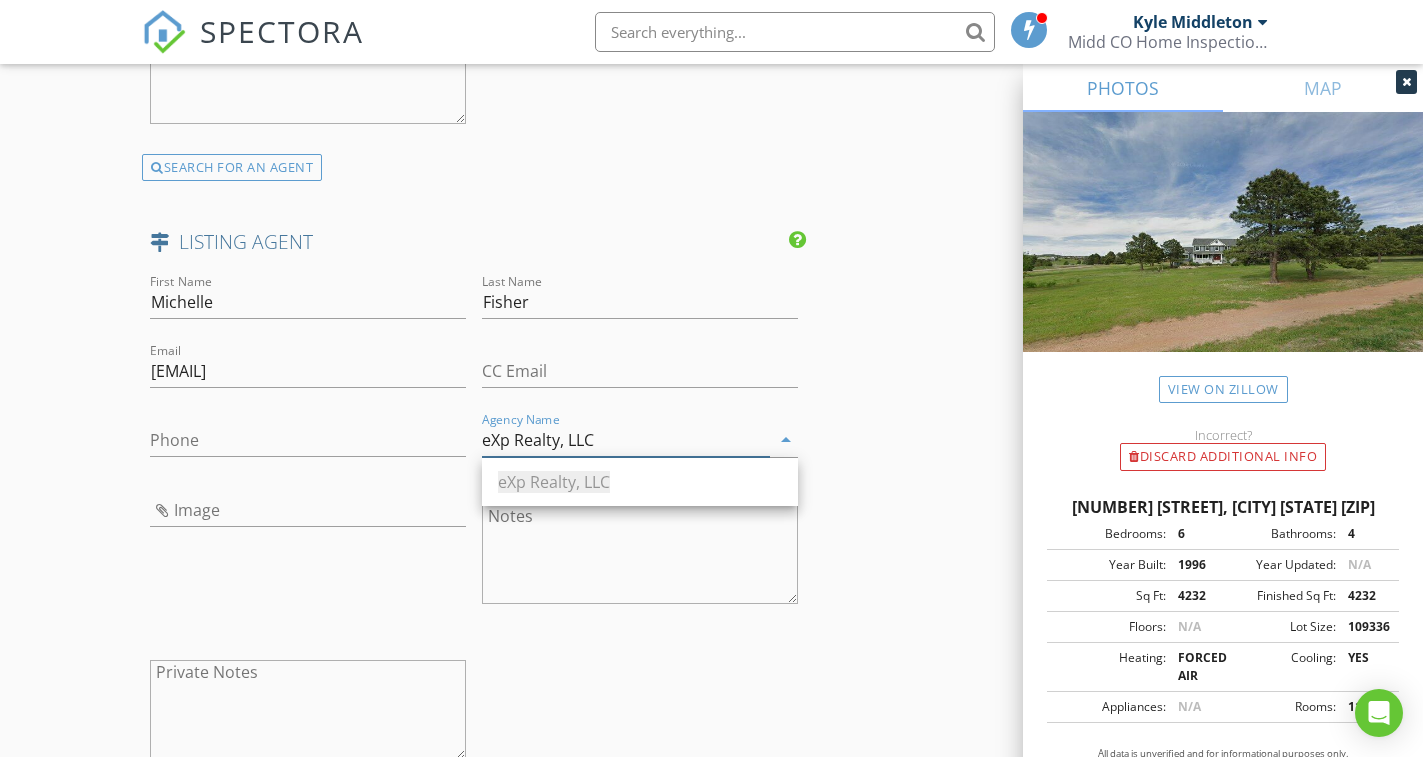 type on "eXp Realty, LLC" 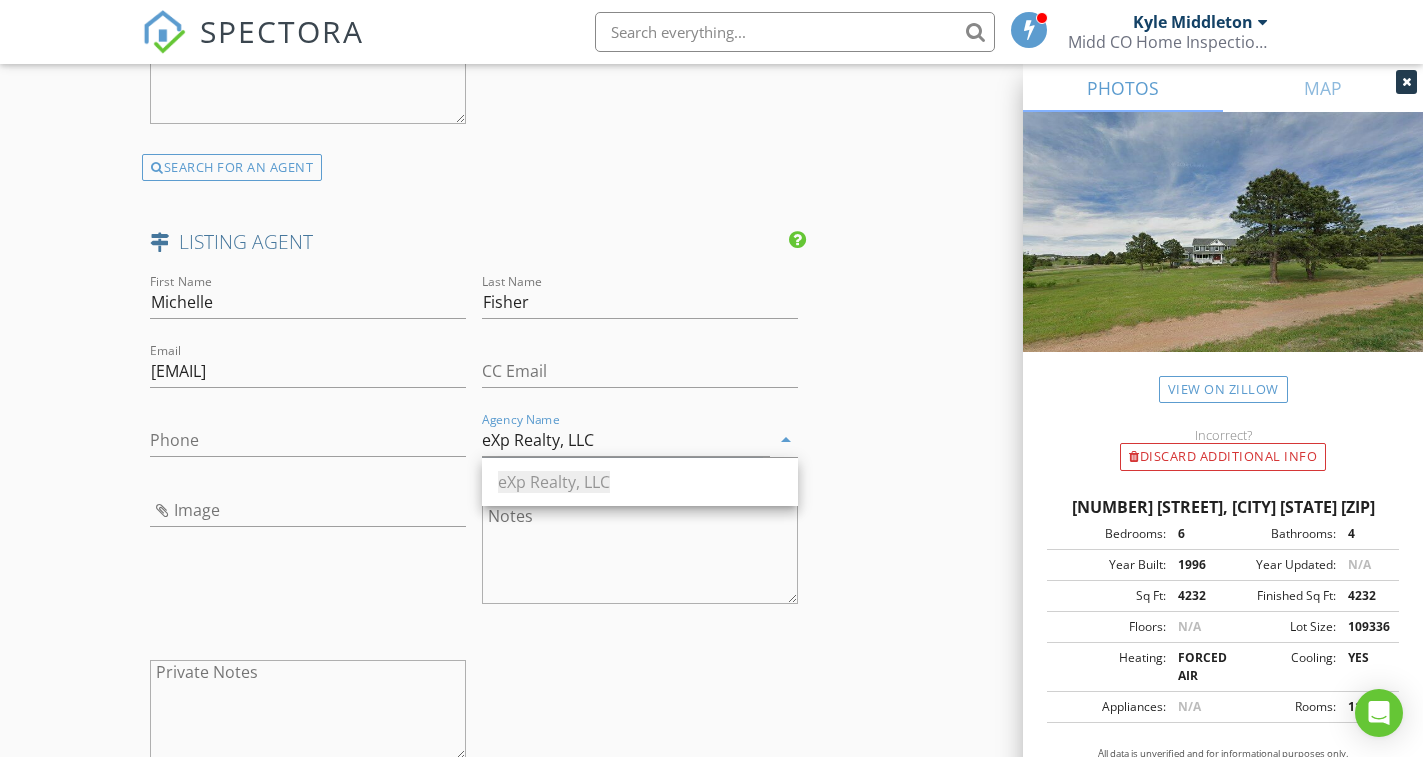 click on "INSPECTOR(S)
check_box   Kyle Middleton   PRIMARY   Kyle Middleton arrow_drop_down   check_box_outline_blank Kyle Middleton specifically requested
Date/Time
08/04/2025 9:00 AM
Location
Address Search       Address 620 E Kings Deer Point   Unit   City Monument   State CO   Zip 80132   County El Paso     Square Feet 4640   Year Built 1996   Foundation arrow_drop_down     Kyle Middleton     33.2 miles     (an hour)
client
check_box Enable Client CC email for this inspection   Client Search     check_box_outline_blank Client is a Company/Organization     First Name Suellen   Last Name Behling   Email behling12@gmail.com   CC Email   Phone 480-206-3822           Notes   Private Notes
client
Client Search     check_box_outline_blank Client is a Company/Organization     First Name Mike   Last Name Behling   Email   CC Email" at bounding box center (711, -884) 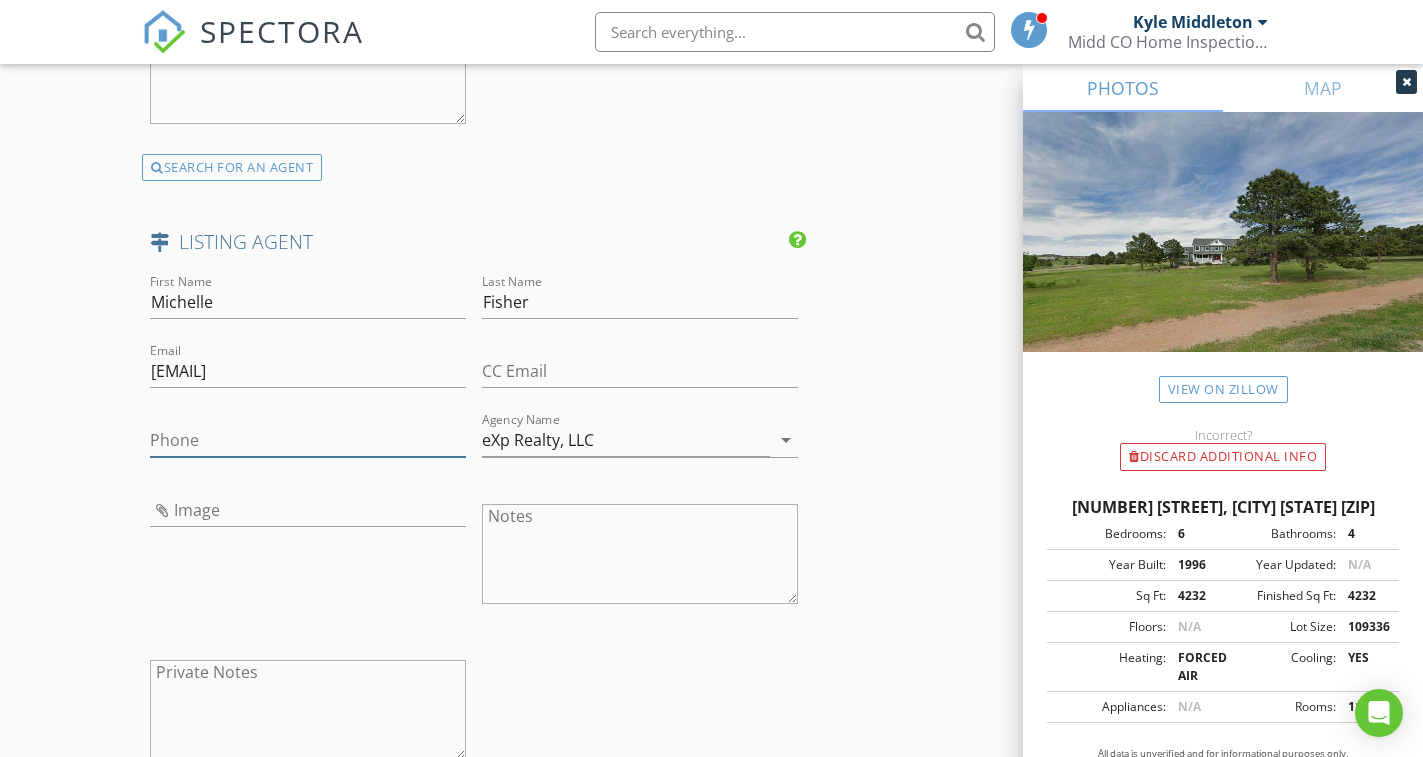 click on "Phone" at bounding box center [308, 440] 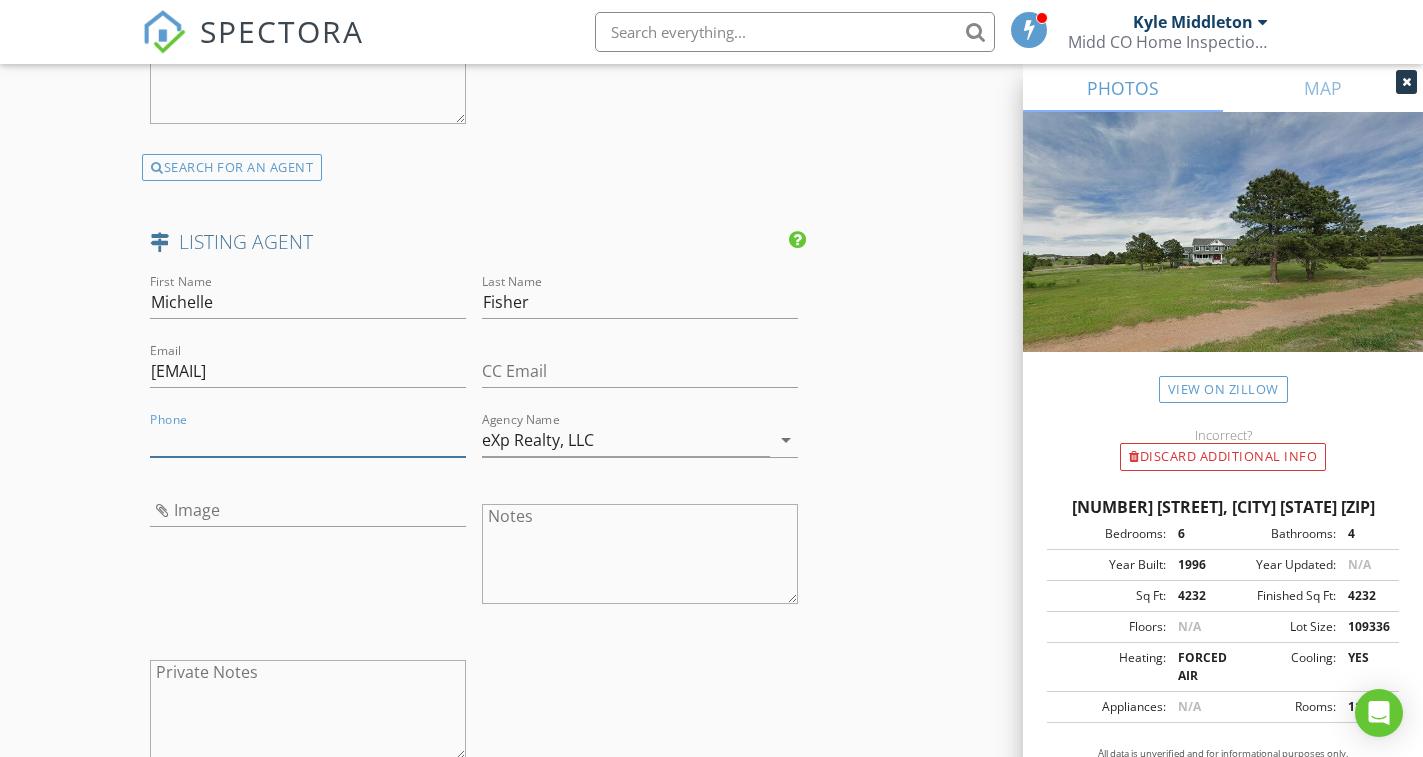 paste on "719-322-6467" 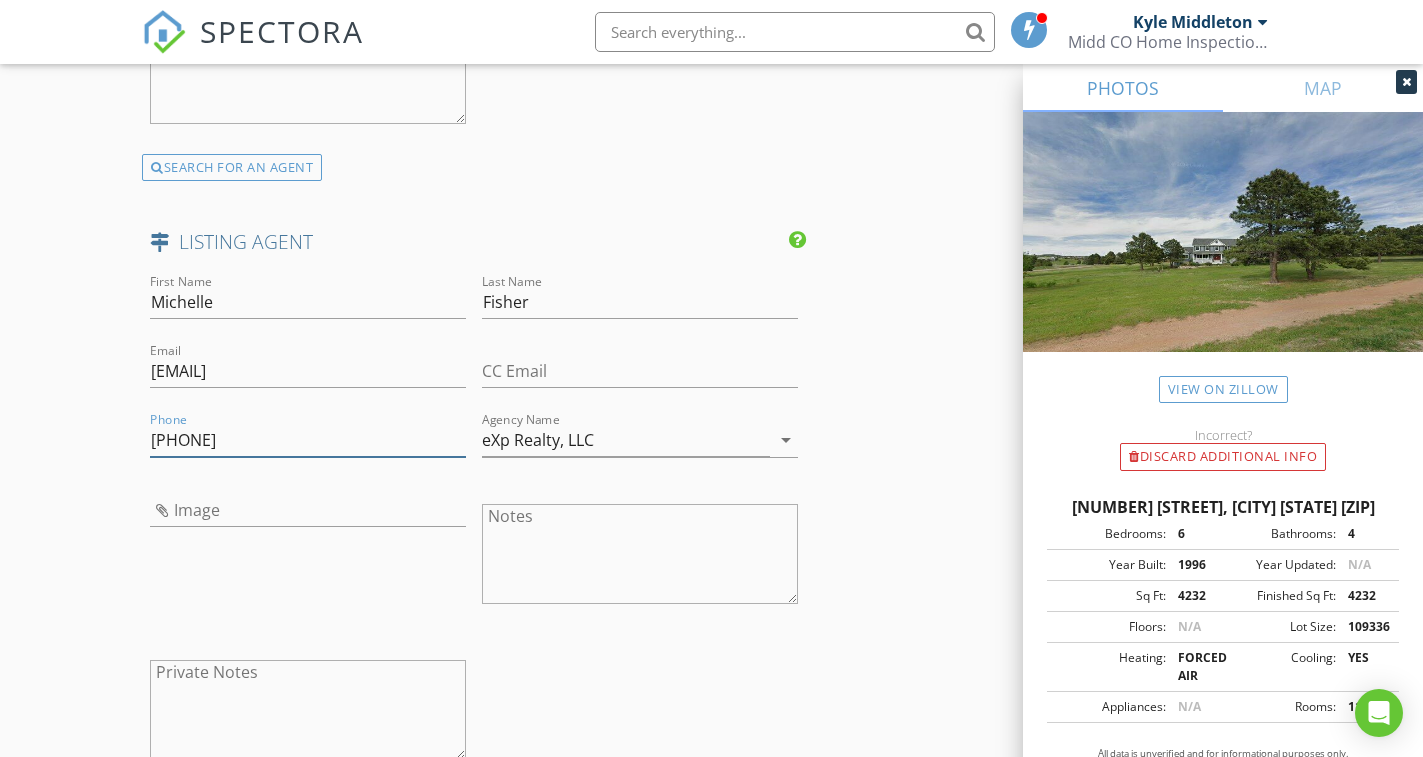 type on "719-322-6467" 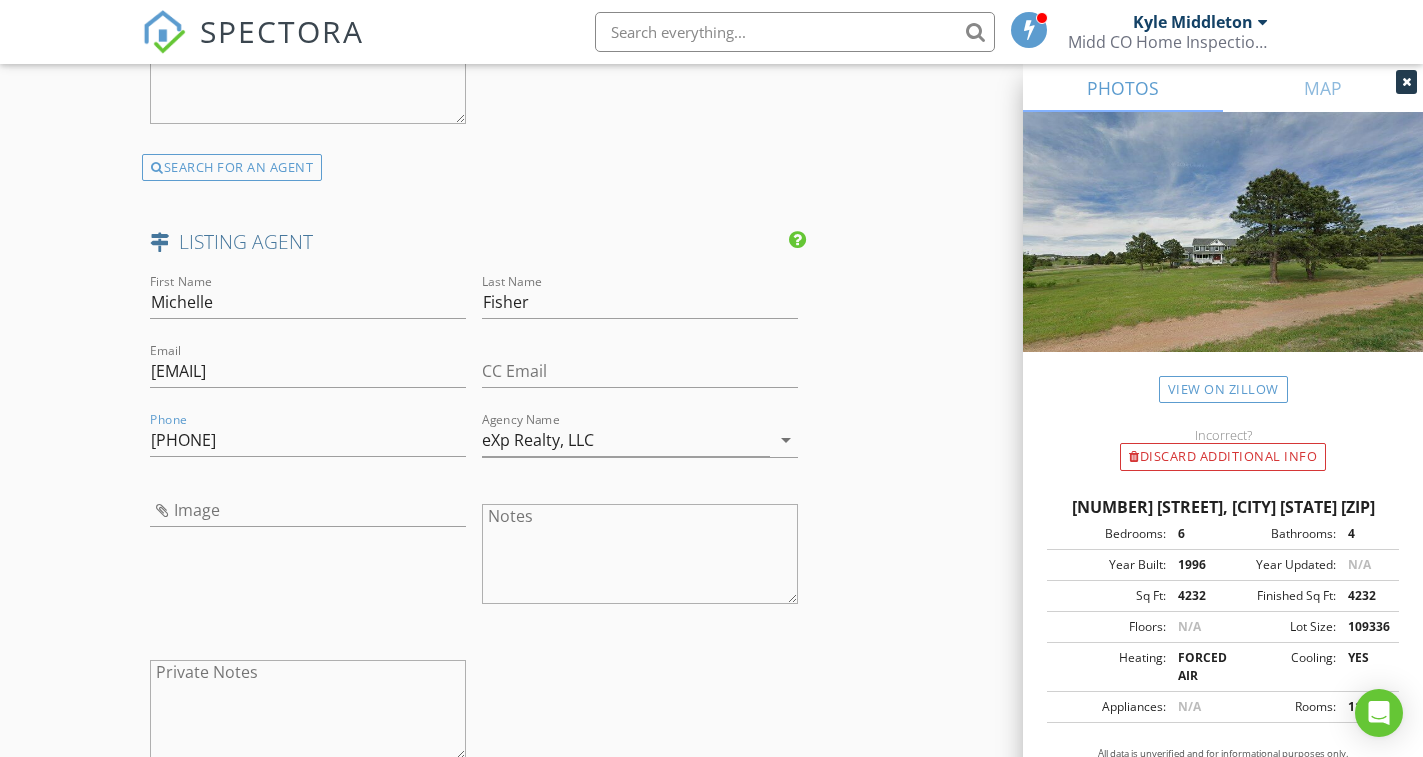 click on "INSPECTOR(S)
check_box   Kyle Middleton   PRIMARY   Kyle Middleton arrow_drop_down   check_box_outline_blank Kyle Middleton specifically requested
Date/Time
08/04/2025 9:00 AM
Location
Address Search       Address 620 E Kings Deer Point   Unit   City Monument   State CO   Zip 80132   County El Paso     Square Feet 4640   Year Built 1996   Foundation arrow_drop_down     Kyle Middleton     33.2 miles     (an hour)
client
check_box Enable Client CC email for this inspection   Client Search     check_box_outline_blank Client is a Company/Organization     First Name Suellen   Last Name Behling   Email behling12@gmail.com   CC Email   Phone 480-206-3822           Notes   Private Notes
client
Client Search     check_box_outline_blank Client is a Company/Organization     First Name Mike   Last Name Behling   Email   CC Email" at bounding box center [711, -884] 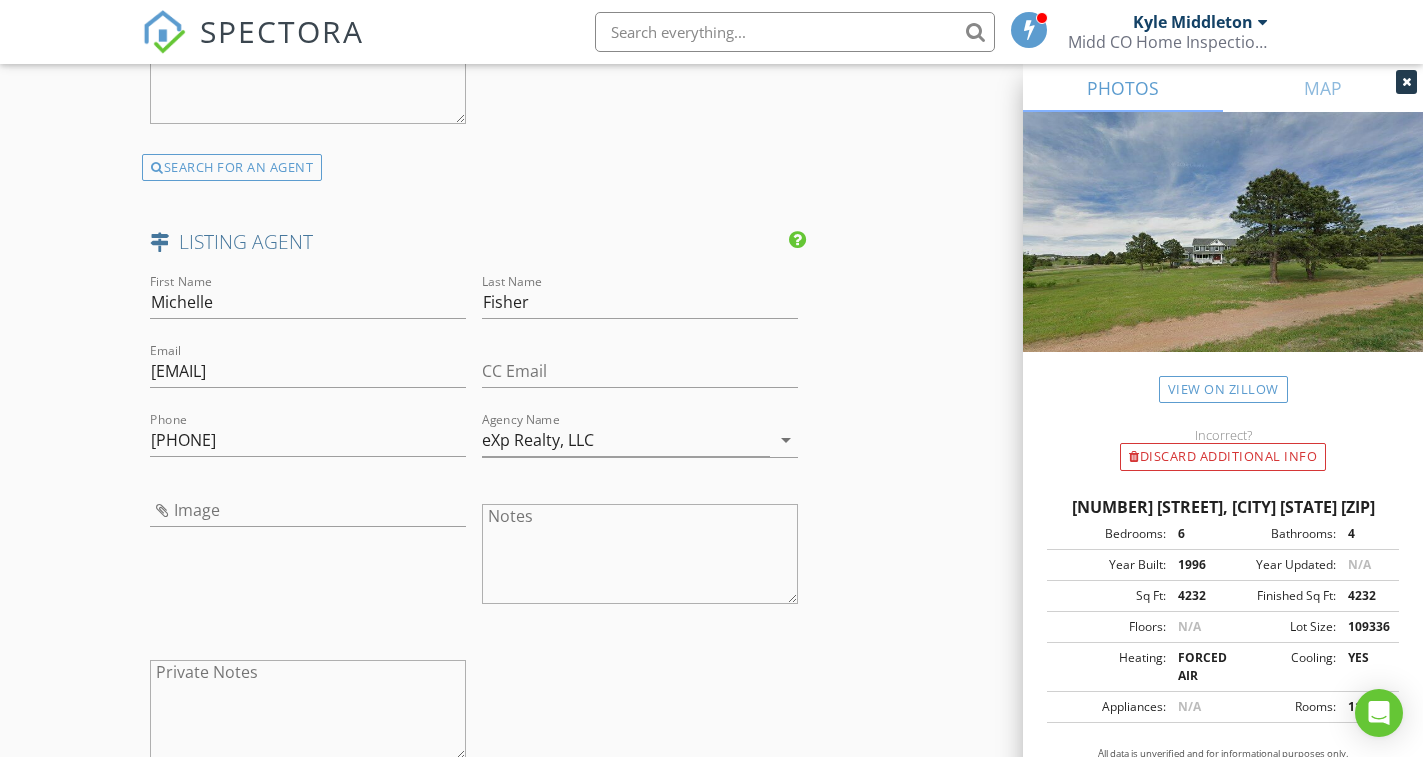 click on "INSPECTOR(S)
check_box   Kyle Middleton   PRIMARY   Kyle Middleton arrow_drop_down   check_box_outline_blank Kyle Middleton specifically requested
Date/Time
08/04/2025 9:00 AM
Location
Address Search       Address 620 E Kings Deer Point   Unit   City Monument   State CO   Zip 80132   County El Paso     Square Feet 4640   Year Built 1996   Foundation arrow_drop_down     Kyle Middleton     33.2 miles     (an hour)
client
check_box Enable Client CC email for this inspection   Client Search     check_box_outline_blank Client is a Company/Organization     First Name Suellen   Last Name Behling   Email behling12@gmail.com   CC Email   Phone 480-206-3822           Notes   Private Notes
client
Client Search     check_box_outline_blank Client is a Company/Organization     First Name Mike   Last Name Behling   Email   CC Email" at bounding box center (711, -884) 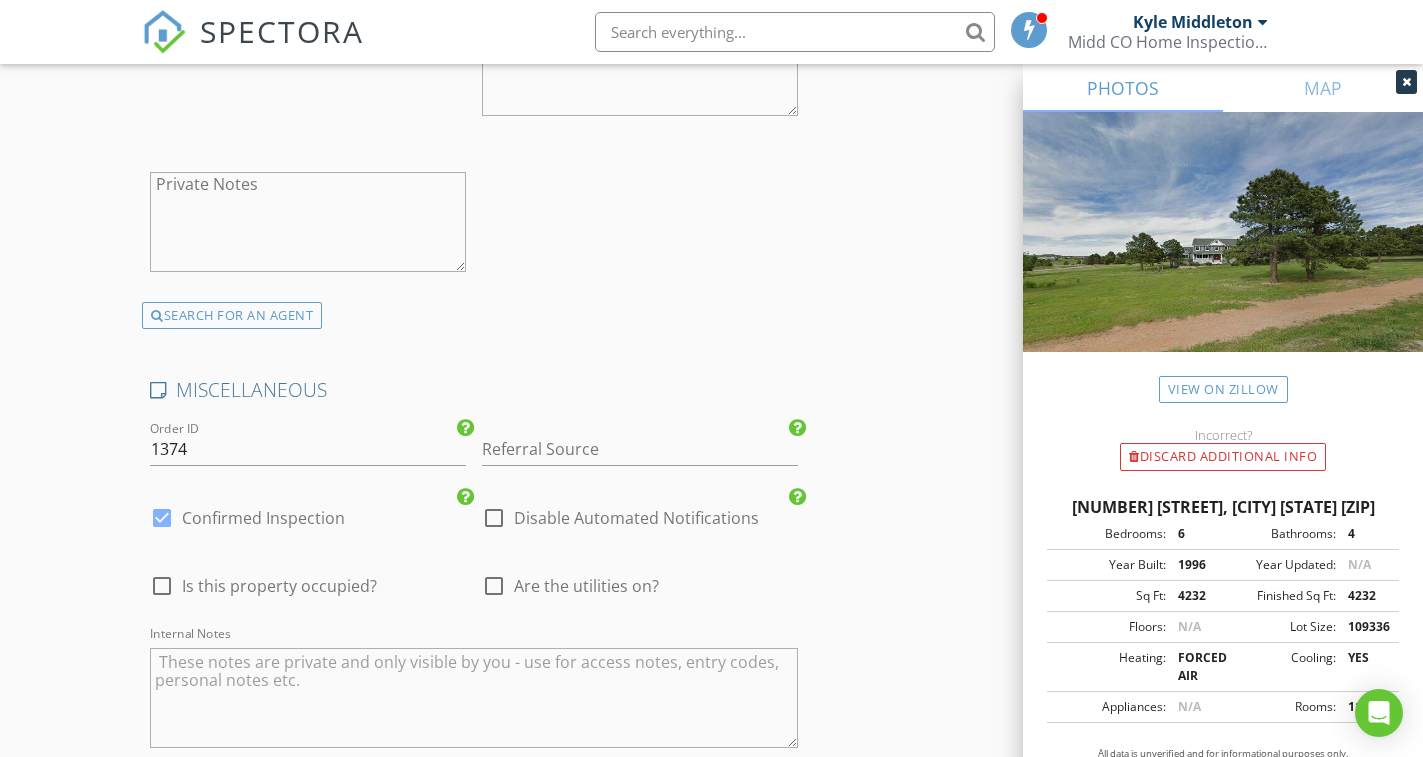 scroll, scrollTop: 4100, scrollLeft: 0, axis: vertical 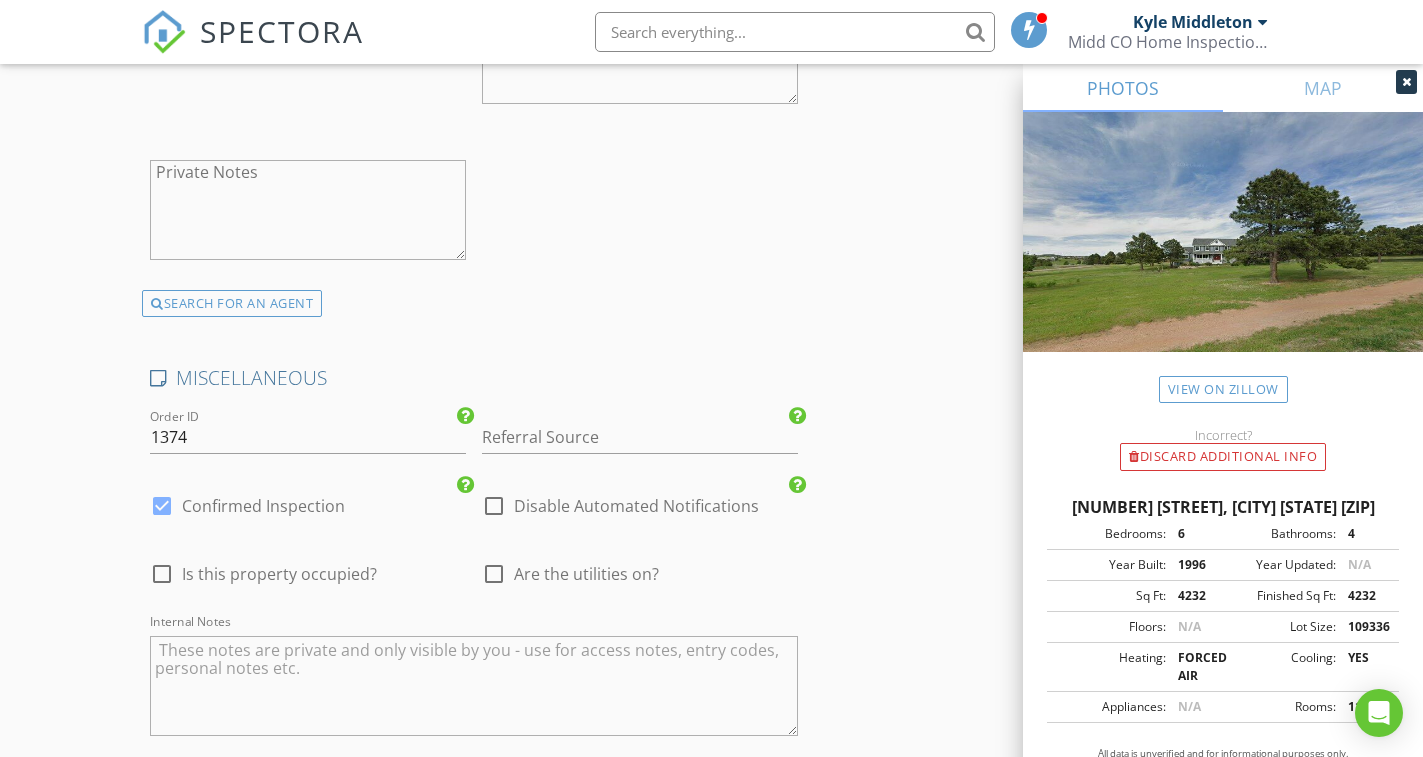 drag, startPoint x: 585, startPoint y: 569, endPoint x: 595, endPoint y: 571, distance: 10.198039 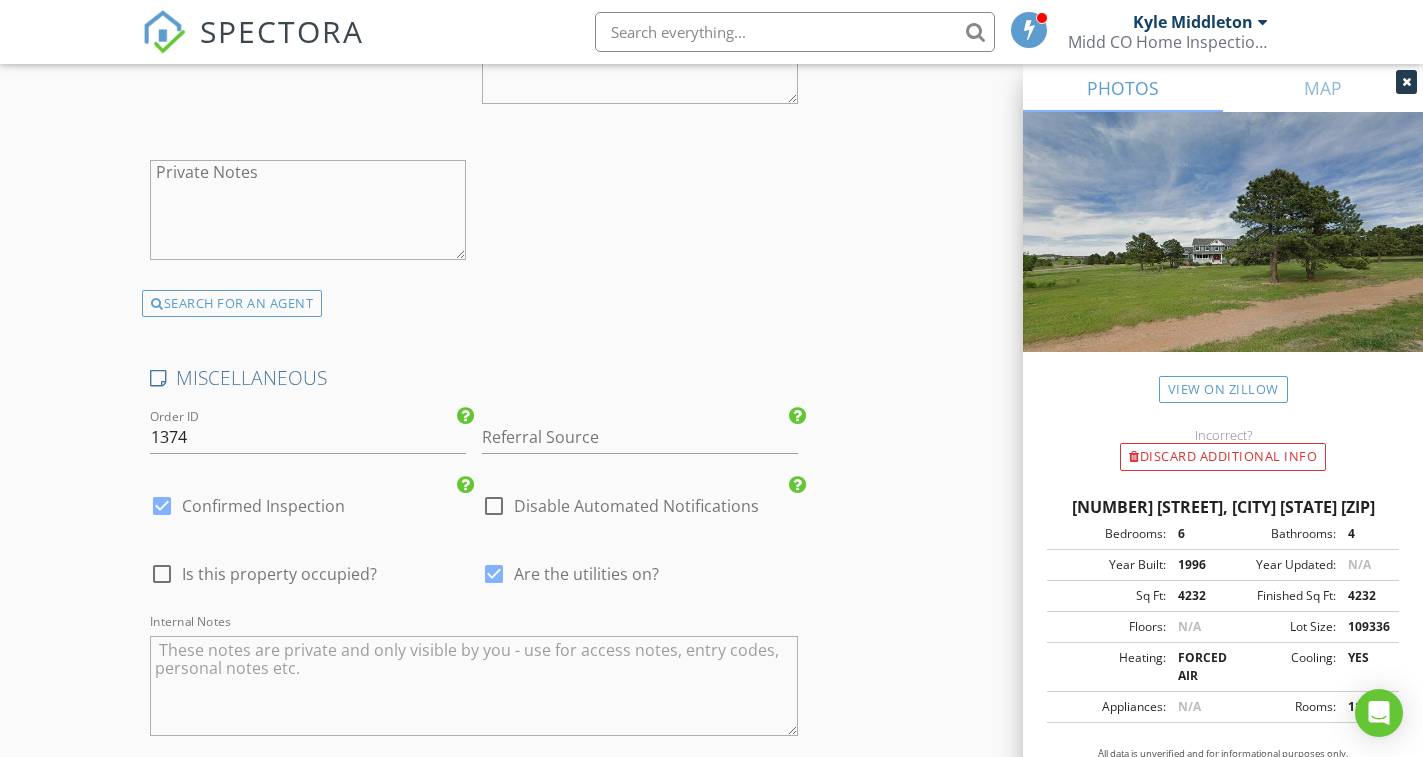 click on "INSPECTOR(S)
check_box   Kyle Middleton   PRIMARY   Kyle Middleton arrow_drop_down   check_box_outline_blank Kyle Middleton specifically requested
Date/Time
08/04/2025 9:00 AM
Location
Address Search       Address 620 E Kings Deer Point   Unit   City Monument   State CO   Zip 80132   County El Paso     Square Feet 4640   Year Built 1996   Foundation arrow_drop_down     Kyle Middleton     33.2 miles     (an hour)
client
check_box Enable Client CC email for this inspection   Client Search     check_box_outline_blank Client is a Company/Organization     First Name Suellen   Last Name Behling   Email behling12@gmail.com   CC Email   Phone 480-206-3822           Notes   Private Notes
client
Client Search     check_box_outline_blank Client is a Company/Organization     First Name Mike   Last Name Behling   Email   CC Email" at bounding box center (711, -1384) 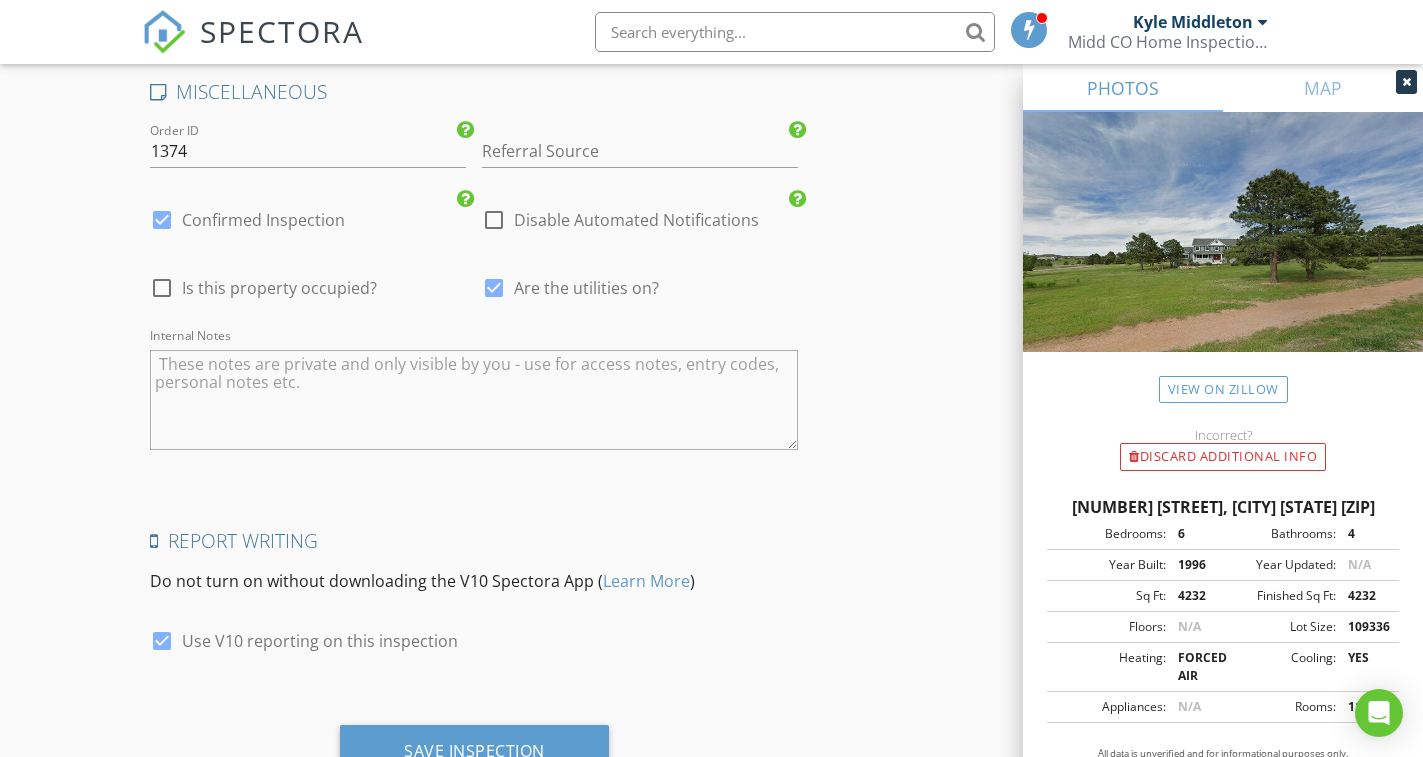 scroll, scrollTop: 4400, scrollLeft: 0, axis: vertical 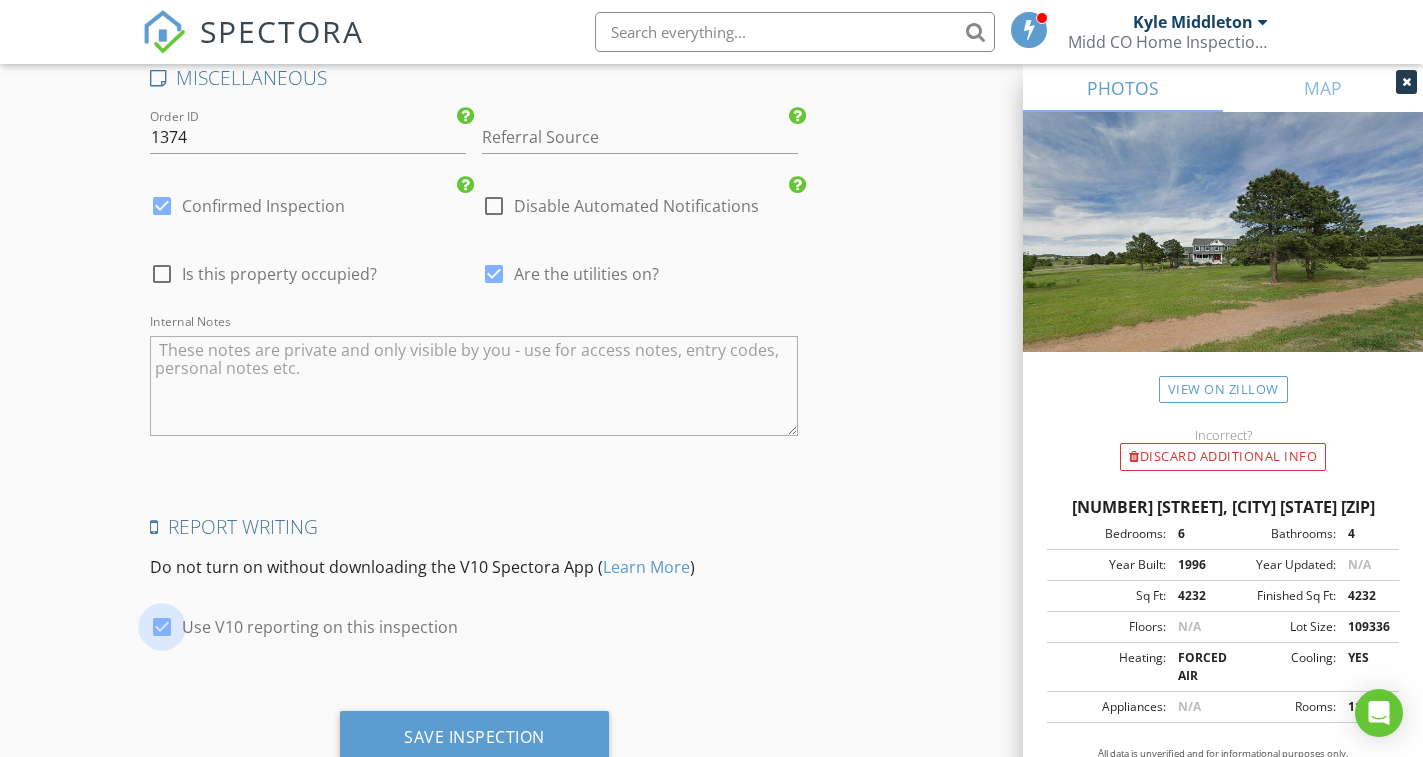click at bounding box center (162, 627) 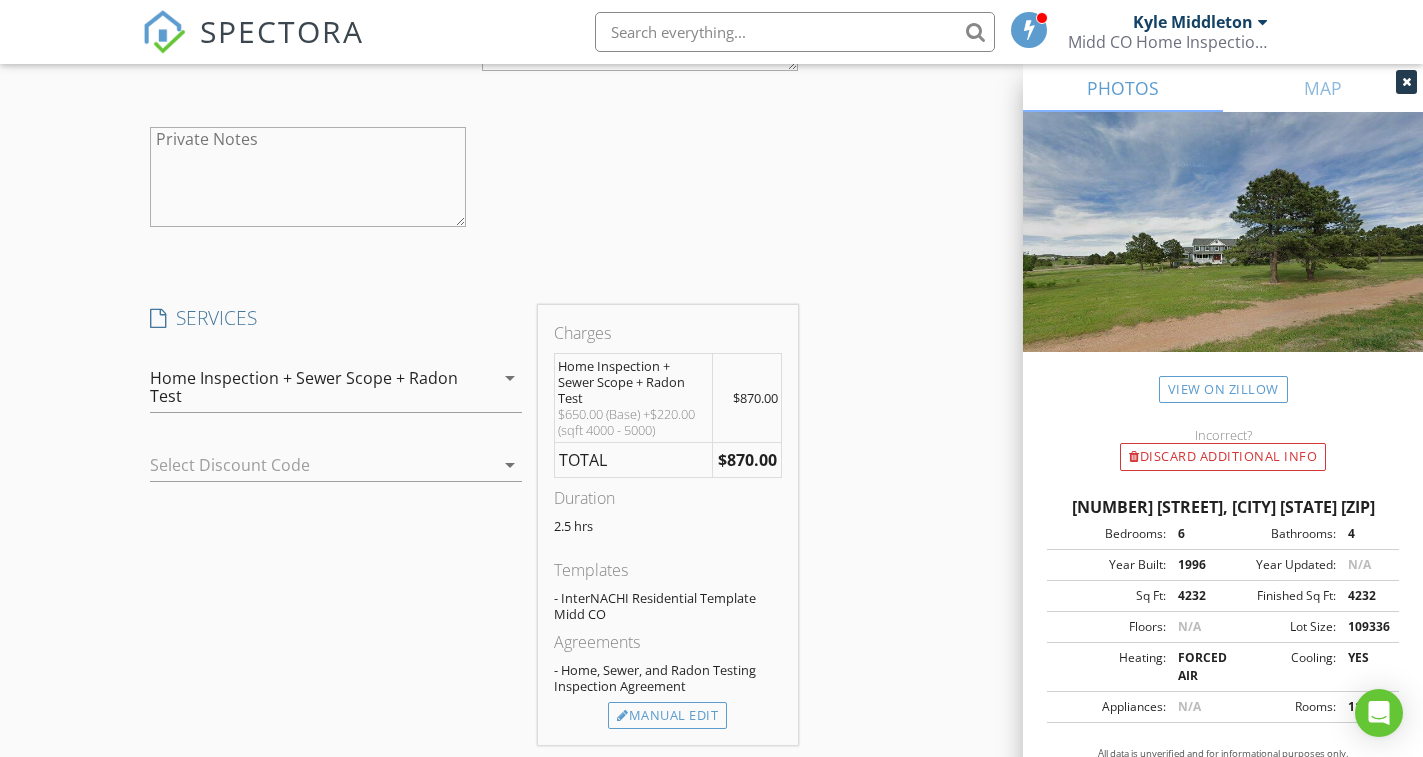 scroll, scrollTop: 1900, scrollLeft: 0, axis: vertical 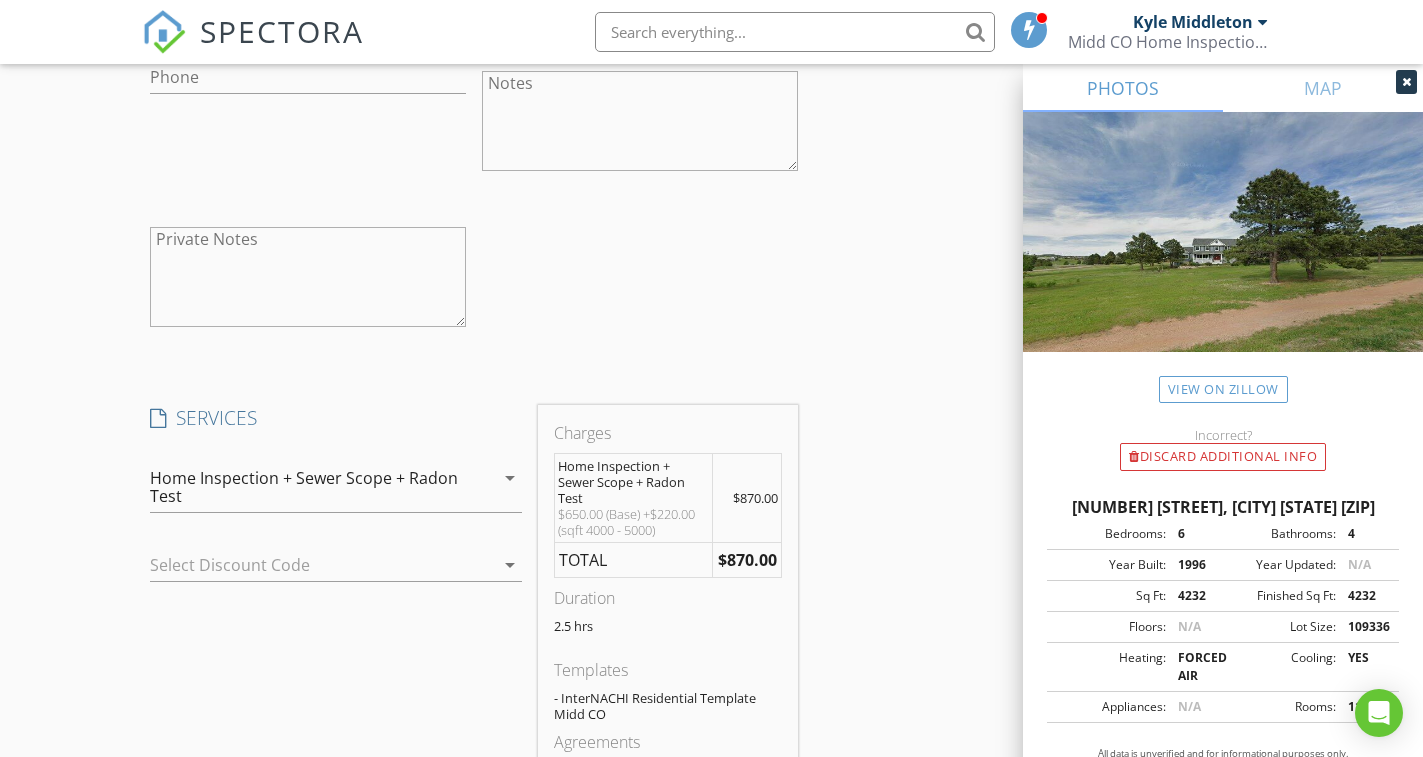 click on "INSPECTOR(S)
check_box   Kyle Middleton   PRIMARY   Kyle Middleton arrow_drop_down   check_box_outline_blank Kyle Middleton specifically requested
Date/Time
08/04/2025 9:00 AM
Location
Address Search       Address 620 E Kings Deer Point   Unit   City Monument   State CO   Zip 80132   County El Paso     Square Feet 4640   Year Built 1996   Foundation arrow_drop_down     Kyle Middleton     33.2 miles     (an hour)
client
check_box Enable Client CC email for this inspection   Client Search     check_box_outline_blank Client is a Company/Organization     First Name Suellen   Last Name Behling   Email behling12@gmail.com   CC Email   Phone 480-206-3822           Notes   Private Notes
client
Client Search     check_box_outline_blank Client is a Company/Organization     First Name Mike   Last Name Behling   Email   CC Email" at bounding box center [711, 816] 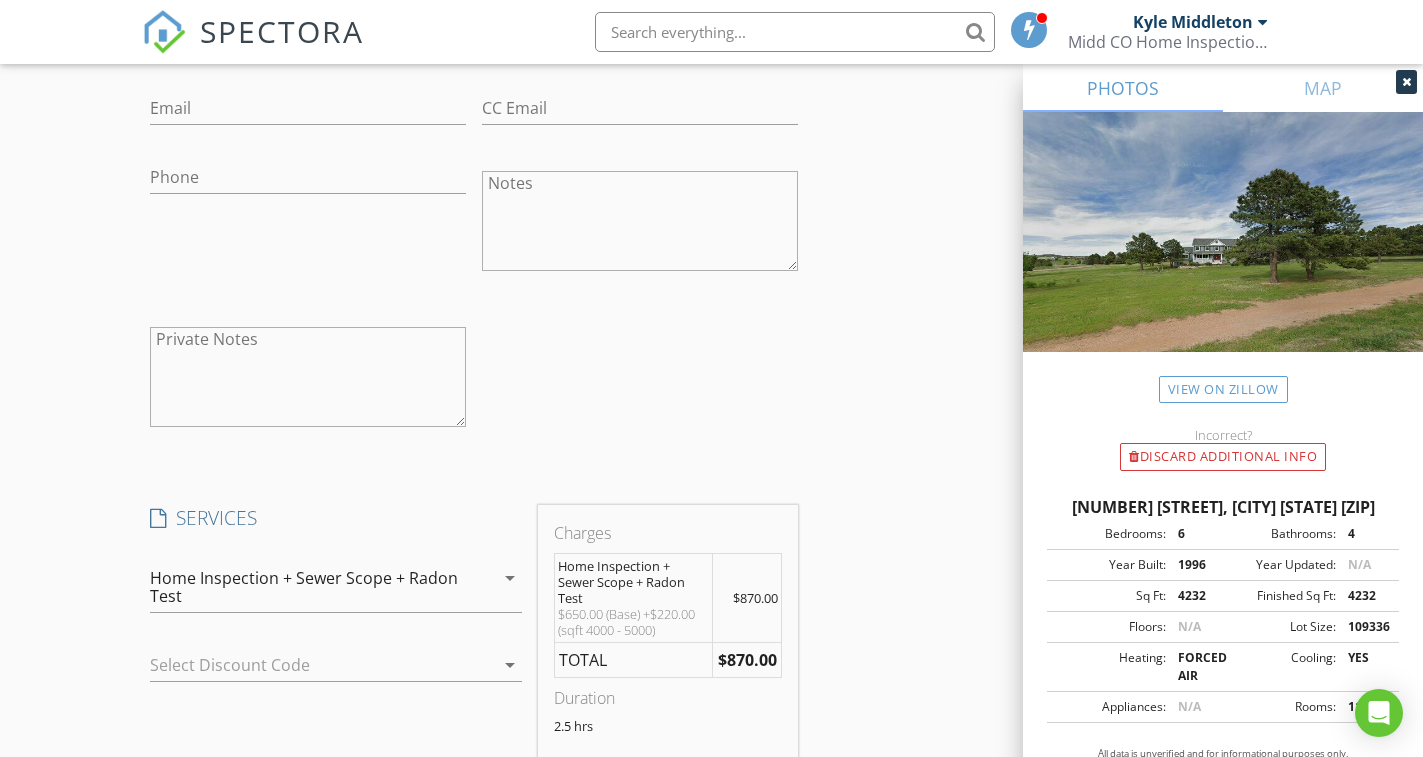 scroll, scrollTop: 1700, scrollLeft: 0, axis: vertical 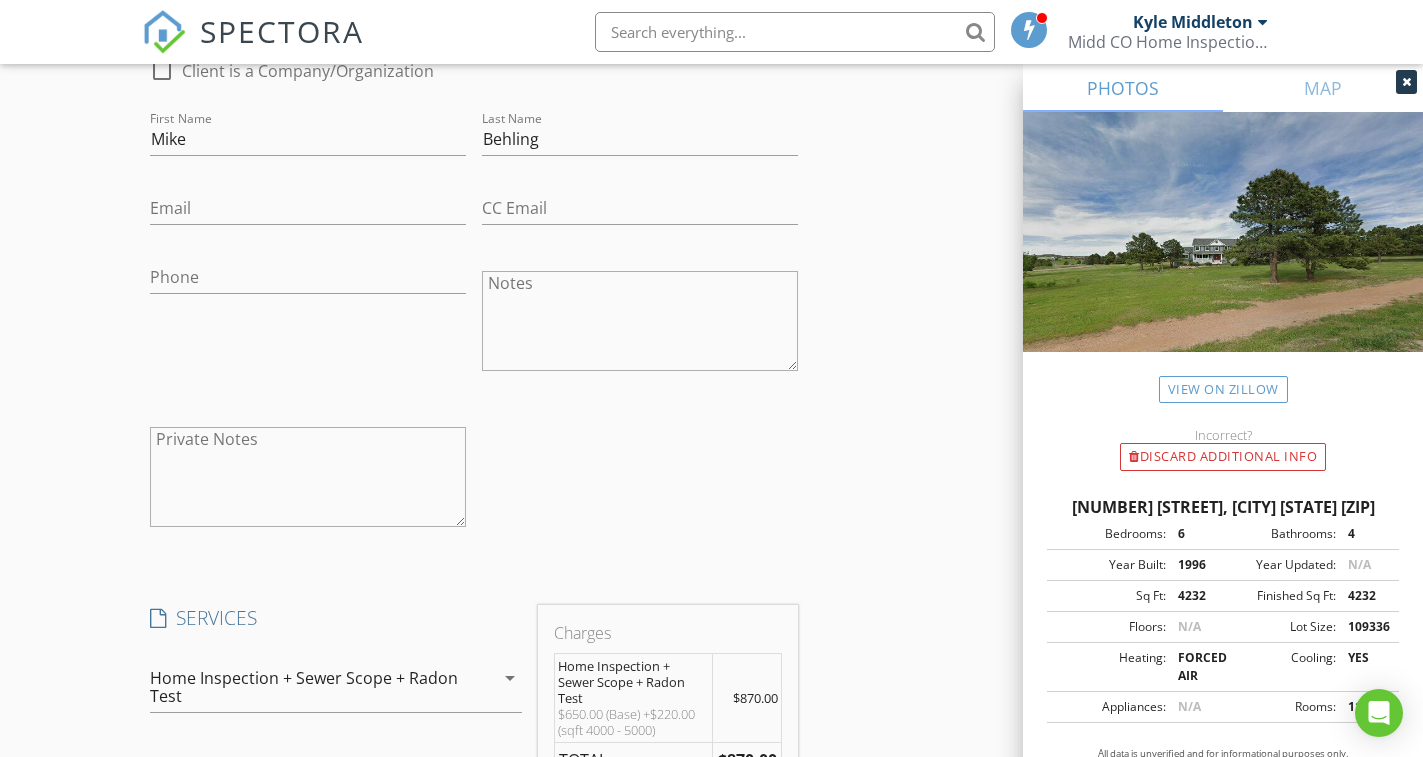 click on "INSPECTOR(S)
check_box   Kyle Middleton   PRIMARY   Kyle Middleton arrow_drop_down   check_box_outline_blank Kyle Middleton specifically requested
Date/Time
08/04/2025 9:00 AM
Location
Address Search       Address 620 E Kings Deer Point   Unit   City Monument   State CO   Zip 80132   County El Paso     Square Feet 4640   Year Built 1996   Foundation arrow_drop_down     Kyle Middleton     33.2 miles     (an hour)
client
check_box Enable Client CC email for this inspection   Client Search     check_box_outline_blank Client is a Company/Organization     First Name Suellen   Last Name Behling   Email behling12@gmail.com   CC Email   Phone 480-206-3822           Notes   Private Notes
client
Client Search     check_box_outline_blank Client is a Company/Organization     First Name Mike   Last Name Behling   Email   CC Email" at bounding box center (711, 1016) 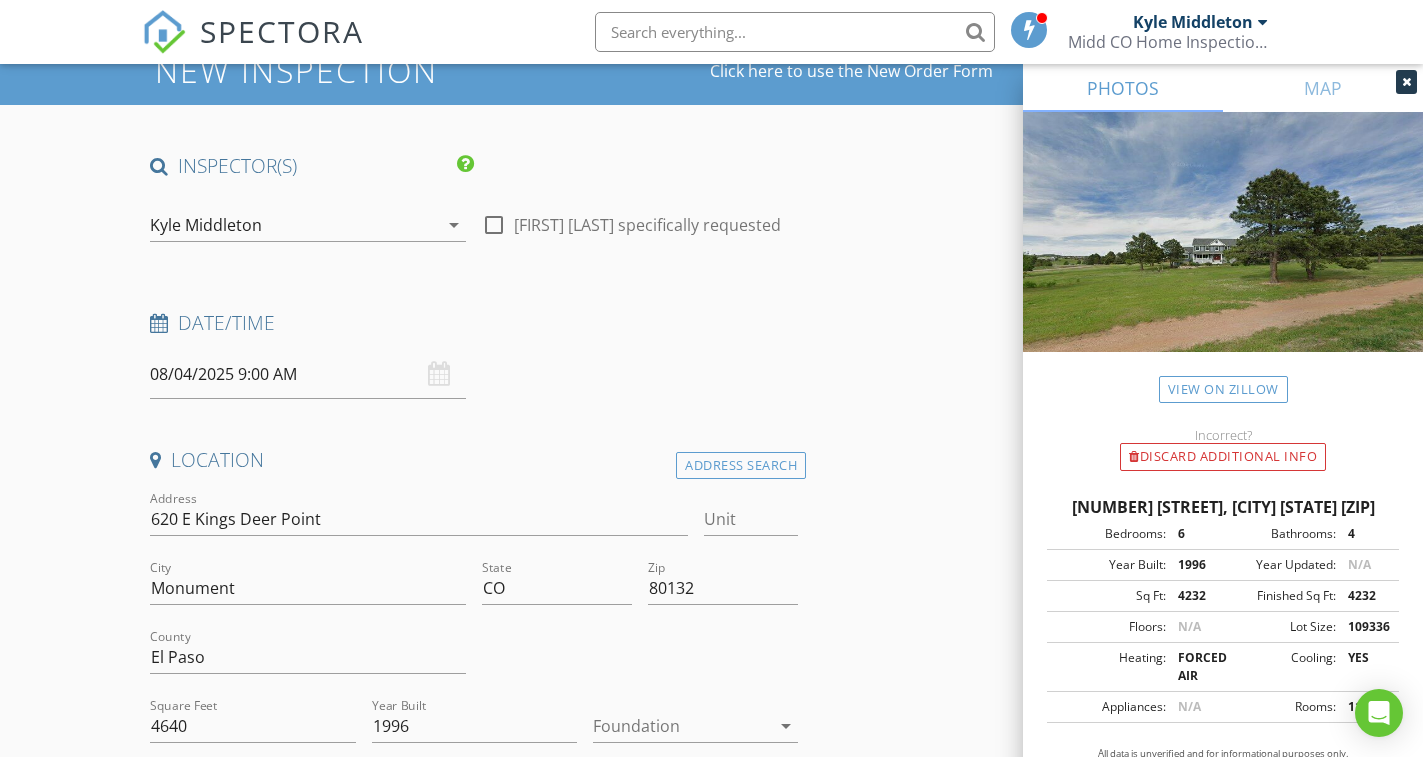 scroll, scrollTop: 0, scrollLeft: 0, axis: both 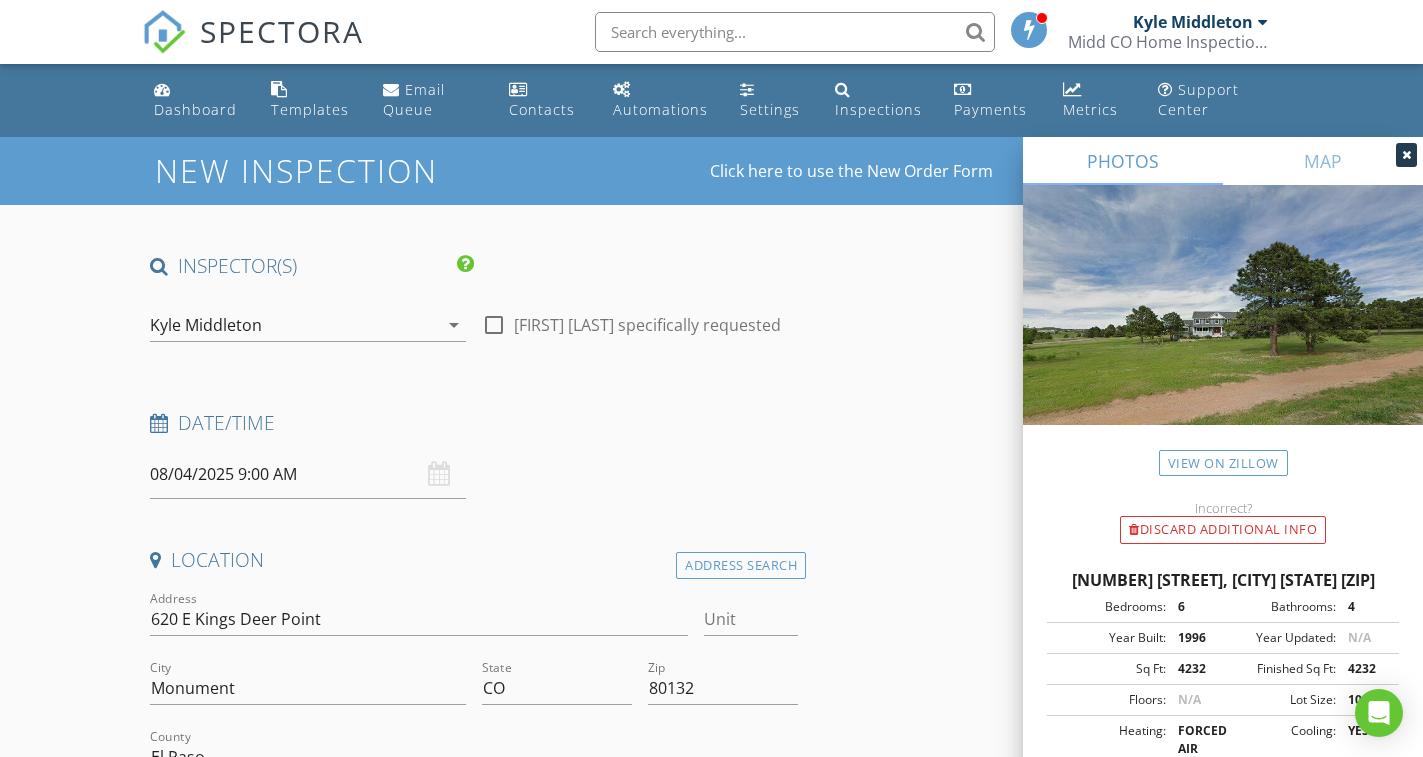 click on "INSPECTOR(S)
check_box   Kyle Middleton   PRIMARY   Kyle Middleton arrow_drop_down   check_box_outline_blank Kyle Middleton specifically requested
Date/Time
08/04/2025 9:00 AM
Location
Address Search       Address 620 E Kings Deer Point   Unit   City Monument   State CO   Zip 80132   County El Paso     Square Feet 4640   Year Built 1996   Foundation arrow_drop_down     Kyle Middleton     33.2 miles     (an hour)
client
check_box Enable Client CC email for this inspection   Client Search     check_box_outline_blank Client is a Company/Organization     First Name Suellen   Last Name Behling   Email behling12@gmail.com   CC Email   Phone 480-206-3822           Notes   Private Notes
client
Client Search     check_box_outline_blank Client is a Company/Organization     First Name Mike   Last Name Behling   Email   CC Email" at bounding box center (711, 2716) 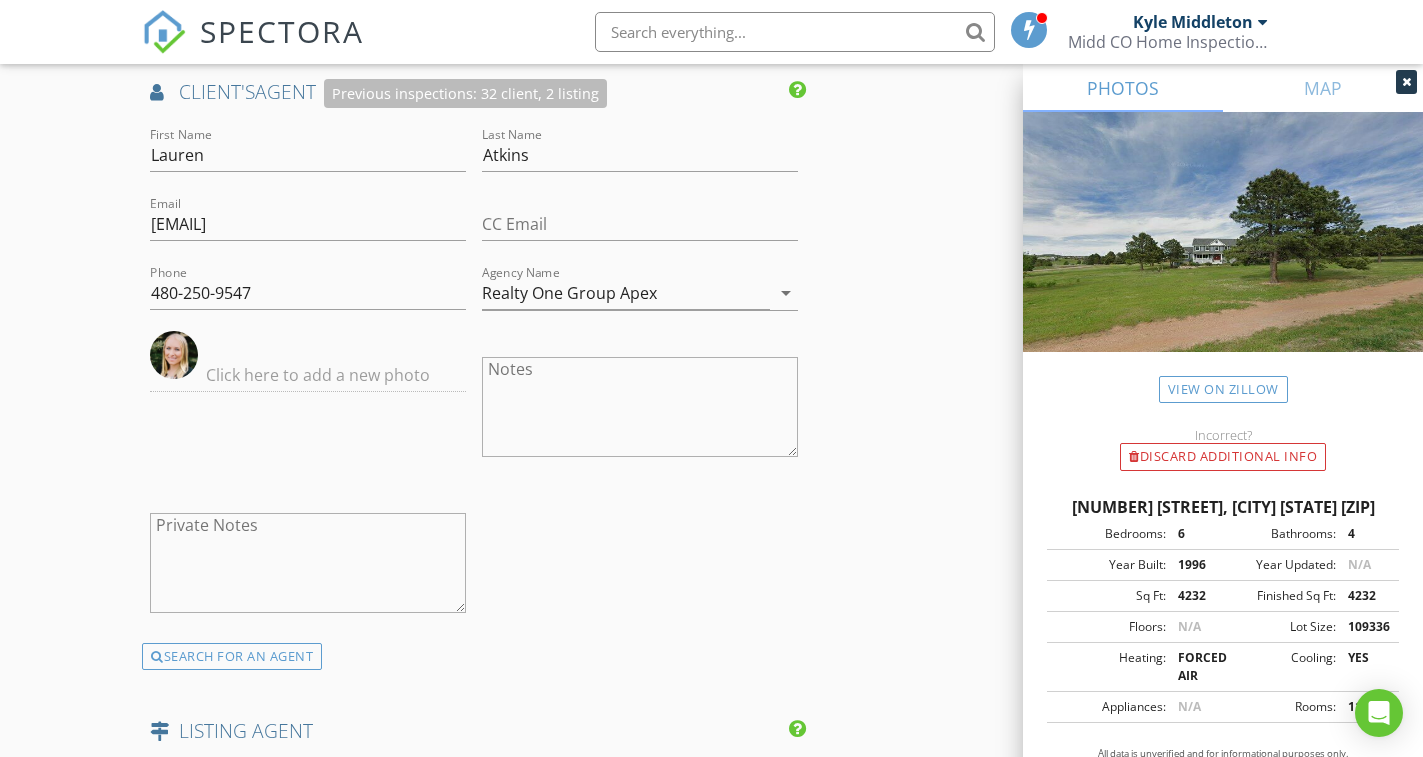 scroll, scrollTop: 3118, scrollLeft: 0, axis: vertical 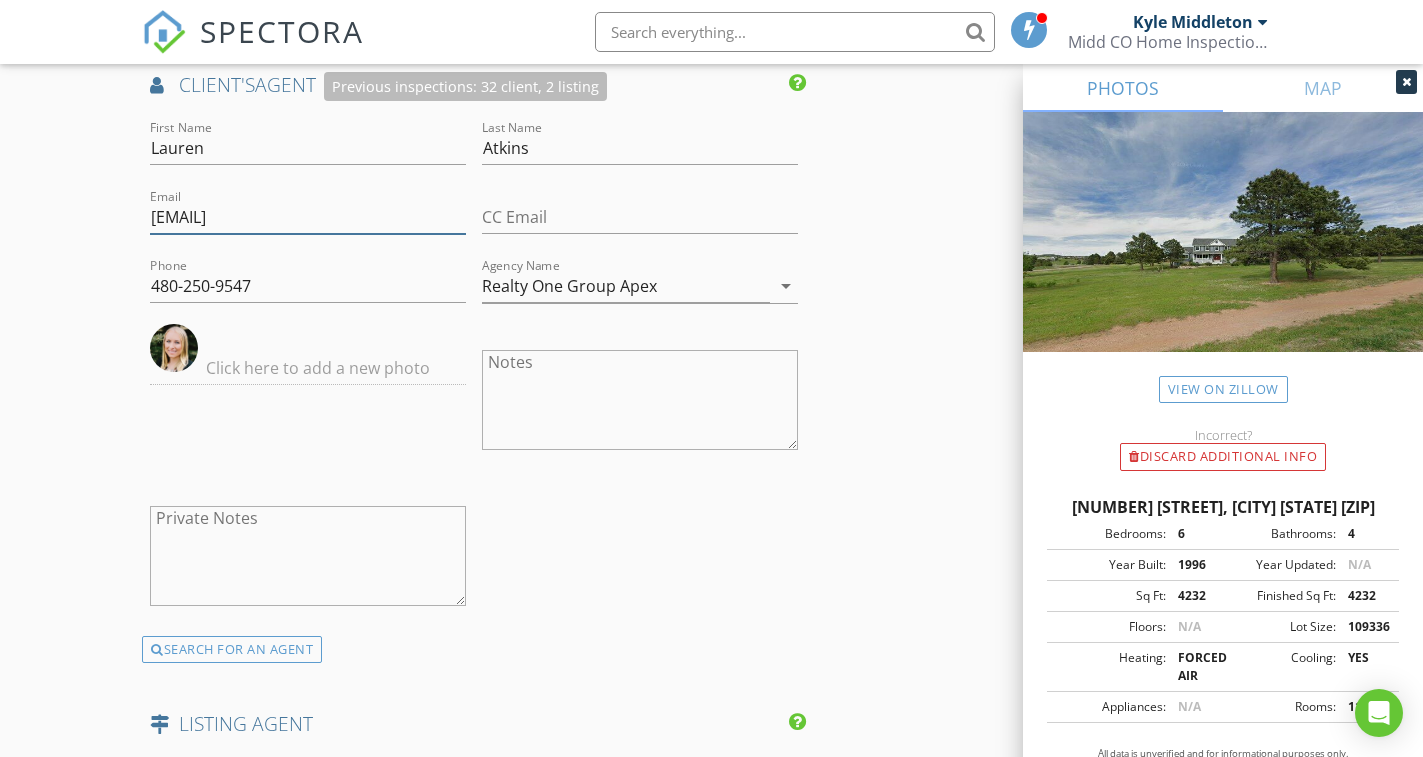click on "homes@atkinsps.com" at bounding box center [308, 217] 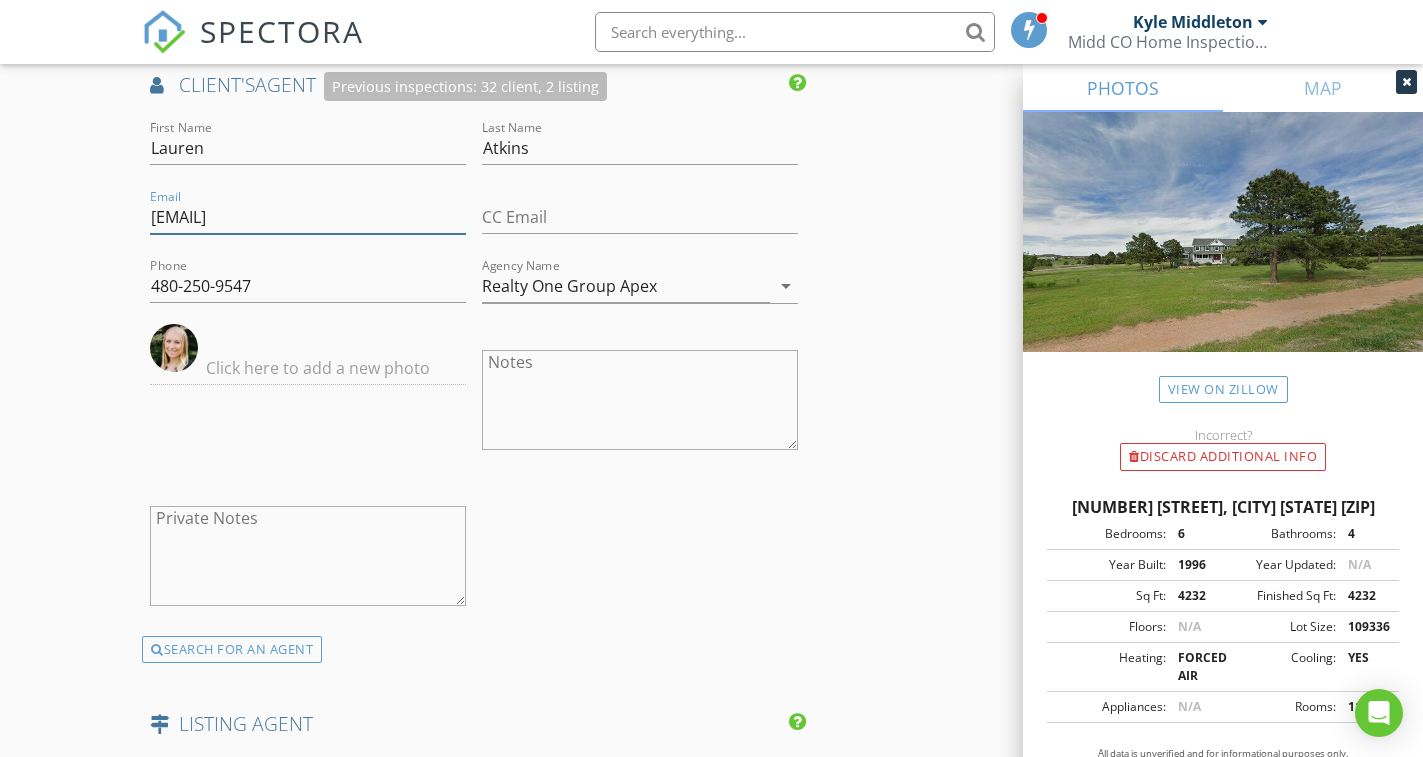 drag, startPoint x: 321, startPoint y: 221, endPoint x: 140, endPoint y: 216, distance: 181.06905 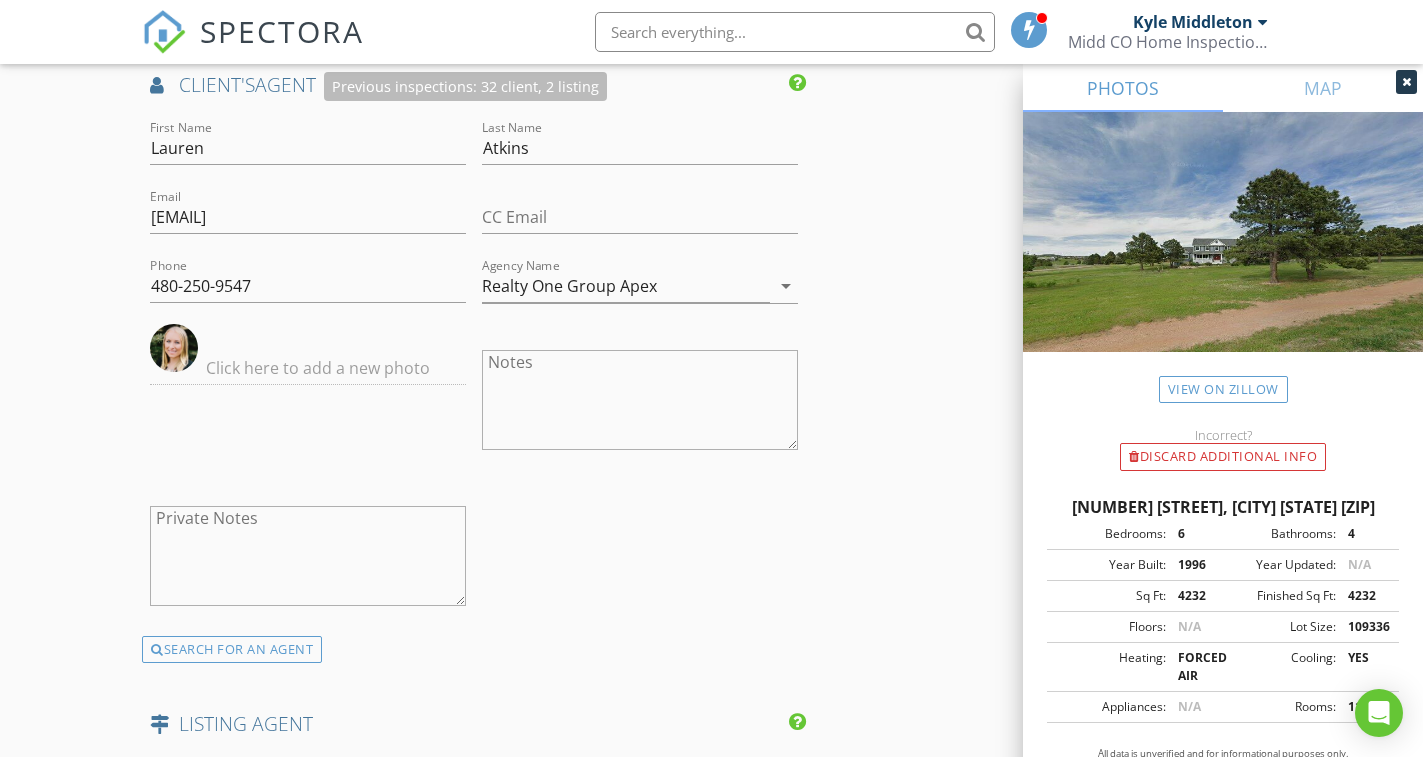 click on "INSPECTOR(S)
check_box   Kyle Middleton   PRIMARY   Kyle Middleton arrow_drop_down   check_box_outline_blank Kyle Middleton specifically requested
Date/Time
08/04/2025 9:00 AM
Location
Address Search       Address 620 E Kings Deer Point   Unit   City Monument   State CO   Zip 80132   County El Paso     Square Feet 4640   Year Built 1996   Foundation arrow_drop_down     Kyle Middleton     33.2 miles     (an hour)
client
check_box Enable Client CC email for this inspection   Client Search     check_box_outline_blank Client is a Company/Organization     First Name Suellen   Last Name Behling   Email behling12@gmail.com   CC Email   Phone 480-206-3822           Notes   Private Notes
client
Client Search     check_box_outline_blank Client is a Company/Organization     First Name Mike   Last Name Behling   Email   CC Email" at bounding box center [711, -402] 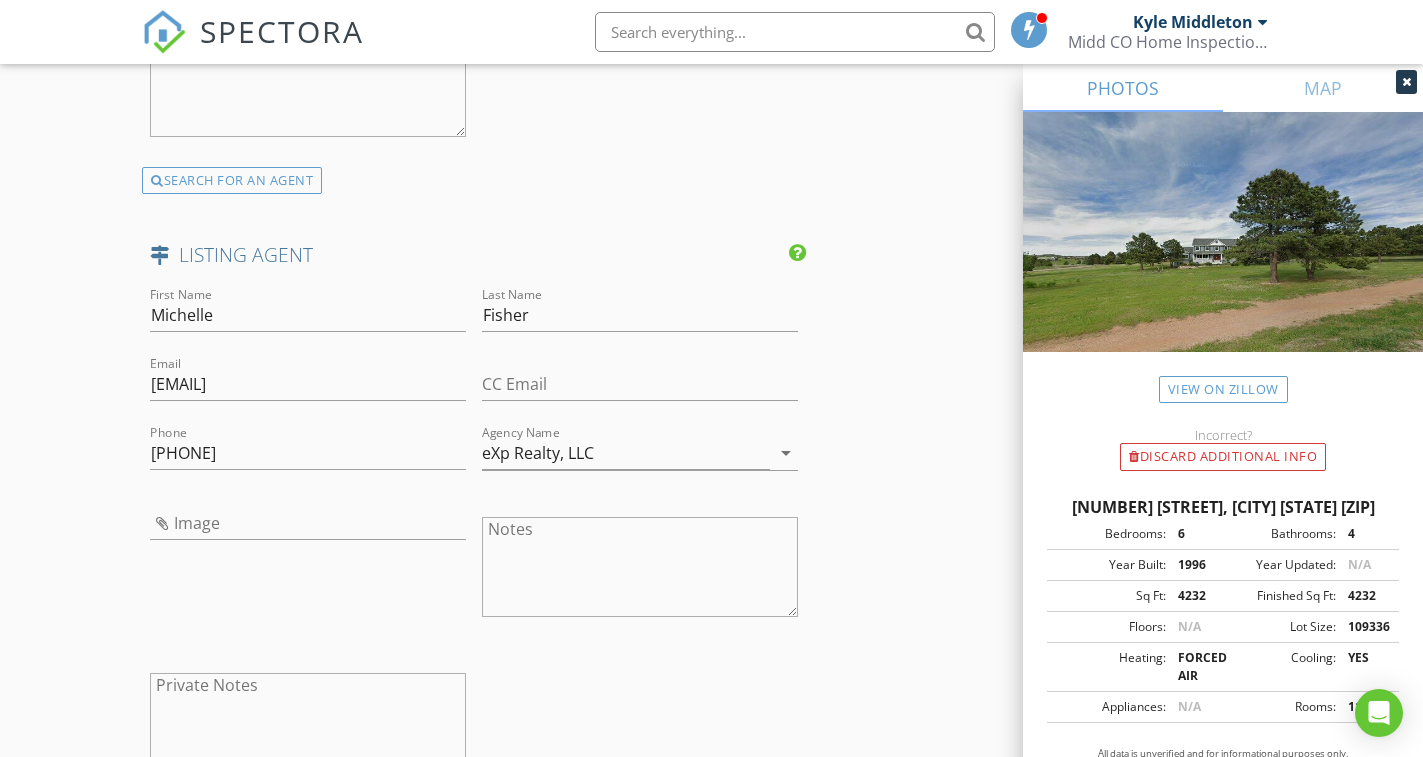 scroll, scrollTop: 3618, scrollLeft: 0, axis: vertical 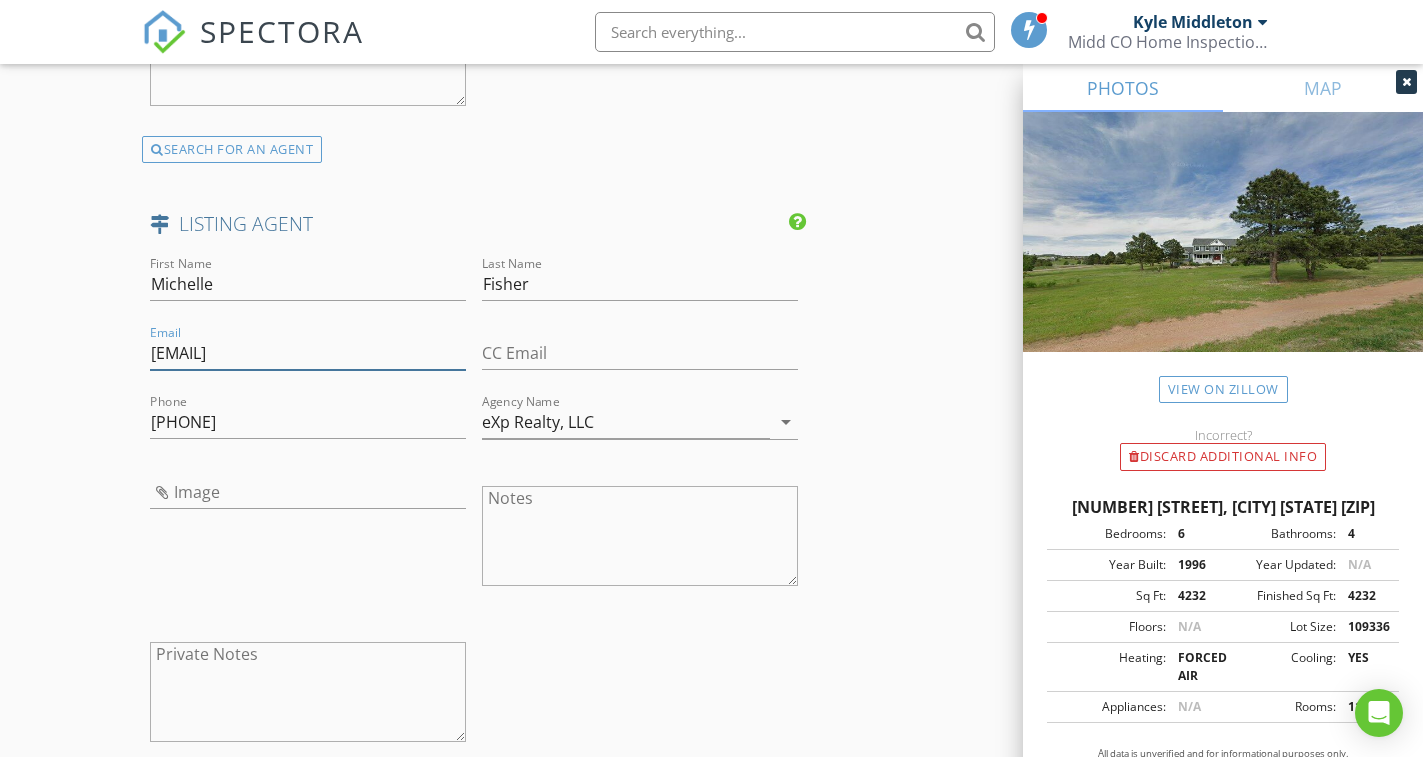 drag, startPoint x: 405, startPoint y: 354, endPoint x: 154, endPoint y: 354, distance: 251 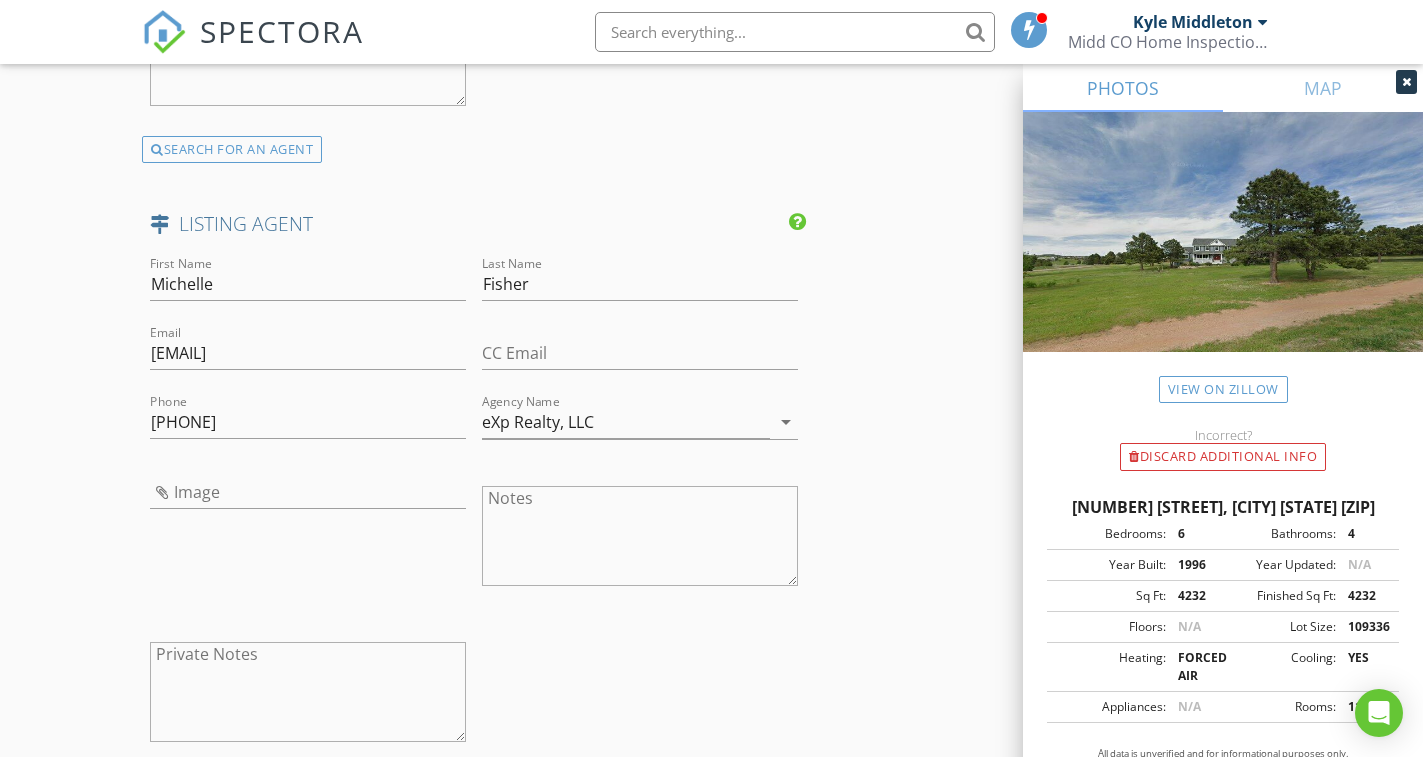 click on "INSPECTOR(S)
check_box   Kyle Middleton   PRIMARY   Kyle Middleton arrow_drop_down   check_box_outline_blank Kyle Middleton specifically requested
Date/Time
08/04/2025 9:00 AM
Location
Address Search       Address 620 E Kings Deer Point   Unit   City Monument   State CO   Zip 80132   County El Paso     Square Feet 4640   Year Built 1996   Foundation arrow_drop_down     Kyle Middleton     33.2 miles     (an hour)
client
check_box Enable Client CC email for this inspection   Client Search     check_box_outline_blank Client is a Company/Organization     First Name Suellen   Last Name Behling   Email behling12@gmail.com   CC Email   Phone 480-206-3822           Notes   Private Notes
client
Client Search     check_box_outline_blank Client is a Company/Organization     First Name Mike   Last Name Behling   Email   CC Email" at bounding box center (711, -902) 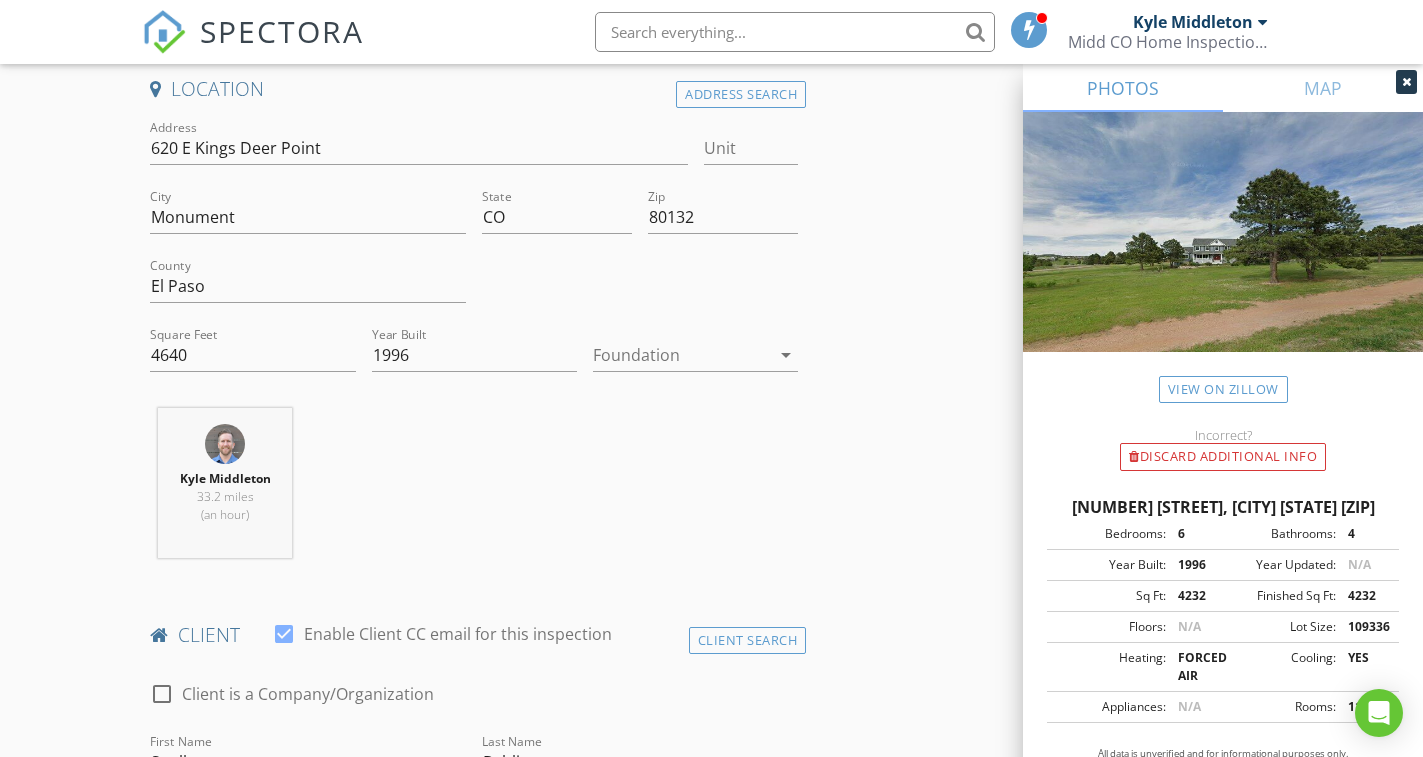 scroll, scrollTop: 371, scrollLeft: 0, axis: vertical 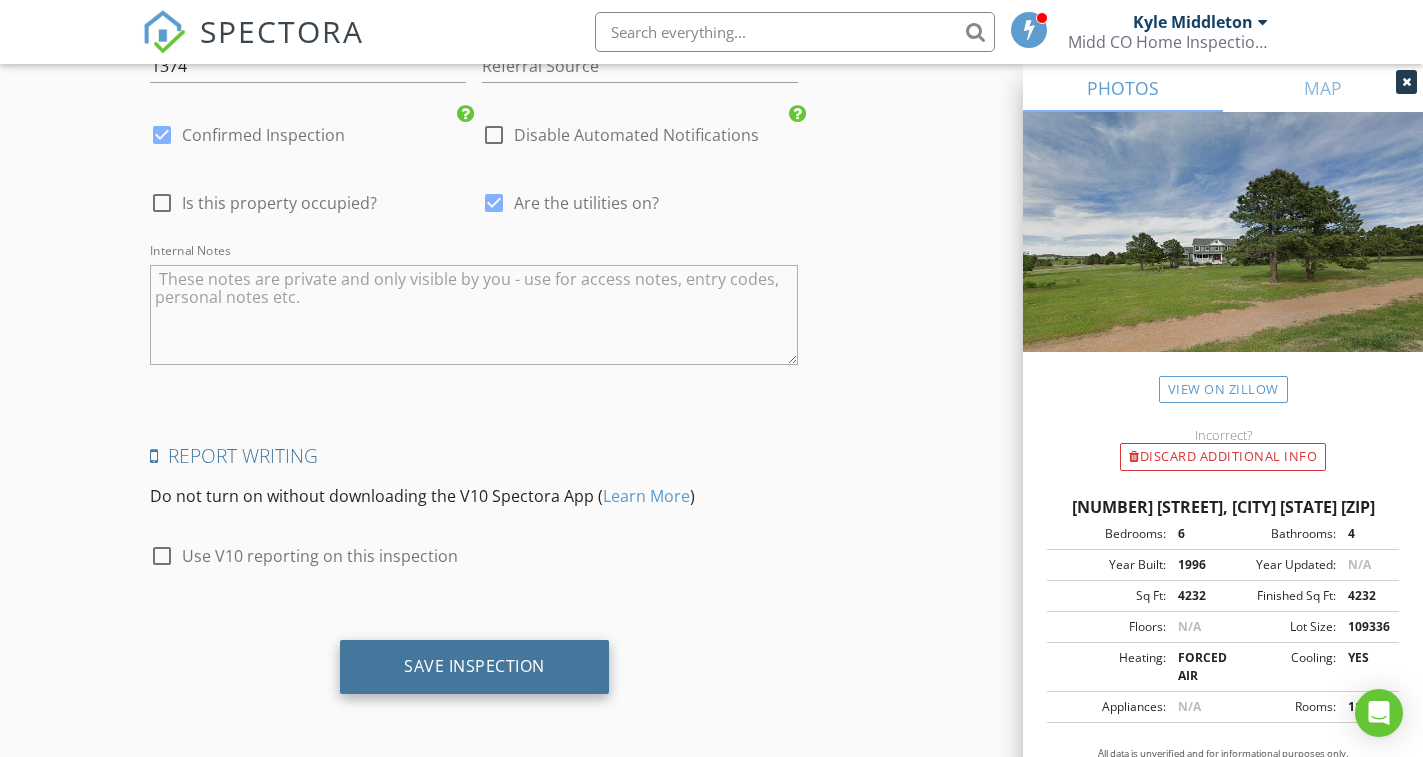 click on "Save Inspection" at bounding box center [474, 666] 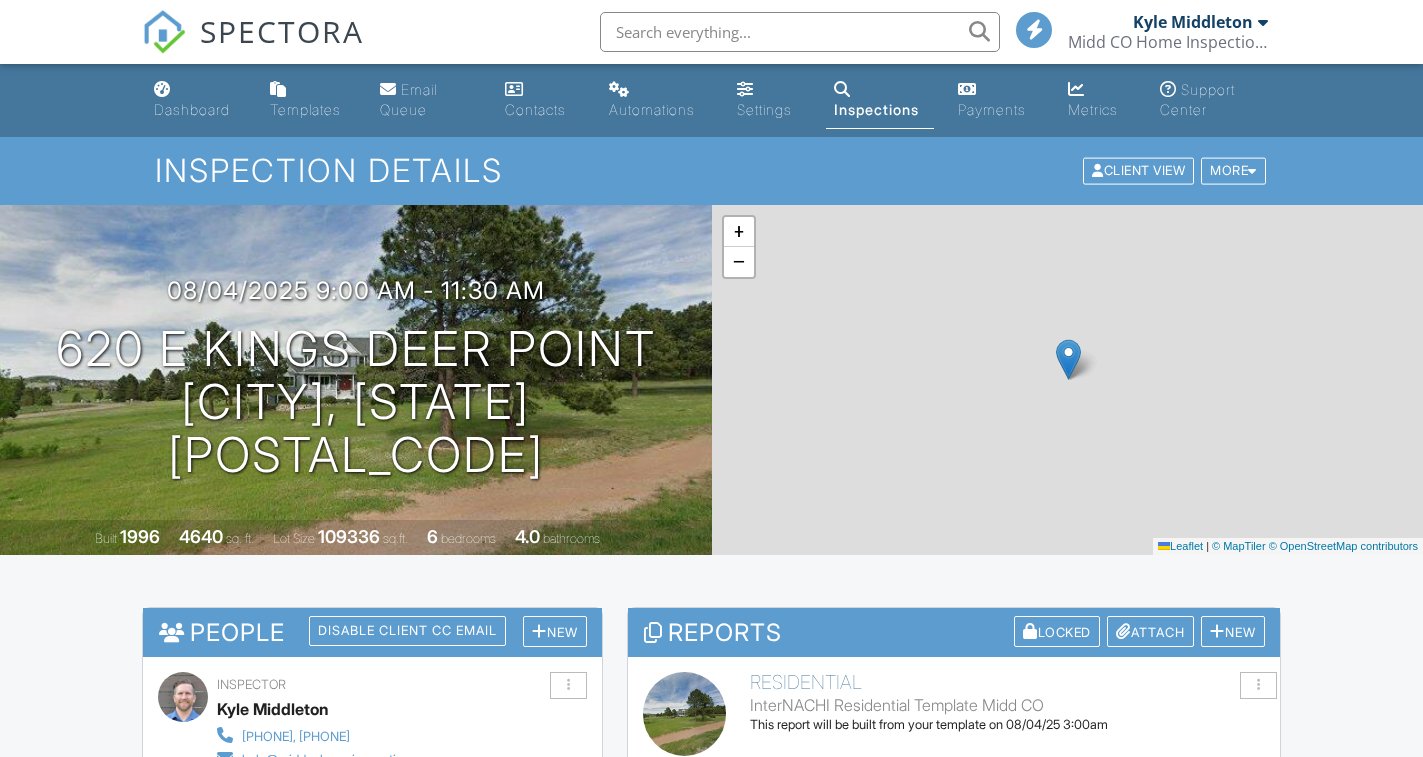 scroll, scrollTop: 0, scrollLeft: 0, axis: both 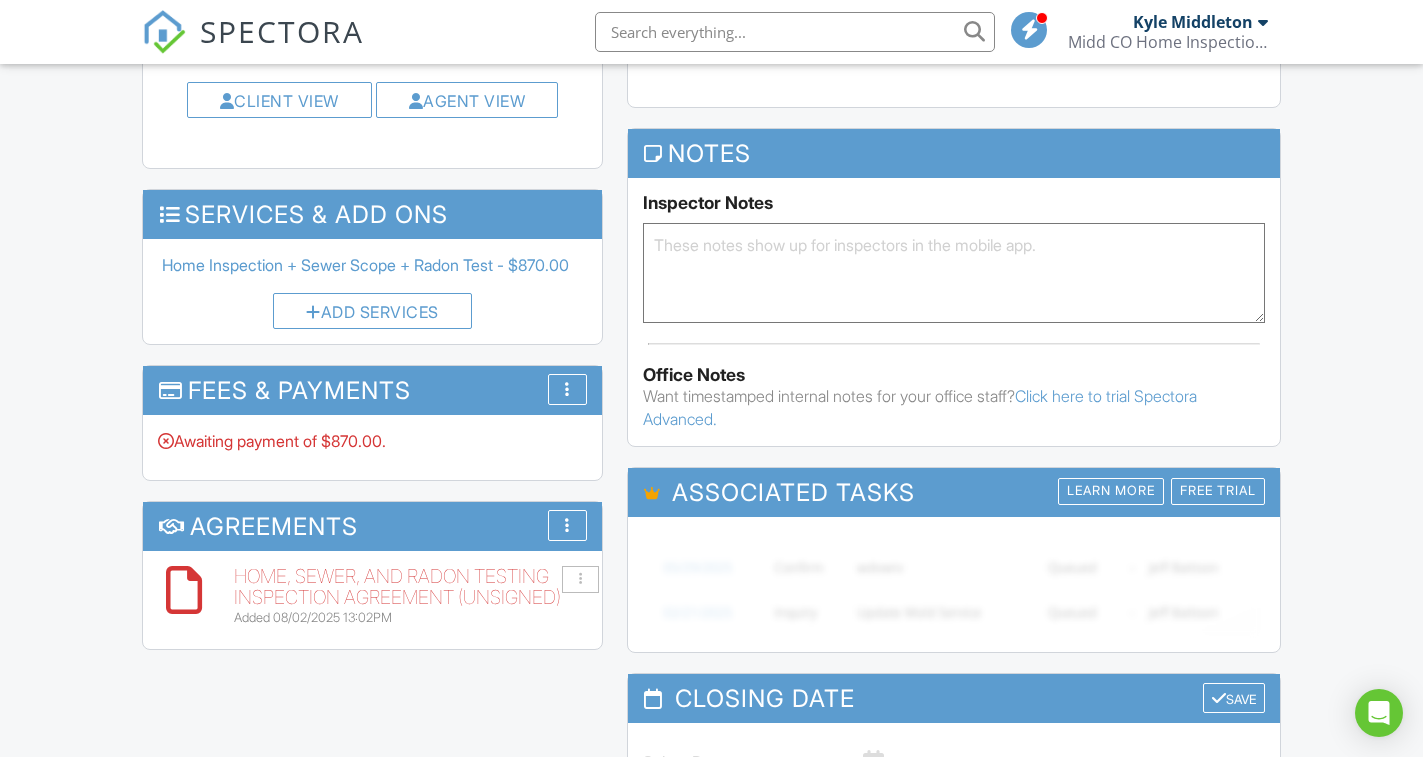 click on "Dashboard
Templates
Email Queue
Contacts
Automations
Settings
Inspections
Payments
Metrics
Support Center
Inspection Details
Client View
More
Property Details
Reschedule
Reorder / Copy
Share
Cancel
Delete
Print Order
Convert to V10
Disable Pass on CC Fees
View Change Log
08/04/2025  9:00 am
- 11:30 am
620 E Kings Deer Point
Monument, CO 80132
Built
1996
4640
sq. ft.
Lot Size
109336
sq.ft.
6
bedrooms
4.0
bathrooms
+ −  Leaflet   |   © MapTiler   © OpenStreetMap contributors
All emails and texts are disabled for this inspection!
Turn on emails and texts
Turn on and Requeue Notifications
Reports
Locked
Attach
New" at bounding box center [711, 160] 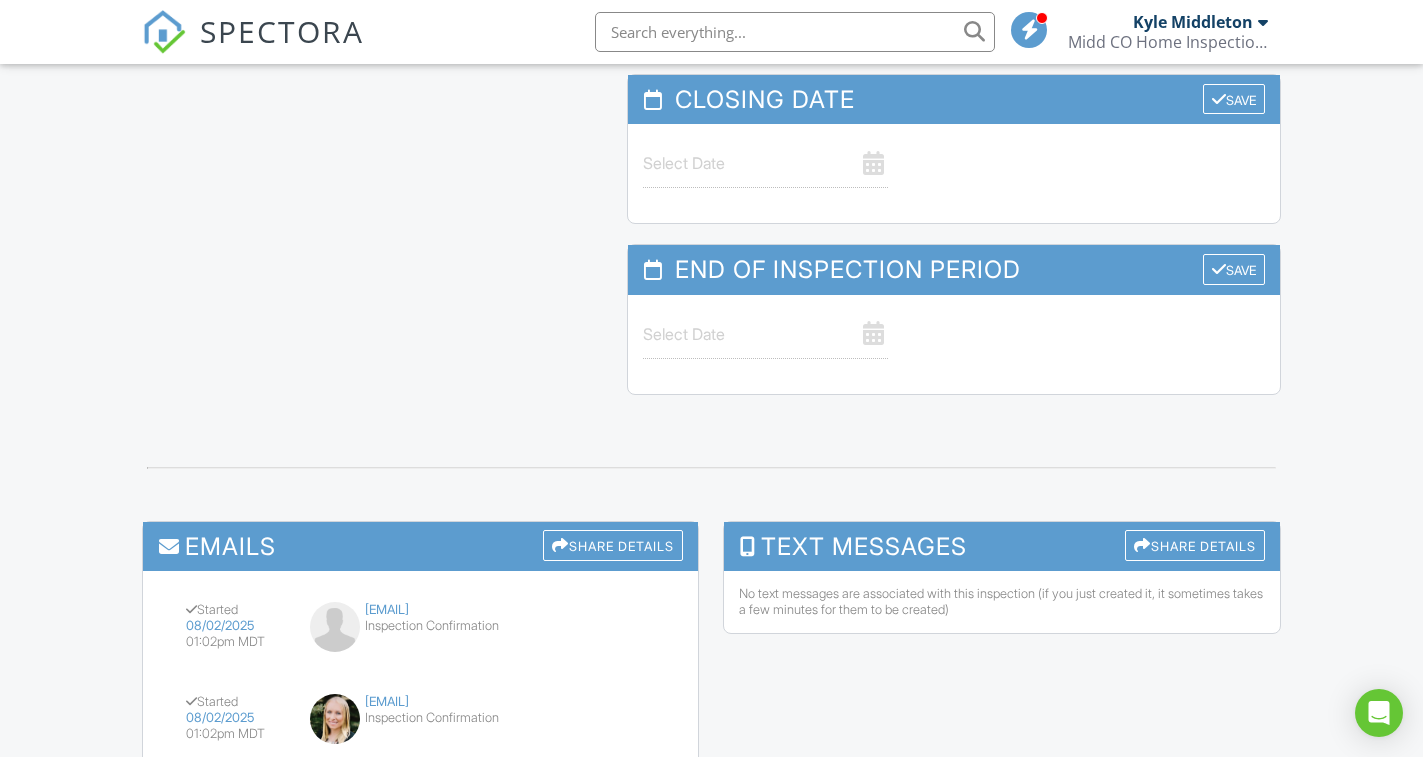 scroll, scrollTop: 1887, scrollLeft: 0, axis: vertical 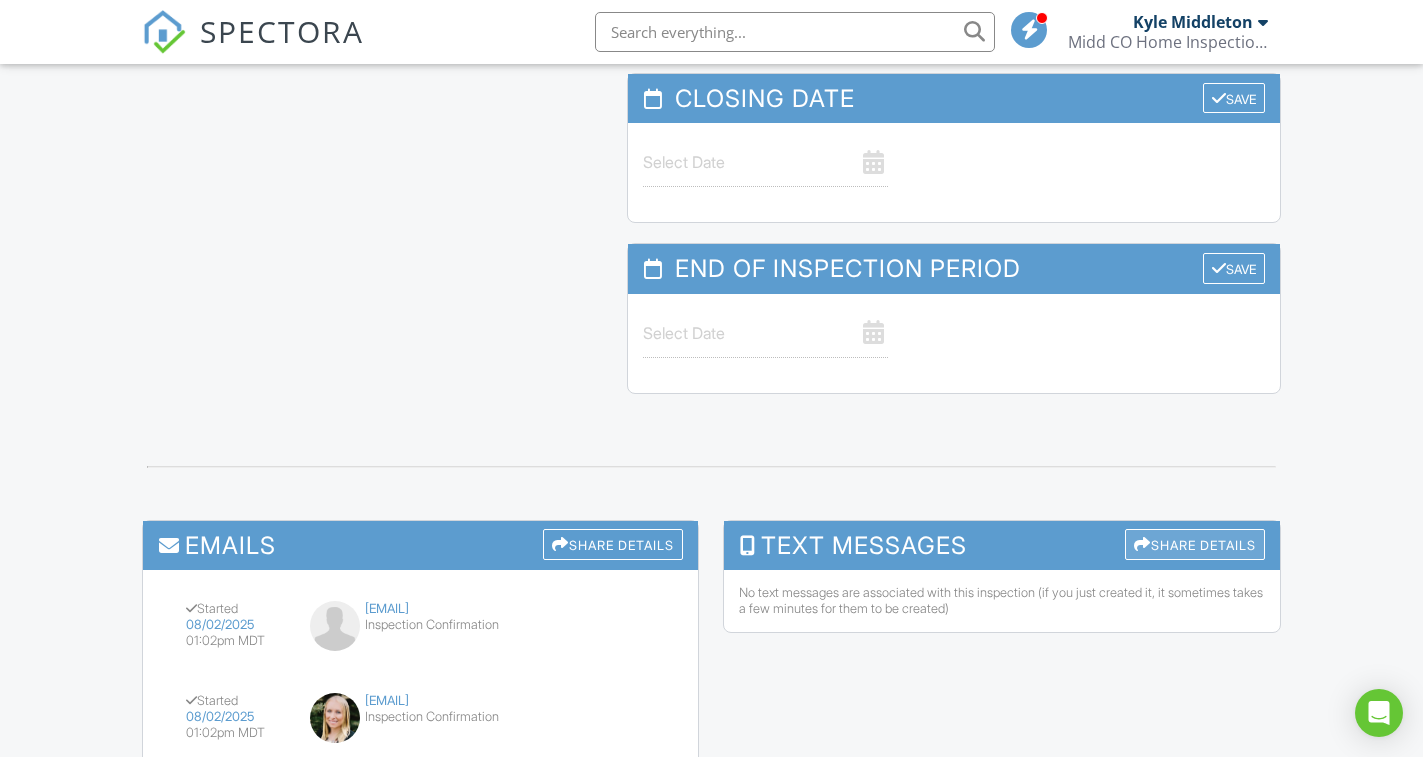 click on "Share Details" at bounding box center (1195, 544) 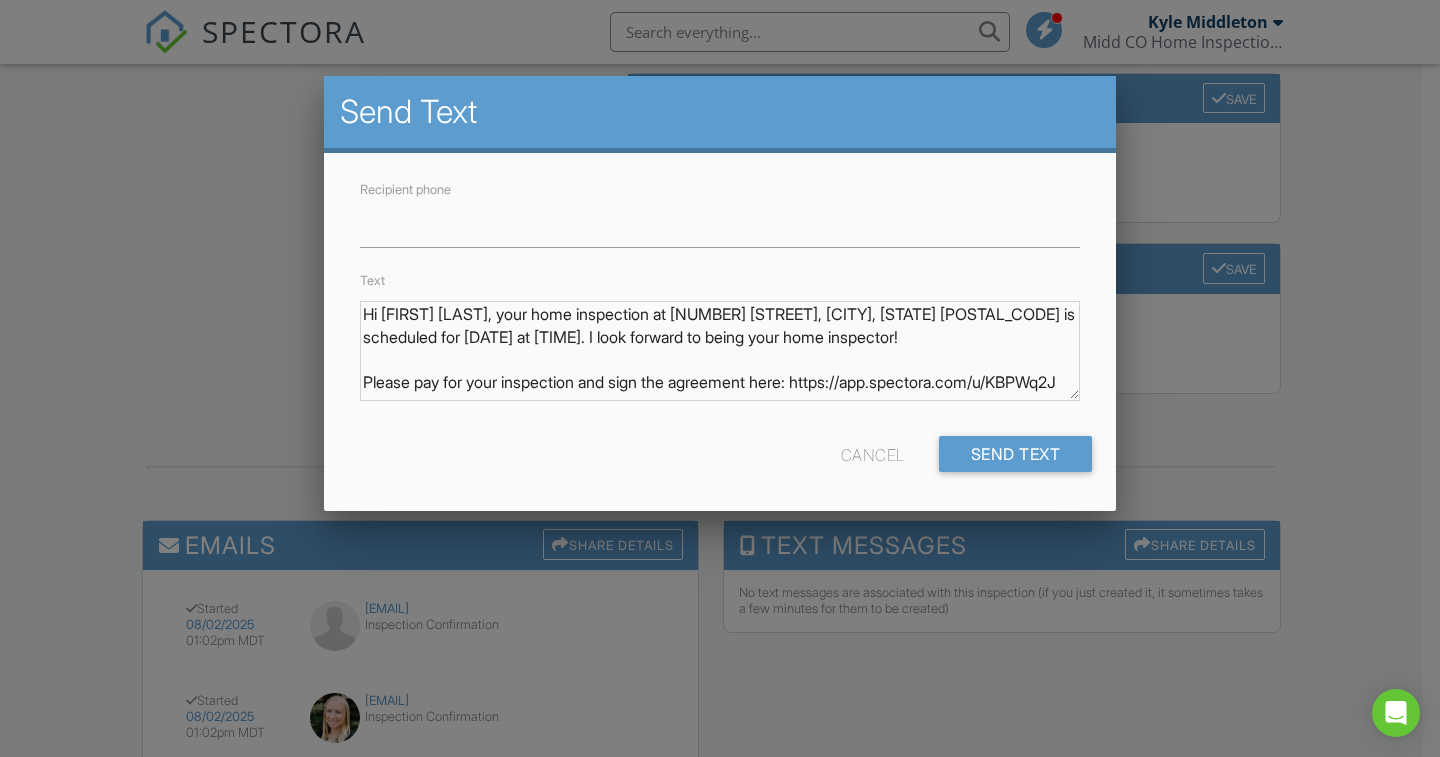 click on "Hi Suellen & Mike, your home inspection at 620 E Kings Deer Point, Monument, CO 80132 is scheduled for 08/04/2025 at 9:00 am. I look forward to being your home inspector!
Please pay for your inspection and sign the agreement here: https://app.spectora.com/u/KBPWq2J" at bounding box center [720, 350] 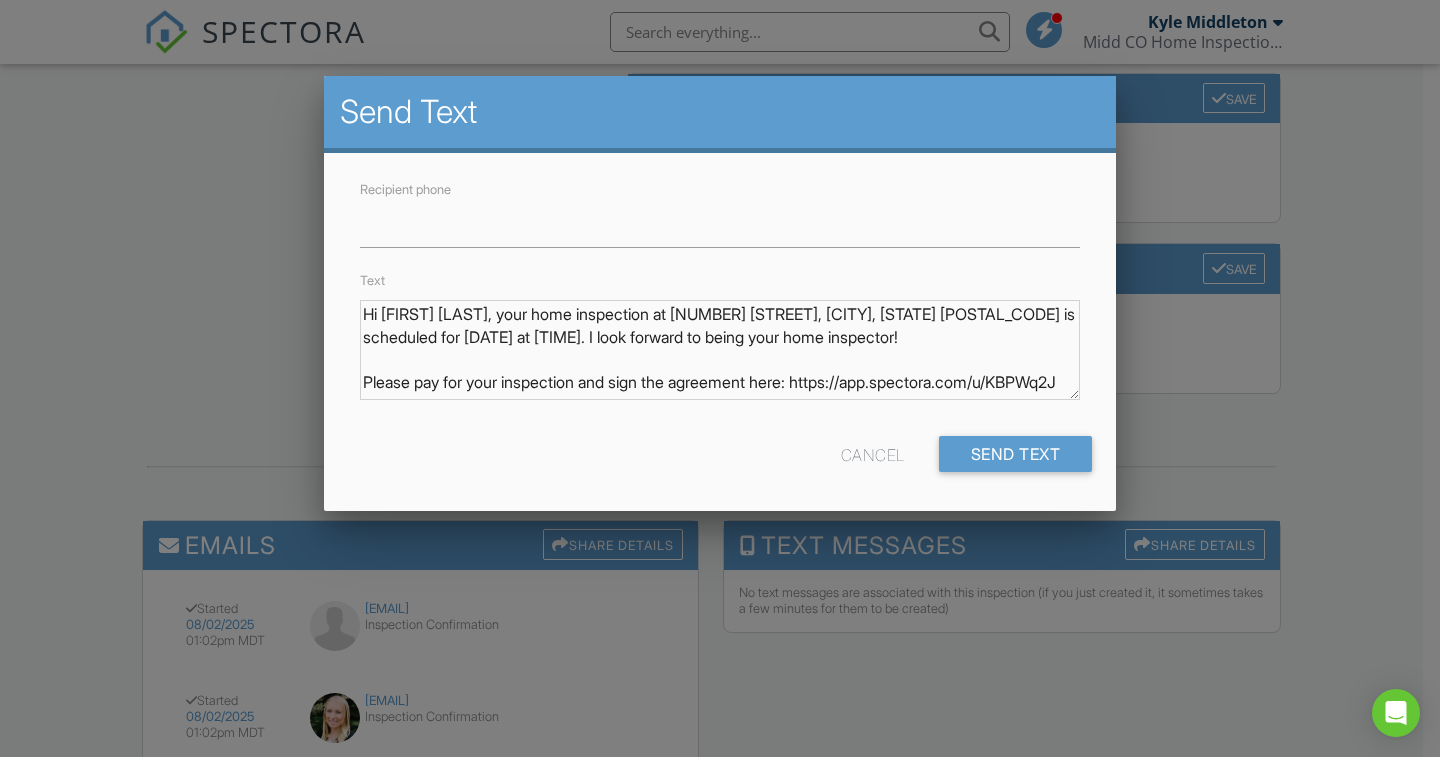 click on "Cancel" at bounding box center (873, 454) 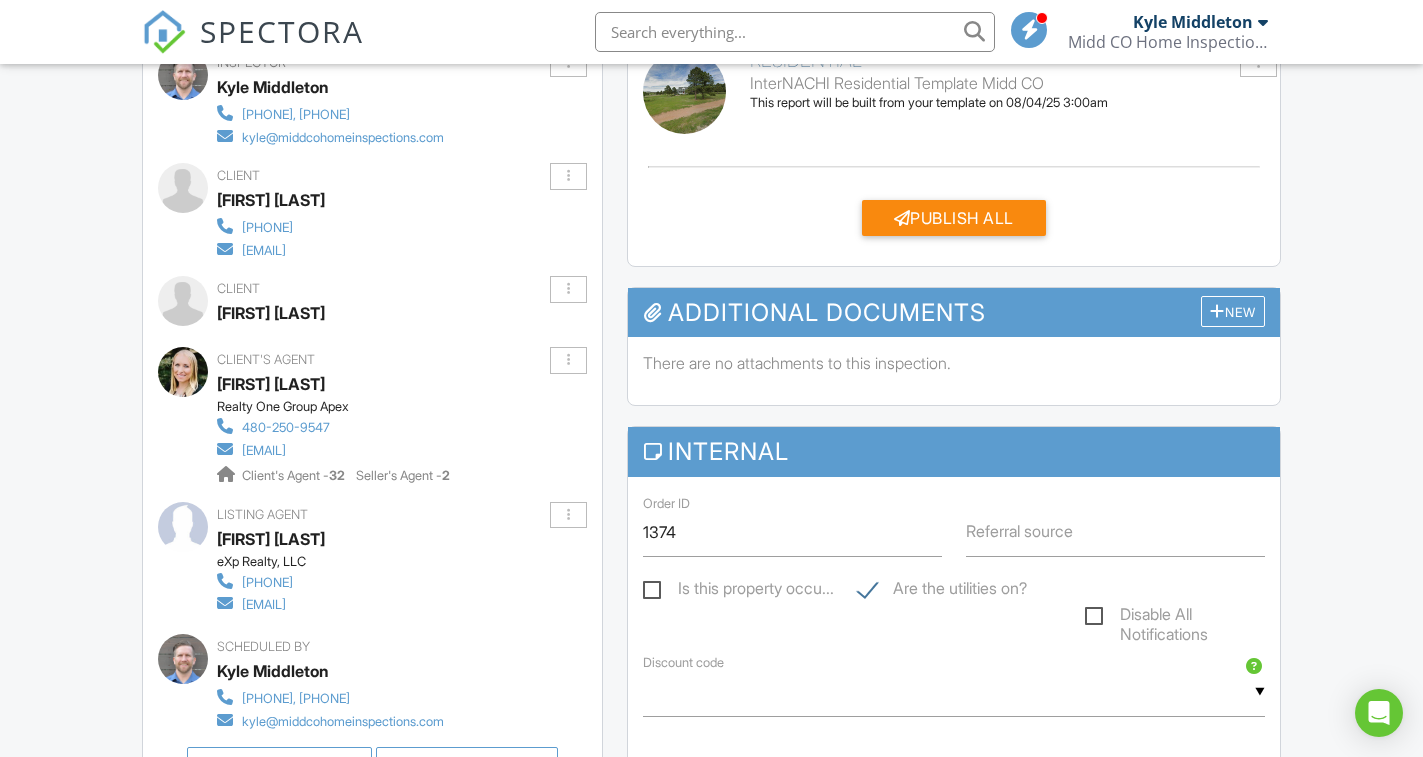 scroll, scrollTop: 587, scrollLeft: 0, axis: vertical 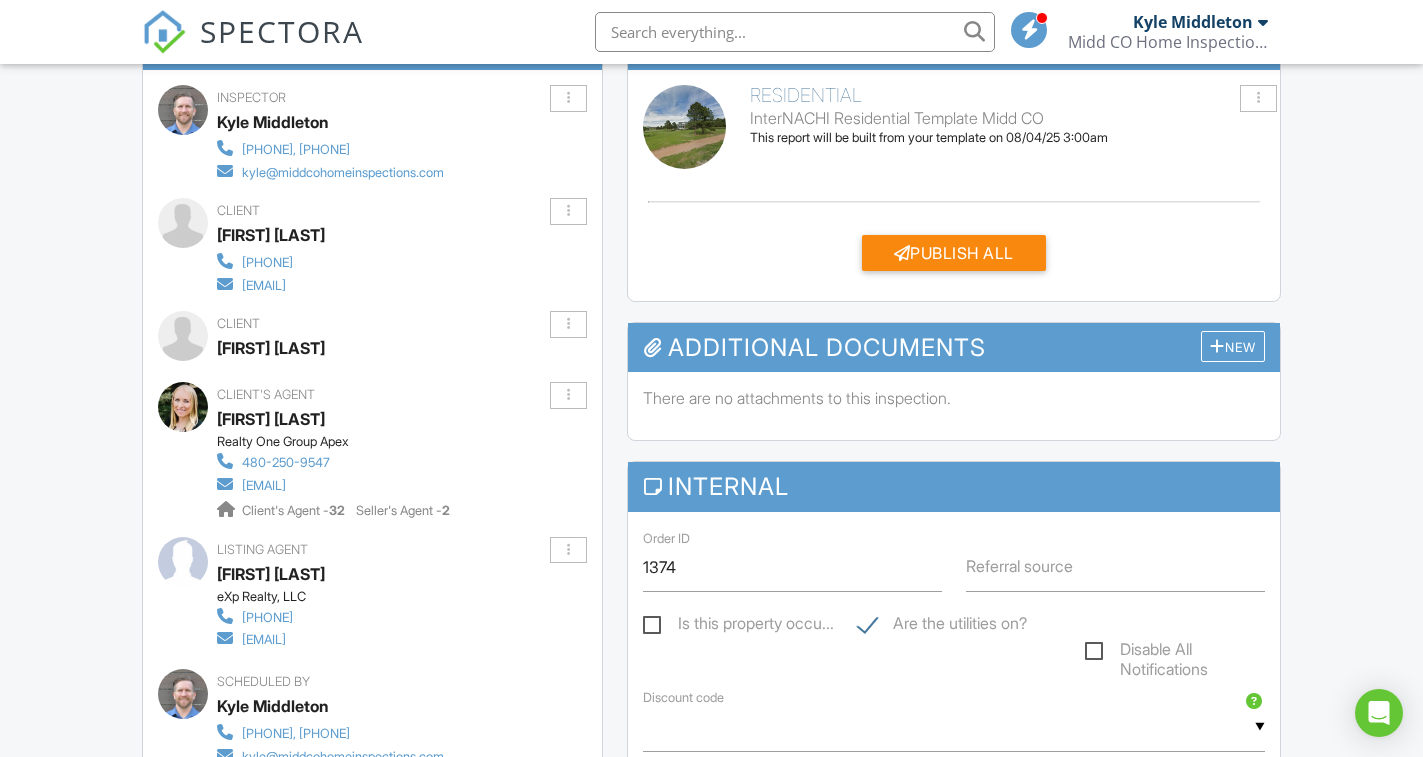 click at bounding box center (164, 32) 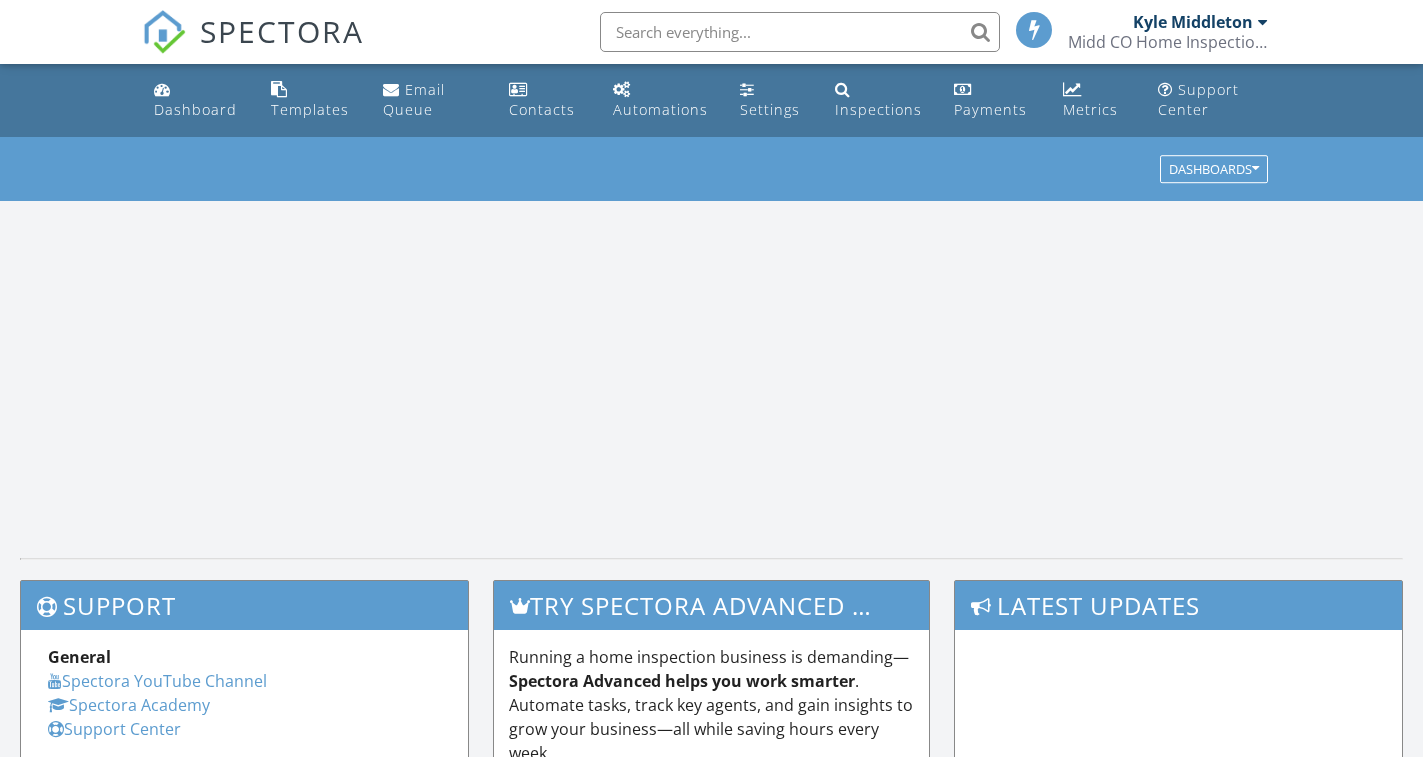 scroll, scrollTop: 0, scrollLeft: 0, axis: both 